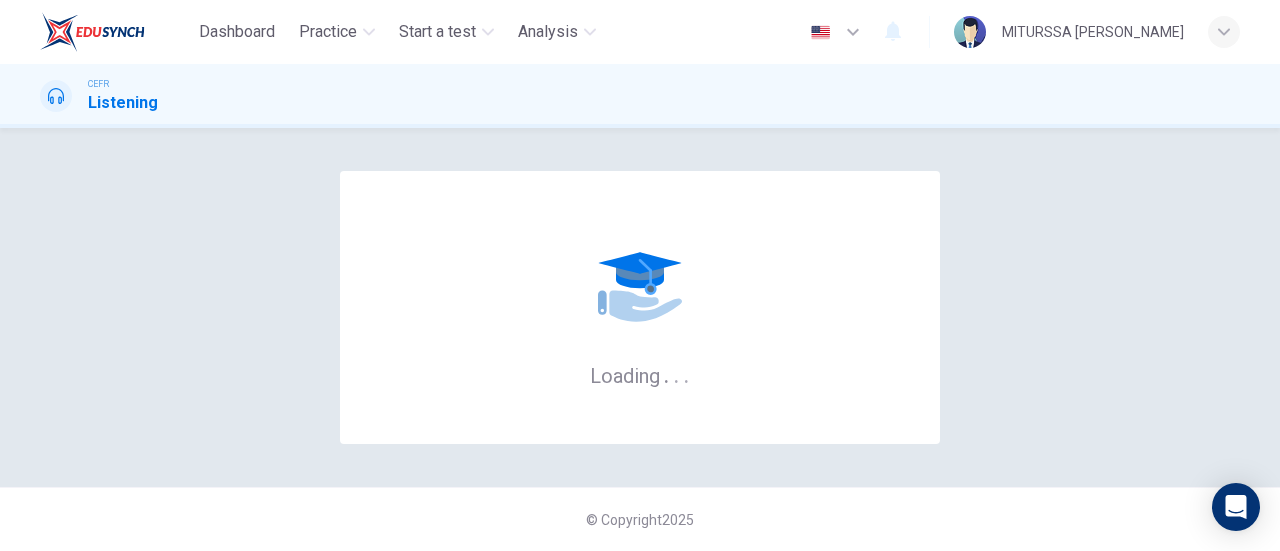 scroll, scrollTop: 0, scrollLeft: 0, axis: both 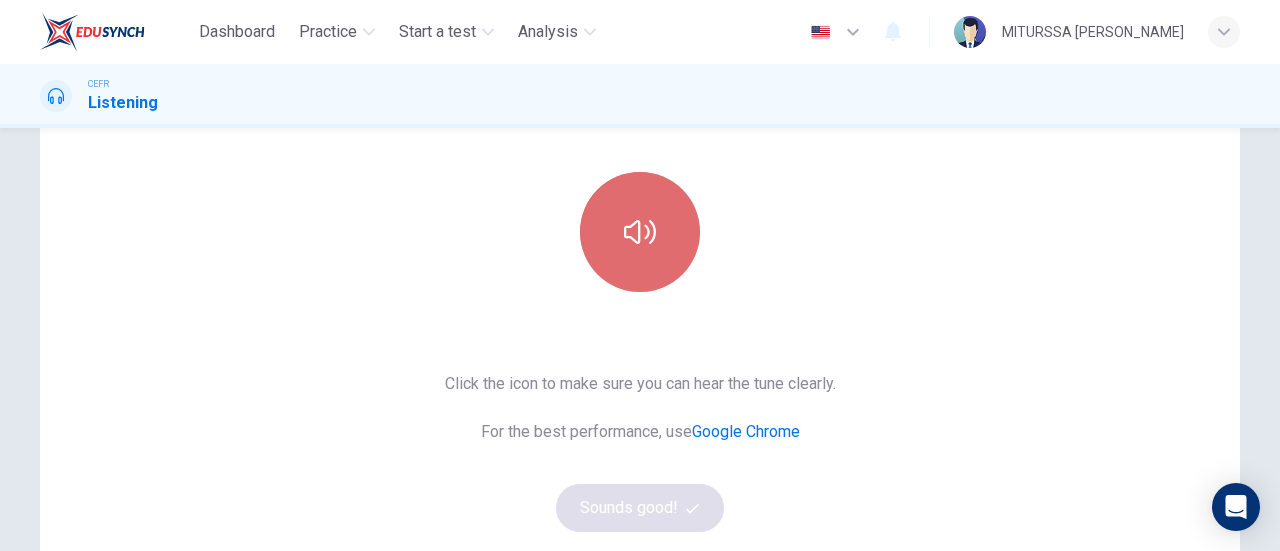 click at bounding box center [640, 232] 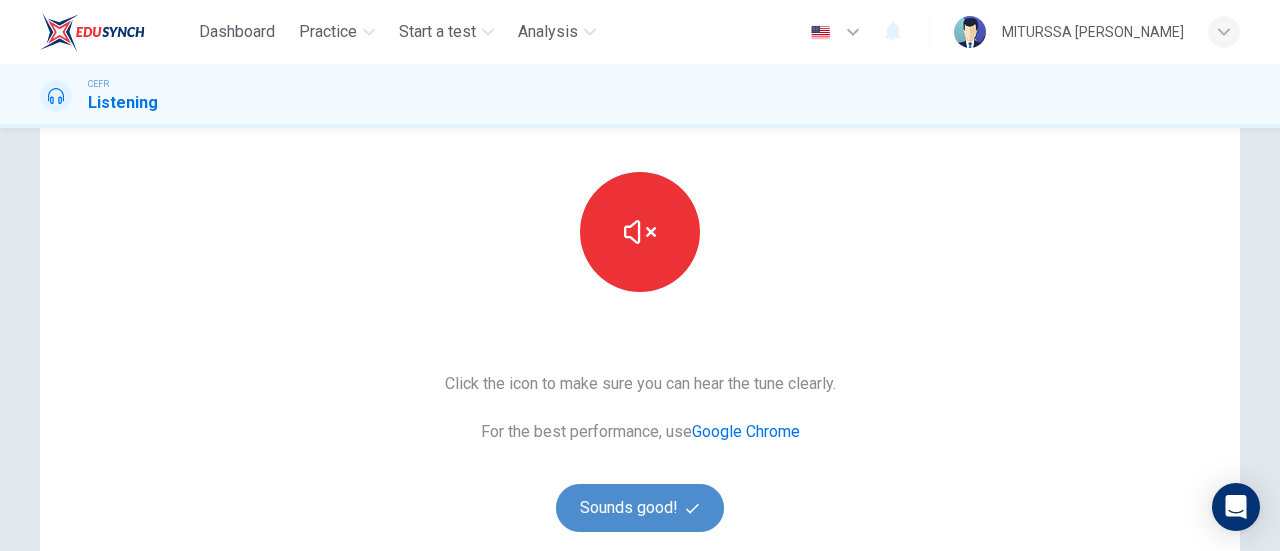 click on "Sounds good!" at bounding box center [640, 508] 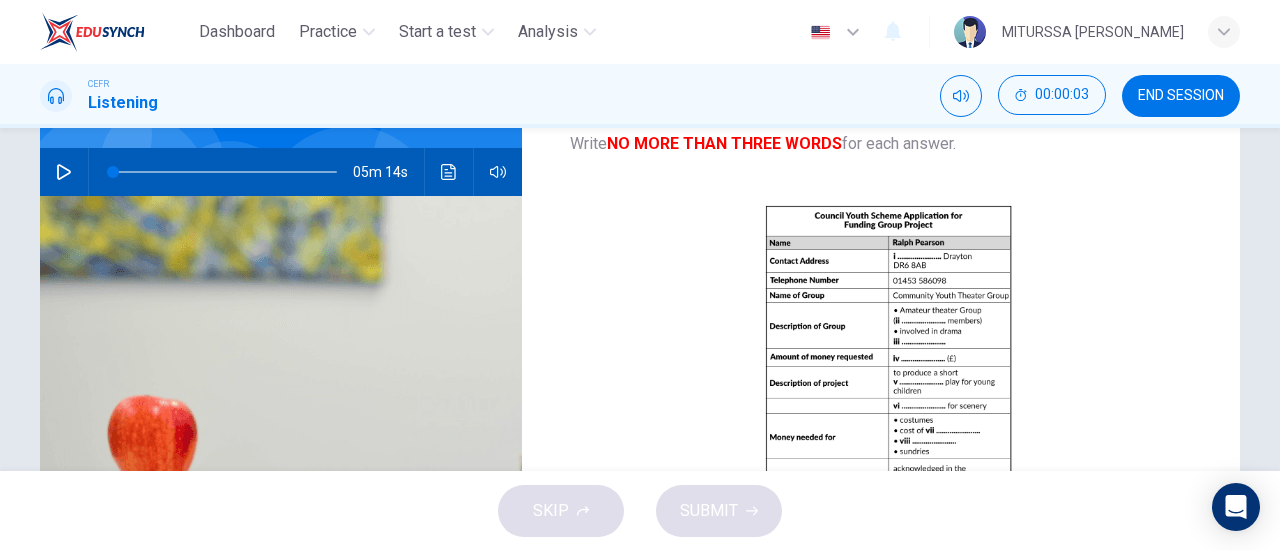 click on "Questions 1 - 10 Complete the form below. Write  NO MORE THAN THREE WORDS  for each answer. CLICK TO ZOOM Click to Zoom i ii iii iv v vi vii viii ix x" at bounding box center (889, 335) 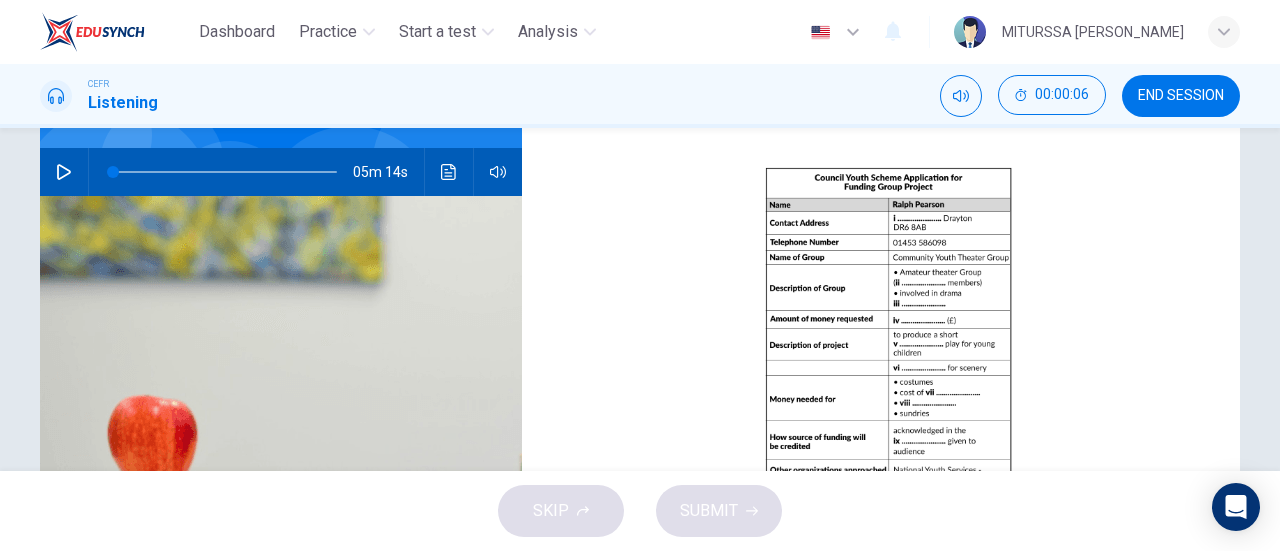 scroll, scrollTop: 34, scrollLeft: 0, axis: vertical 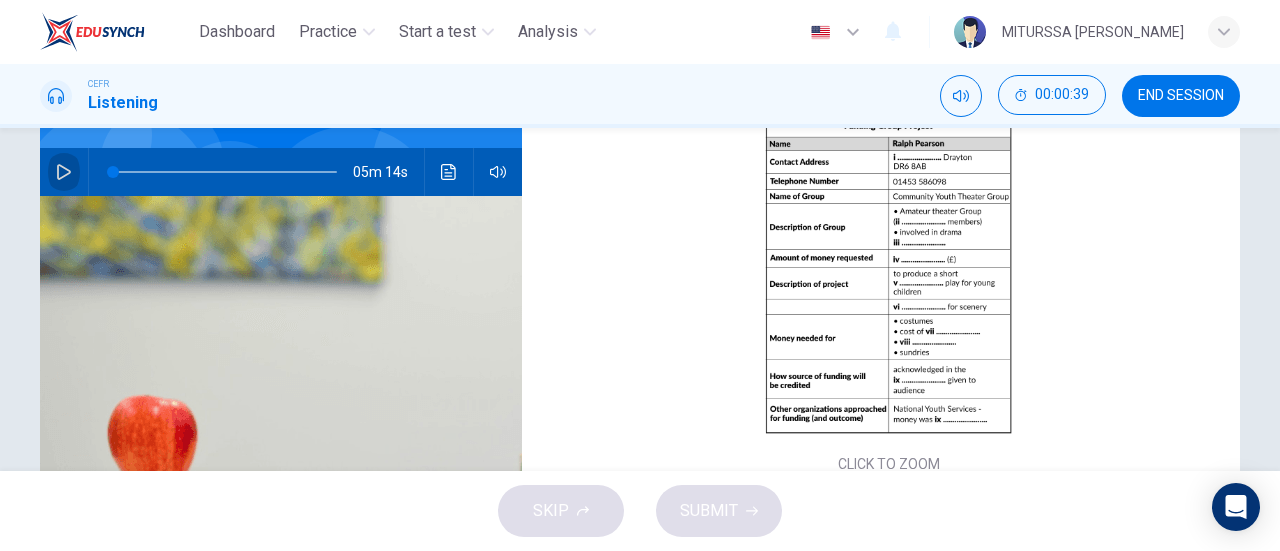 click at bounding box center [64, 172] 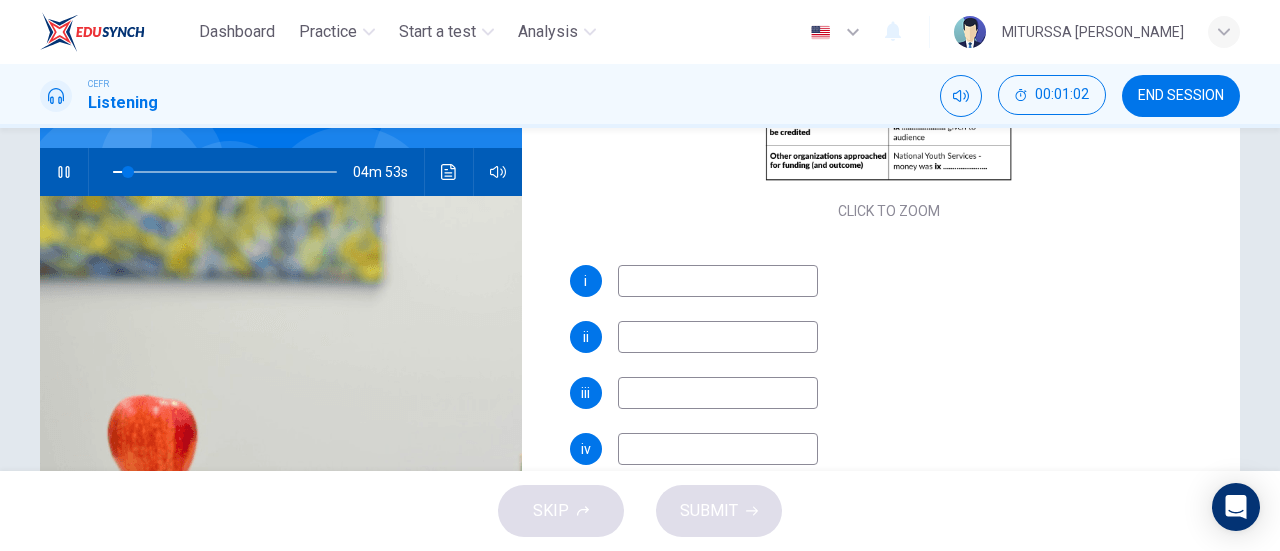 scroll, scrollTop: 510, scrollLeft: 0, axis: vertical 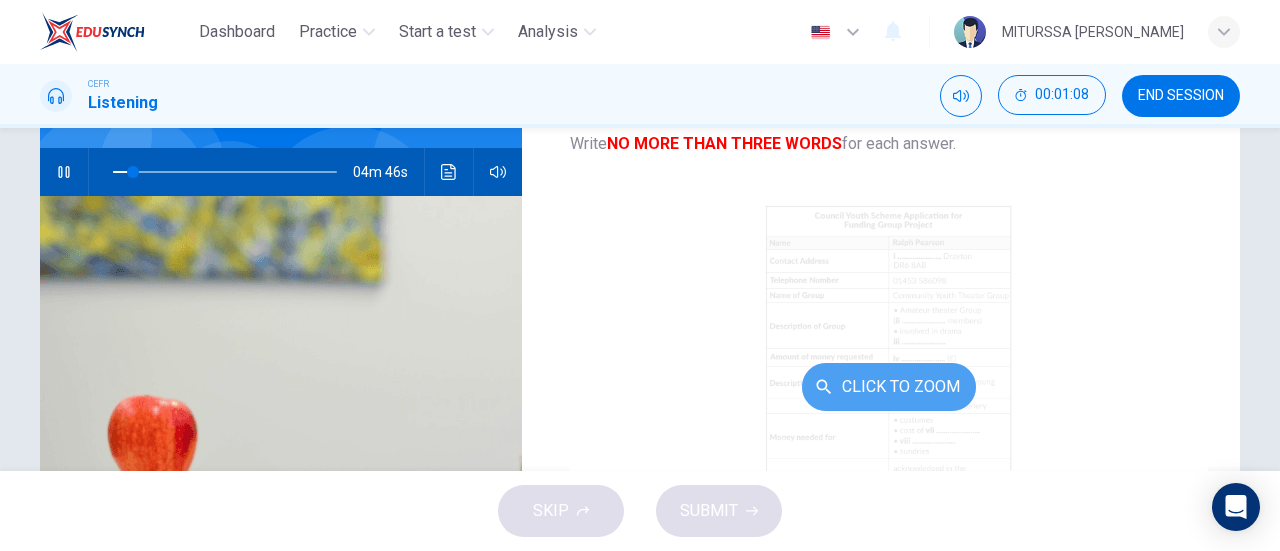 click on "Click to Zoom" at bounding box center (889, 387) 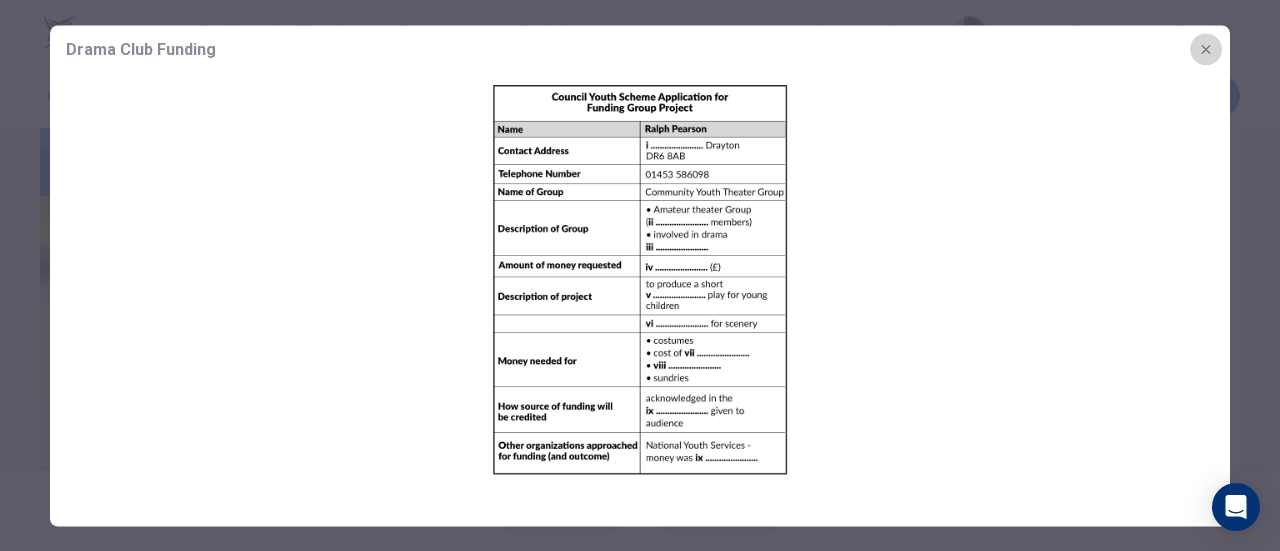 click at bounding box center [1206, 49] 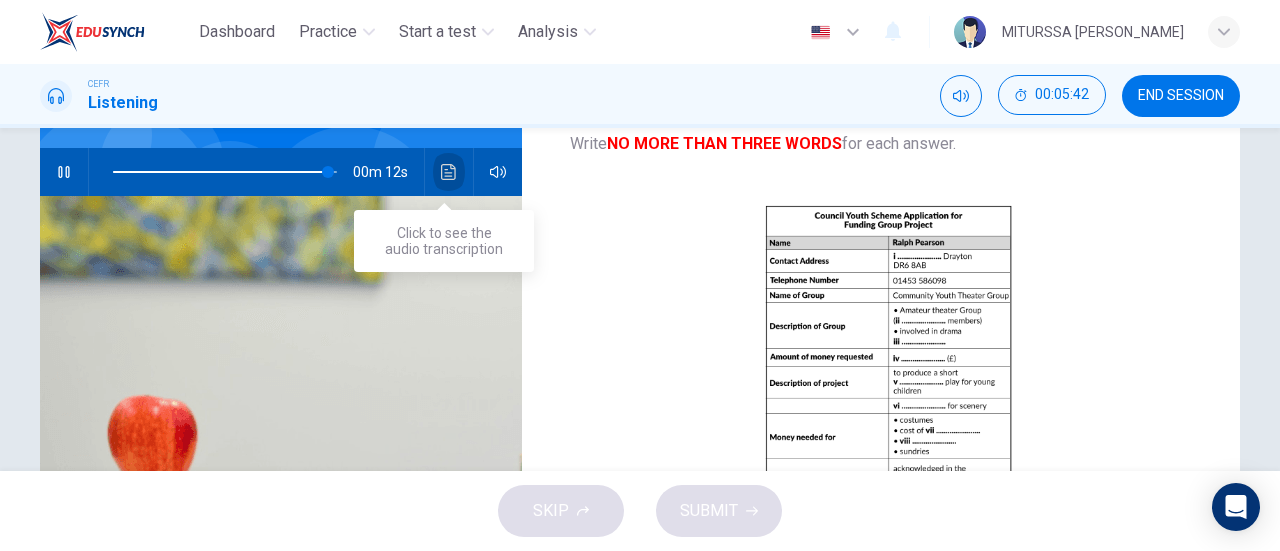 click at bounding box center (449, 172) 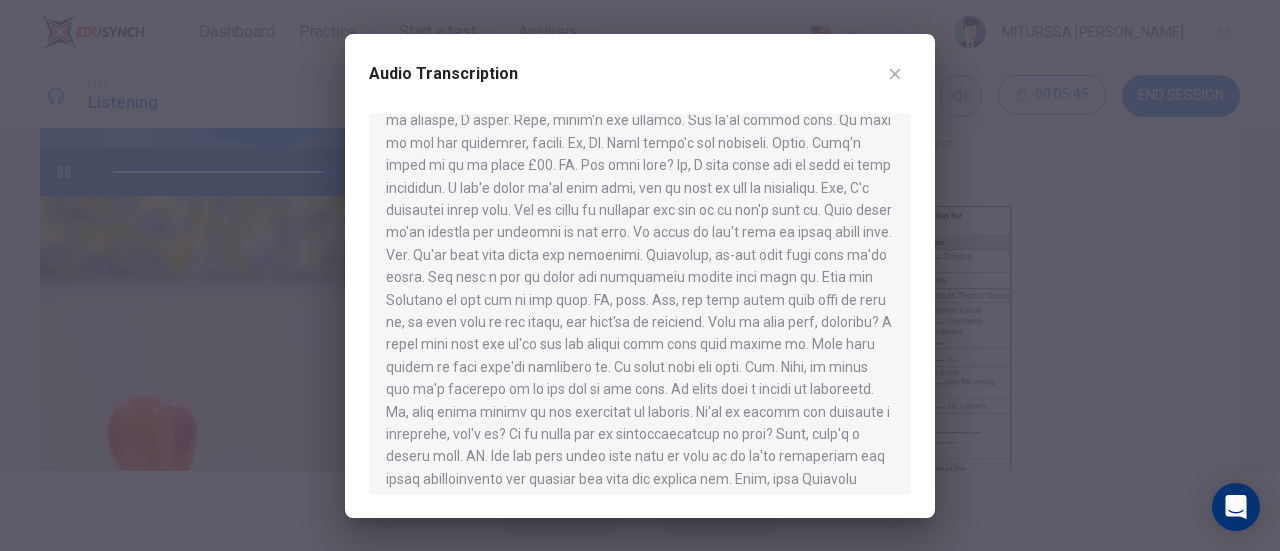scroll, scrollTop: 772, scrollLeft: 0, axis: vertical 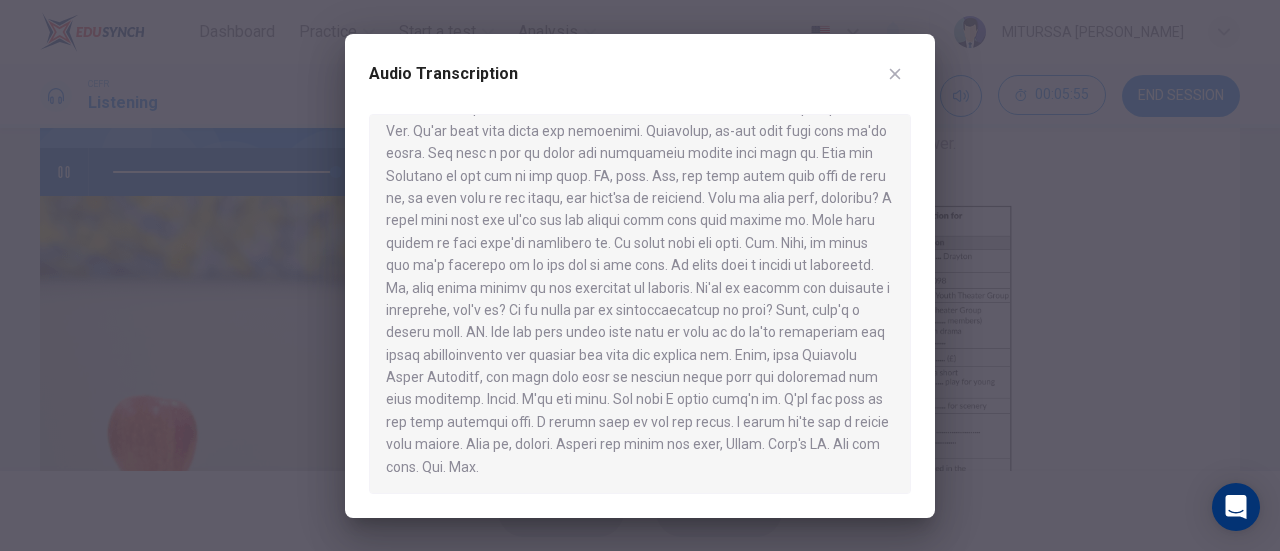 type on "0" 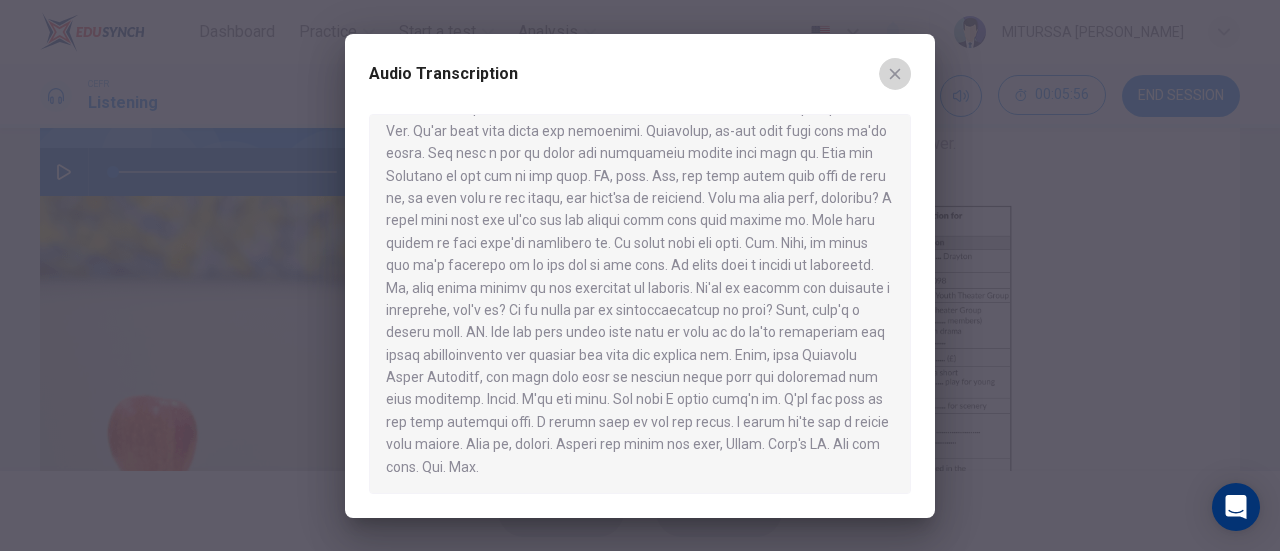 click 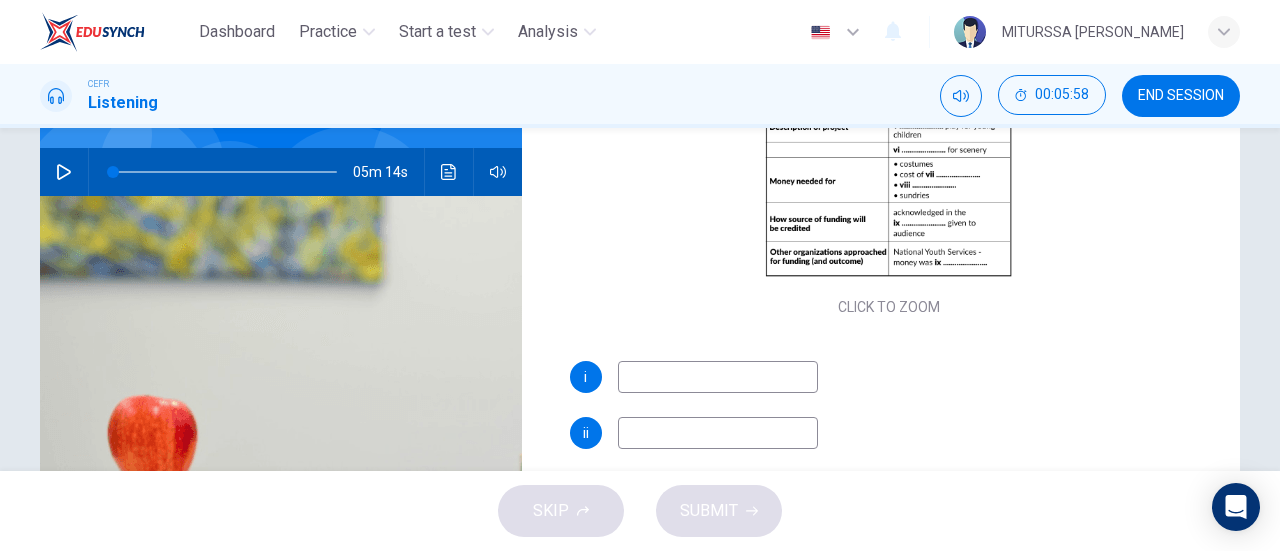 scroll, scrollTop: 262, scrollLeft: 0, axis: vertical 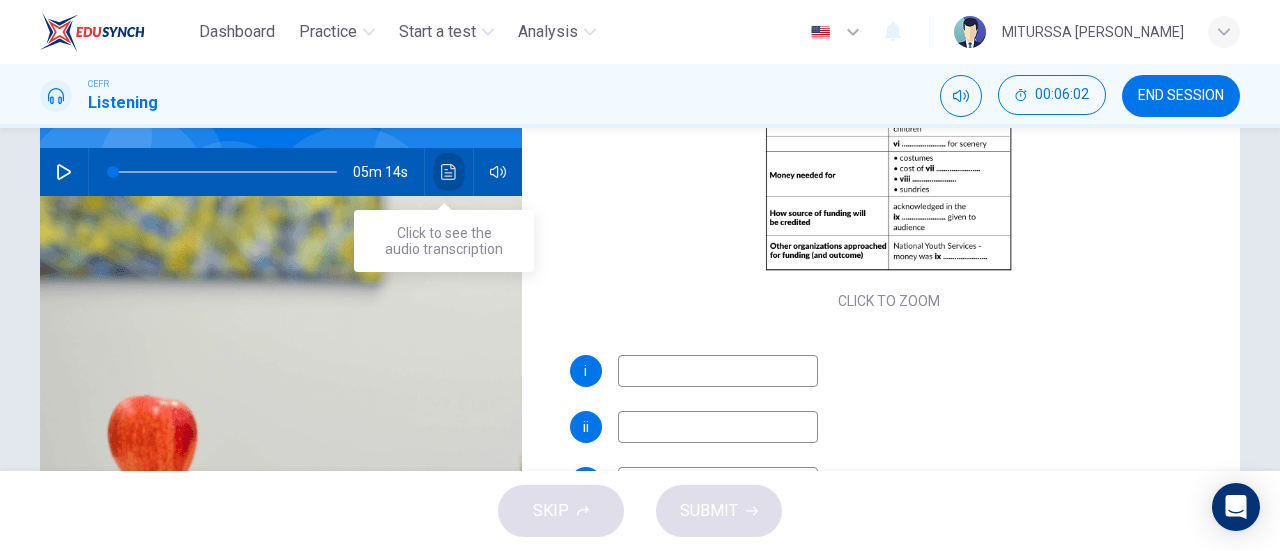 click 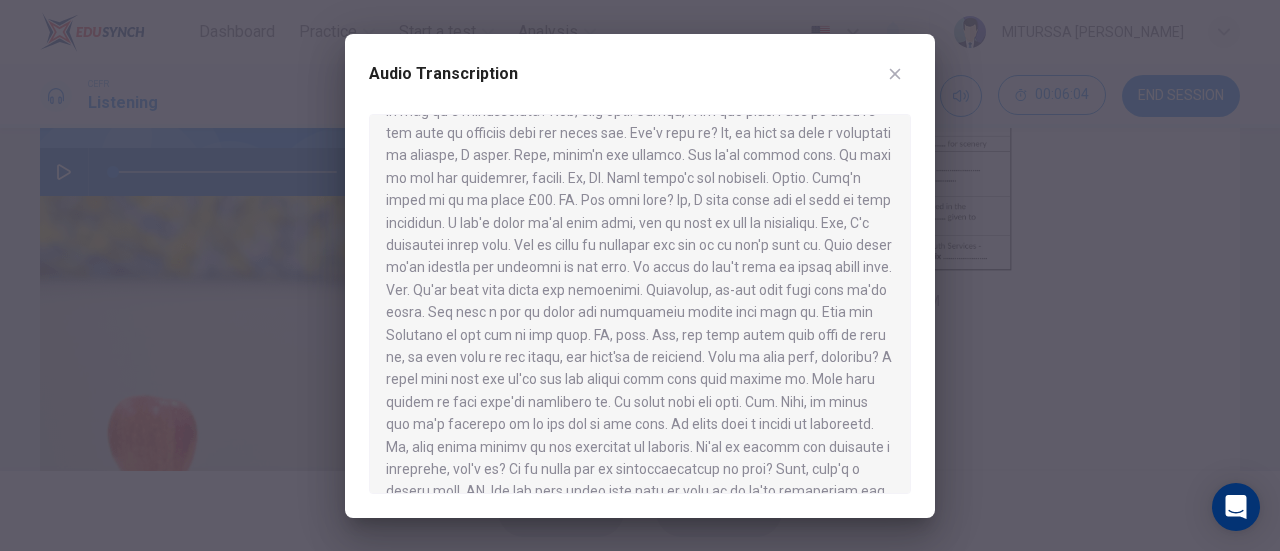 scroll, scrollTop: 772, scrollLeft: 0, axis: vertical 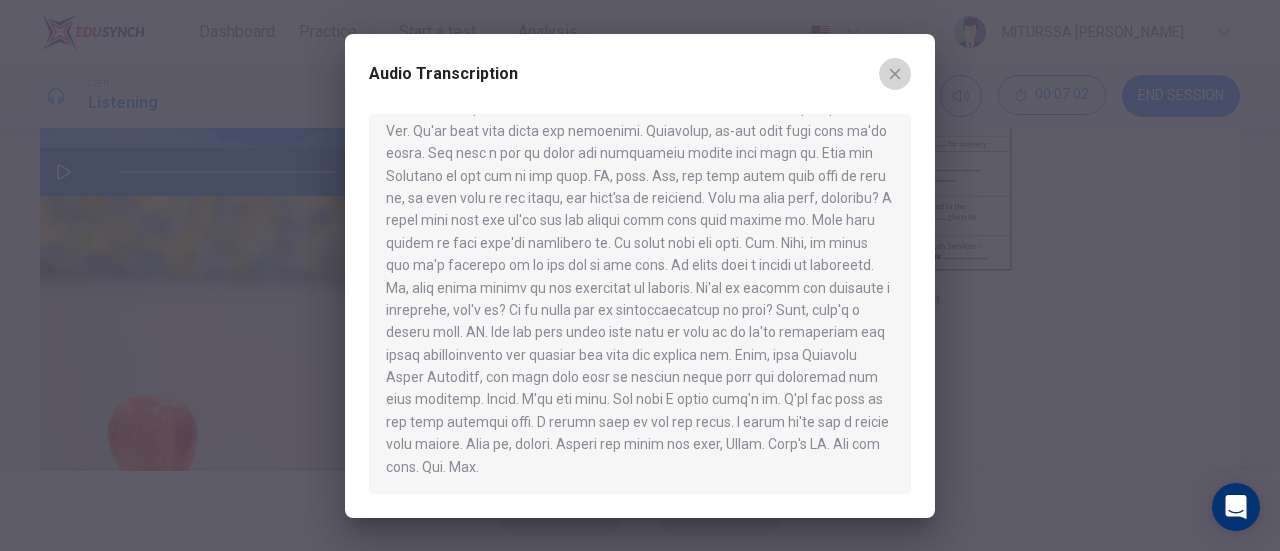 click 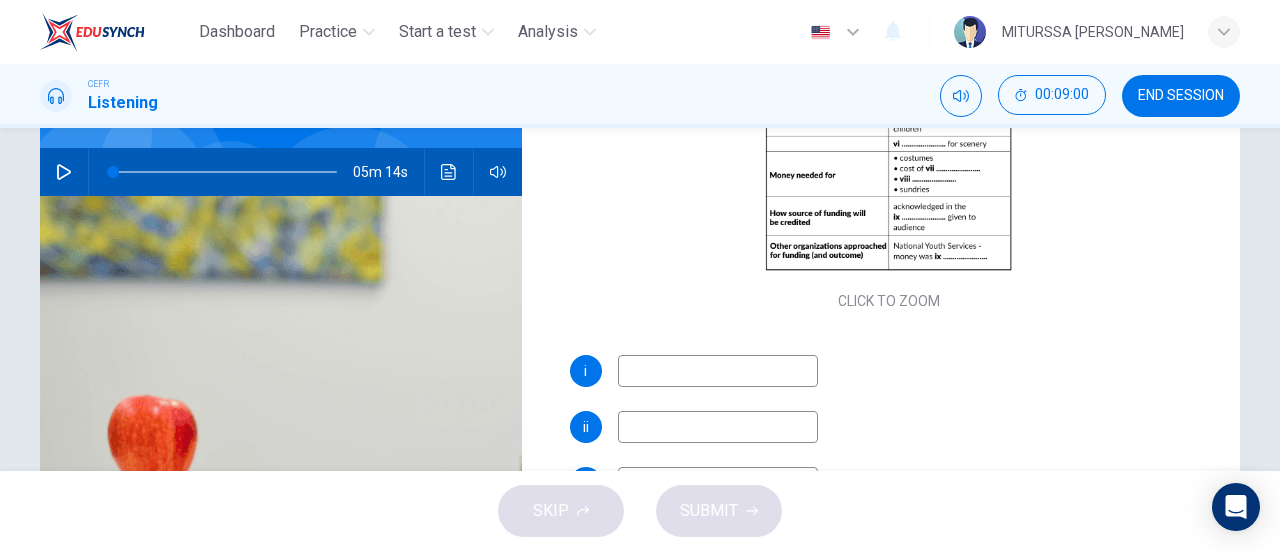 click at bounding box center [718, 371] 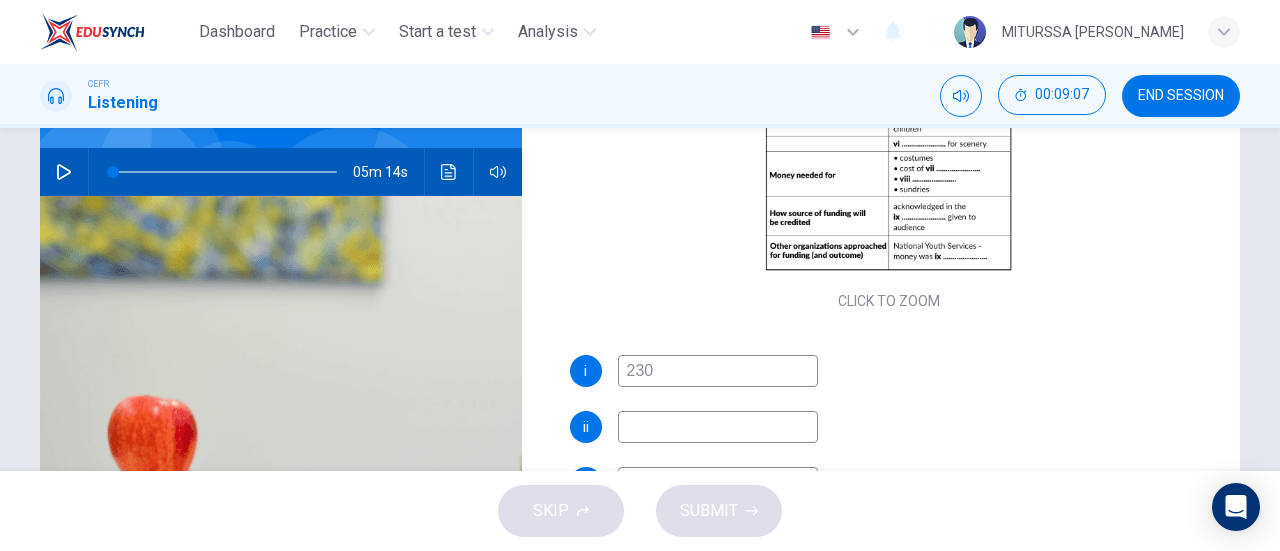 type on "230" 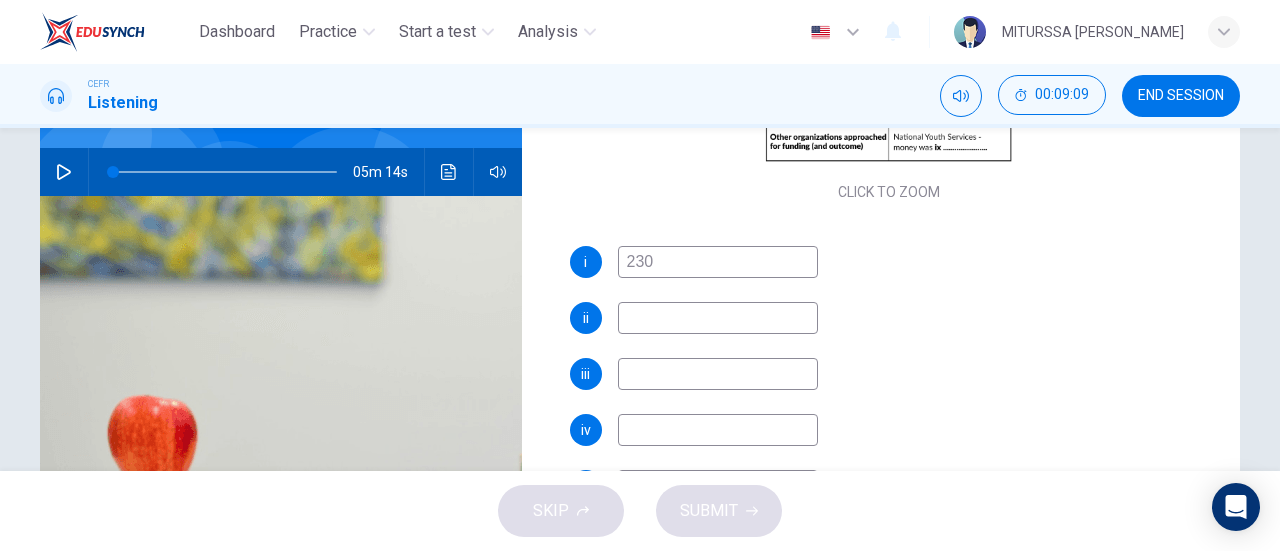 scroll, scrollTop: 377, scrollLeft: 0, axis: vertical 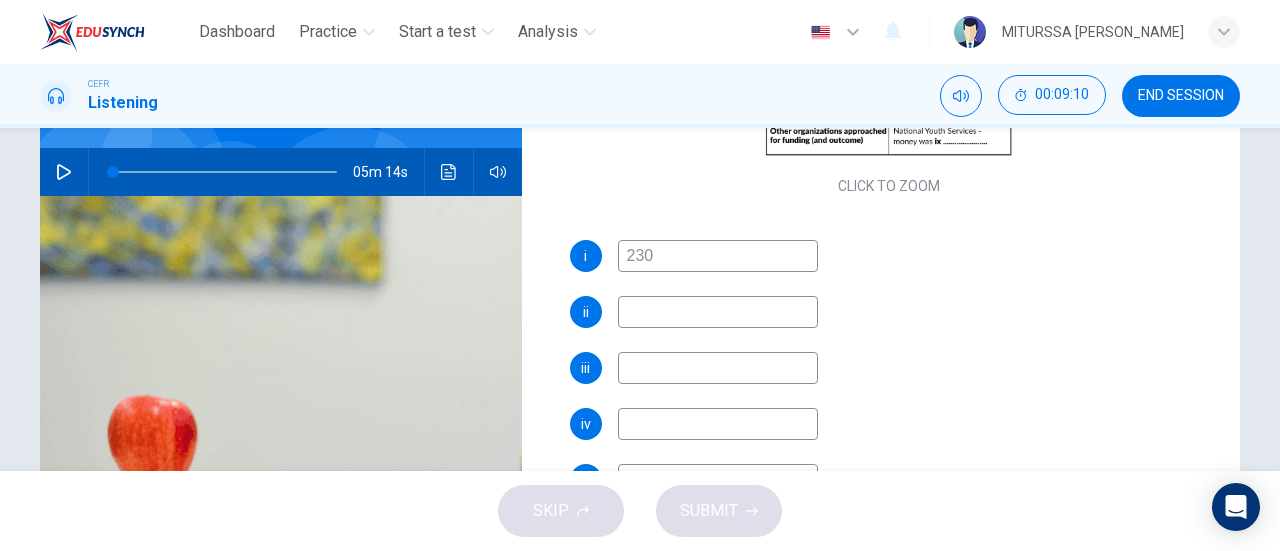 click at bounding box center (718, 312) 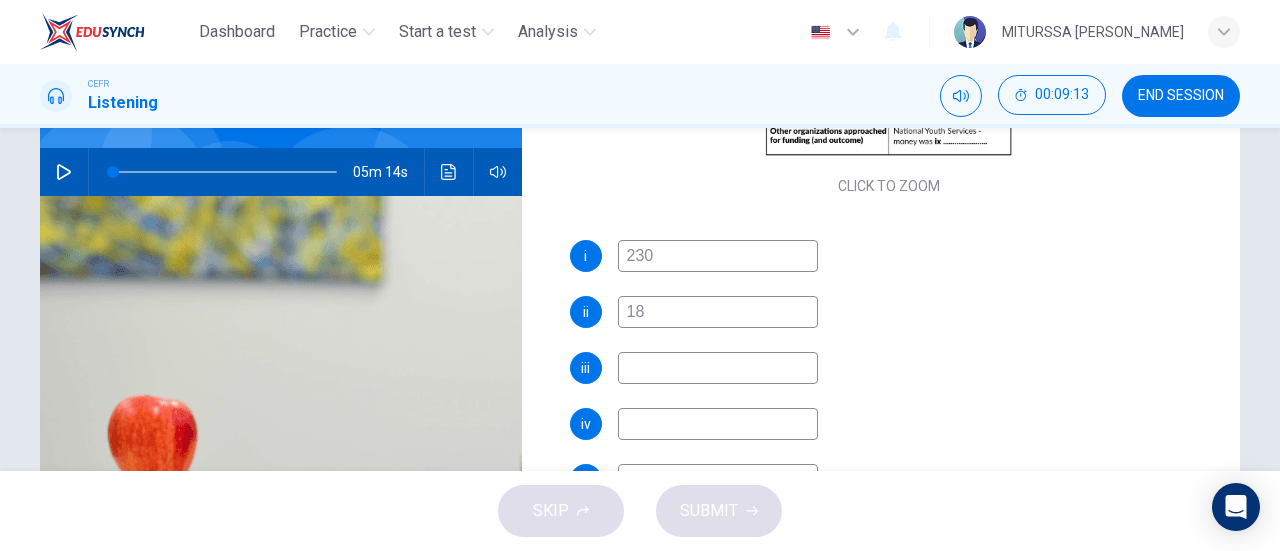 type on "18" 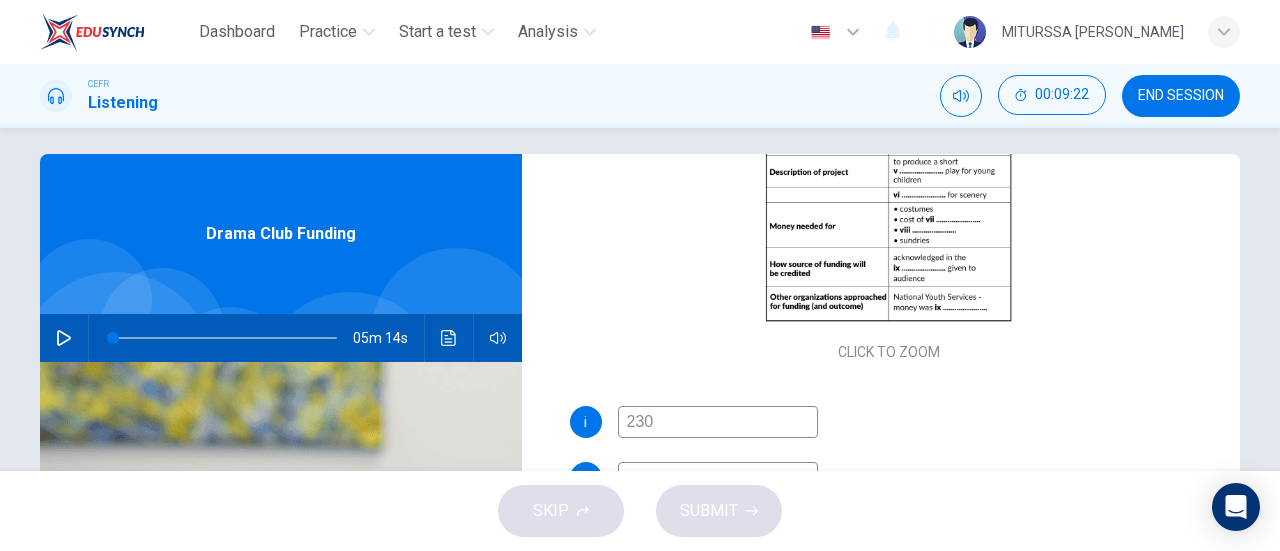 scroll, scrollTop: 0, scrollLeft: 0, axis: both 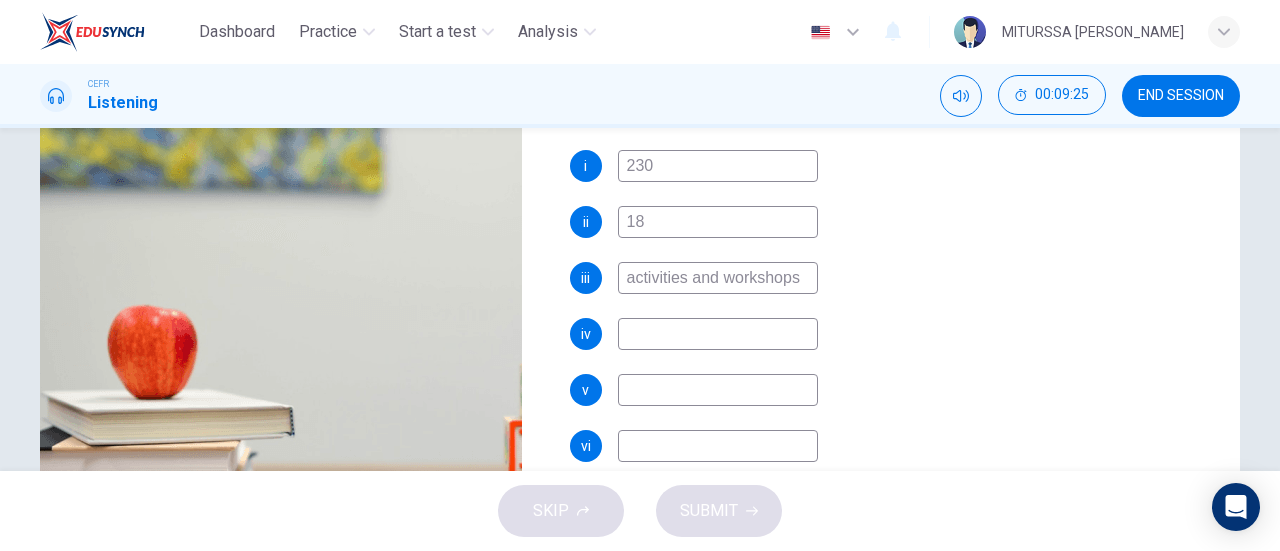 type on "activities and workshops" 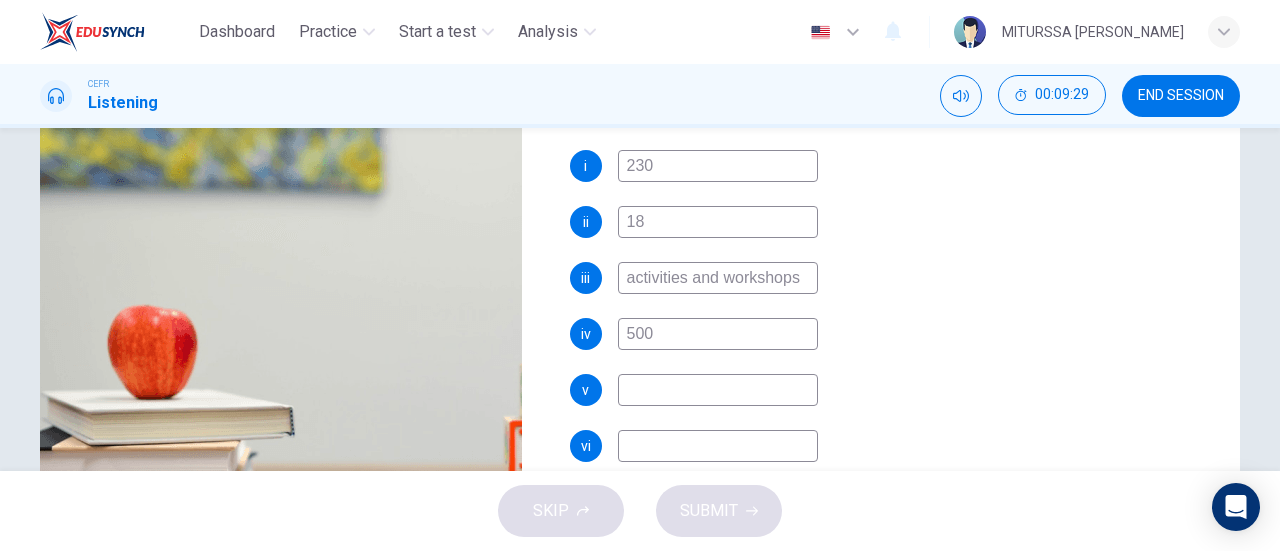 click at bounding box center (718, 390) 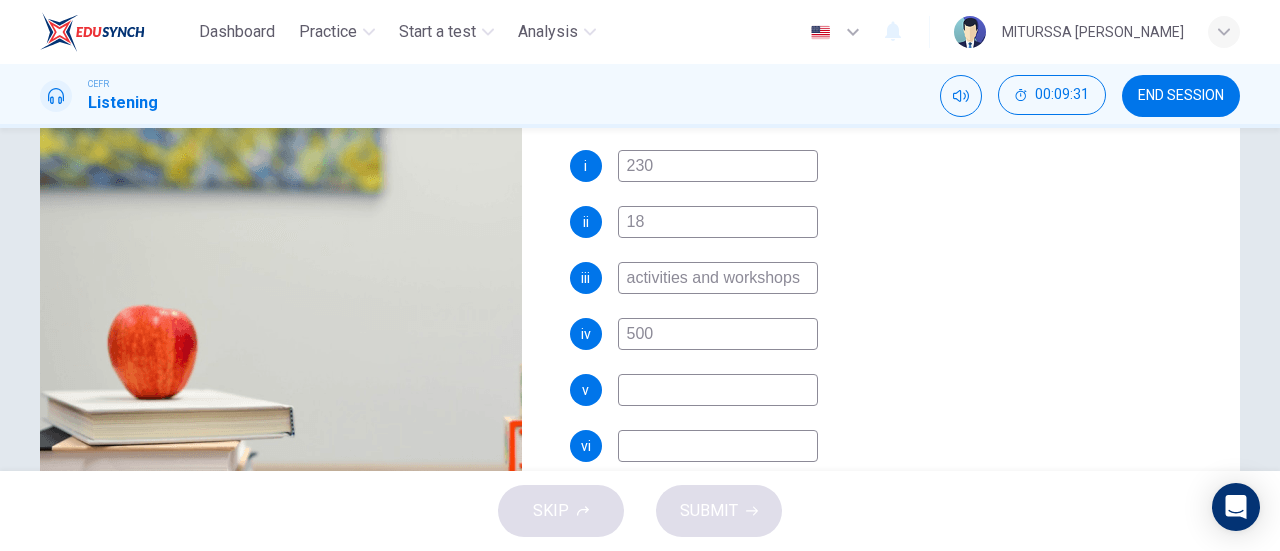 scroll, scrollTop: 31, scrollLeft: 0, axis: vertical 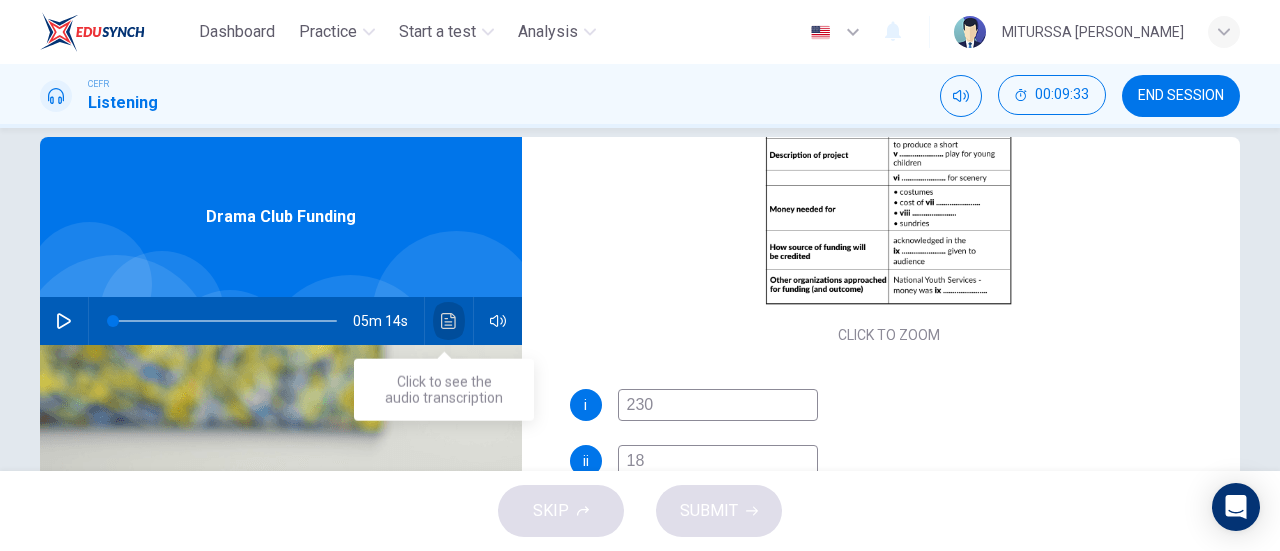 click 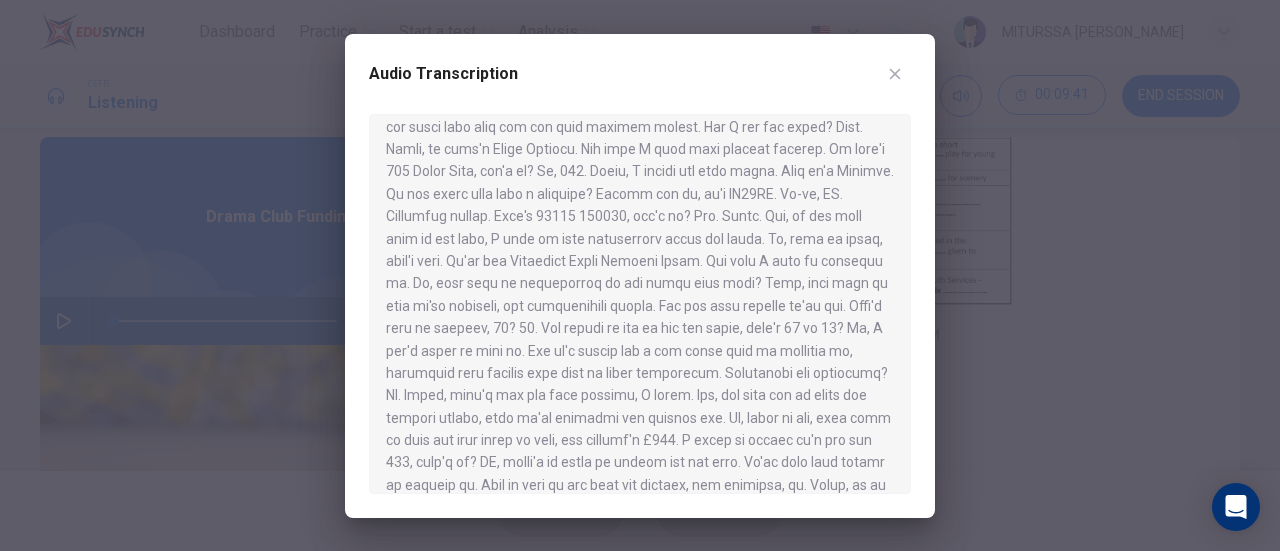 scroll, scrollTop: 198, scrollLeft: 0, axis: vertical 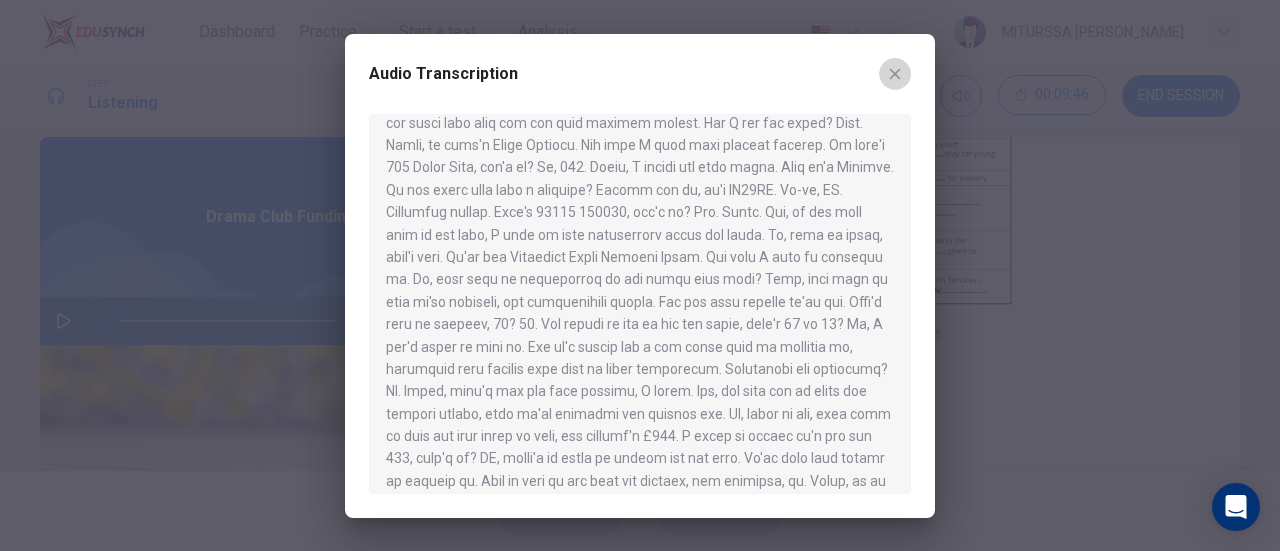 click 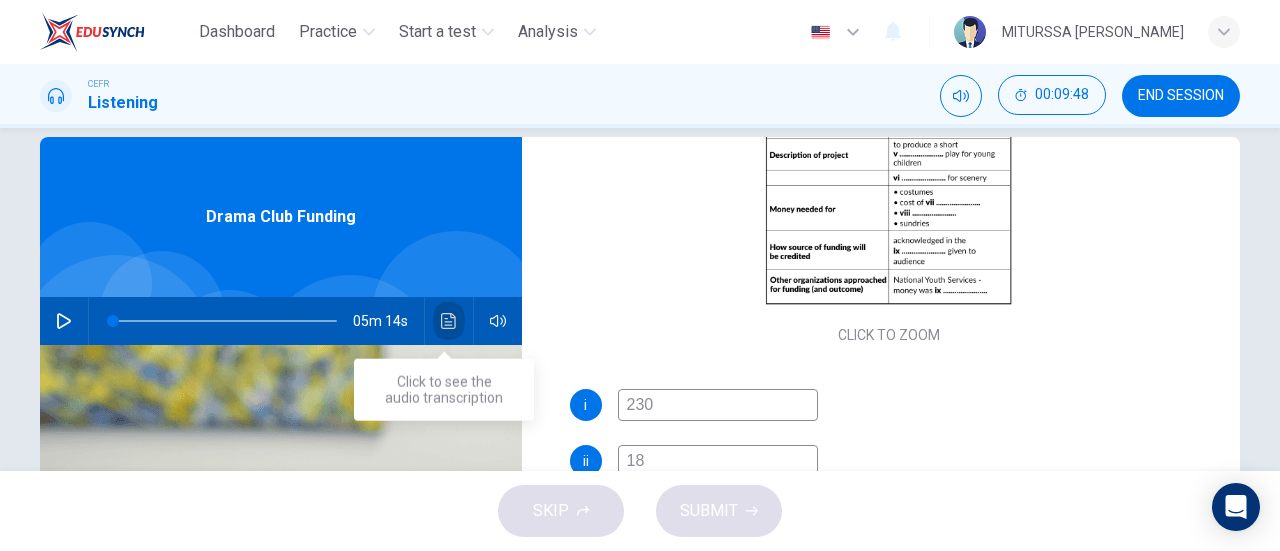 click at bounding box center (449, 321) 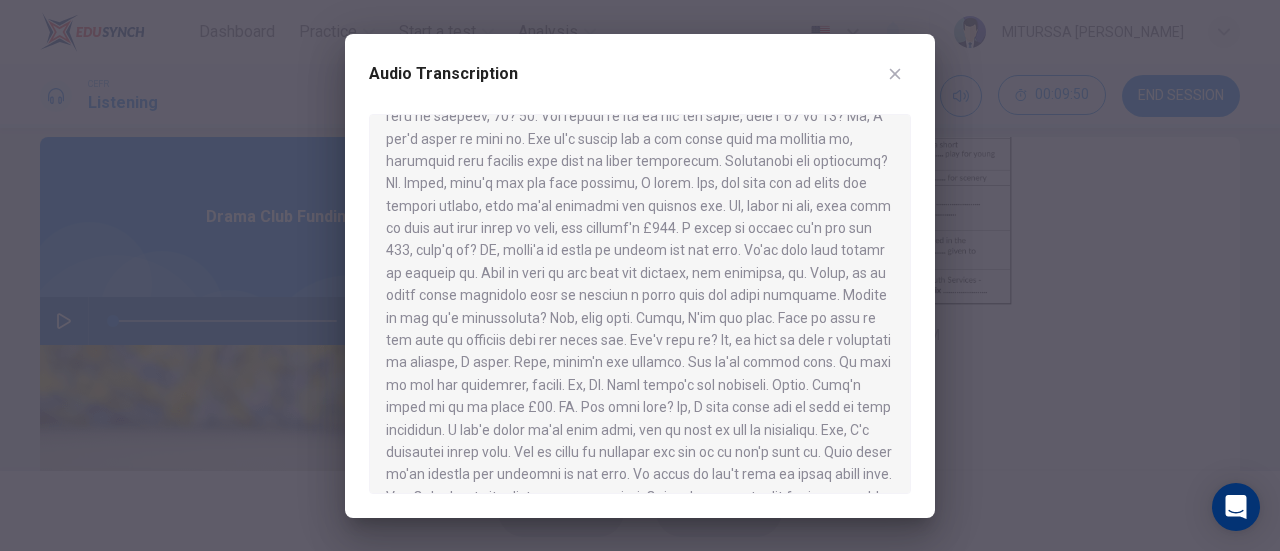 scroll, scrollTop: 408, scrollLeft: 0, axis: vertical 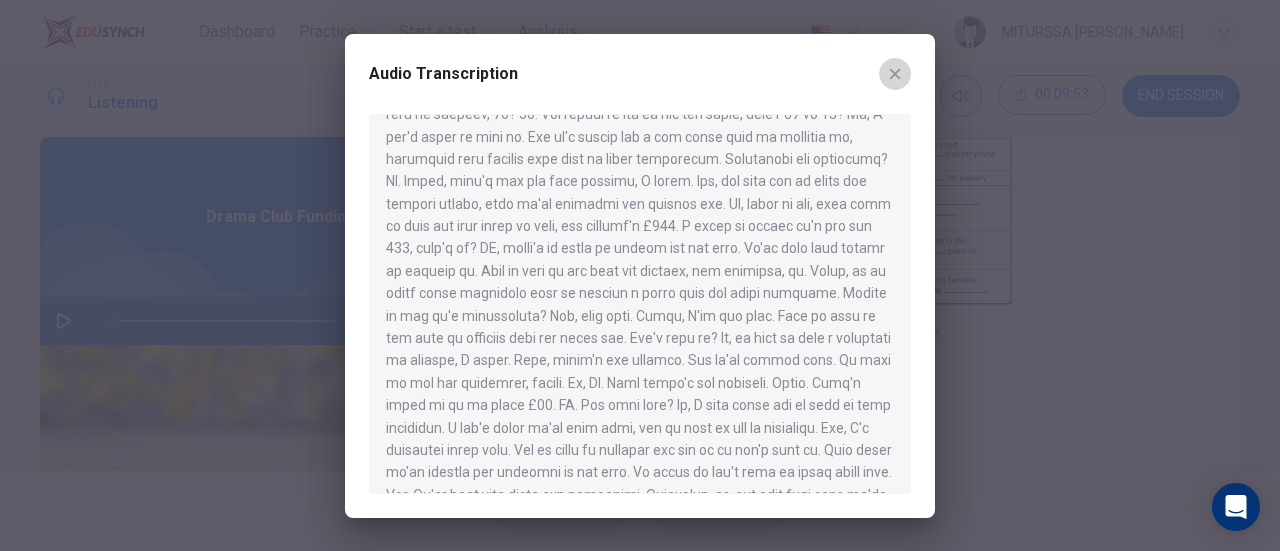 click 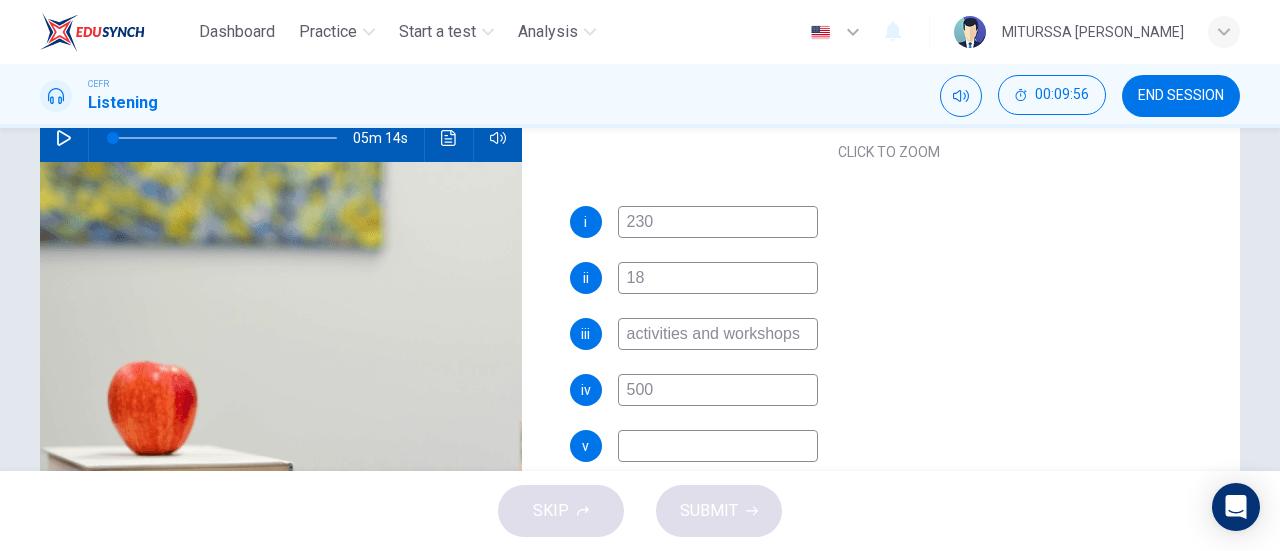 scroll, scrollTop: 229, scrollLeft: 0, axis: vertical 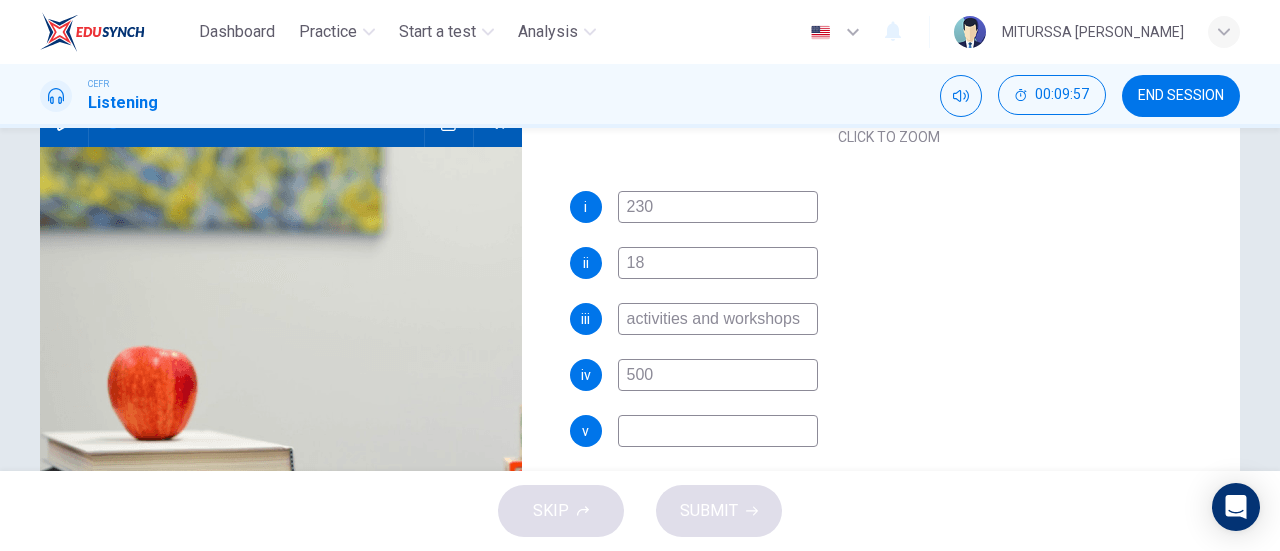 click on "500" at bounding box center (718, 375) 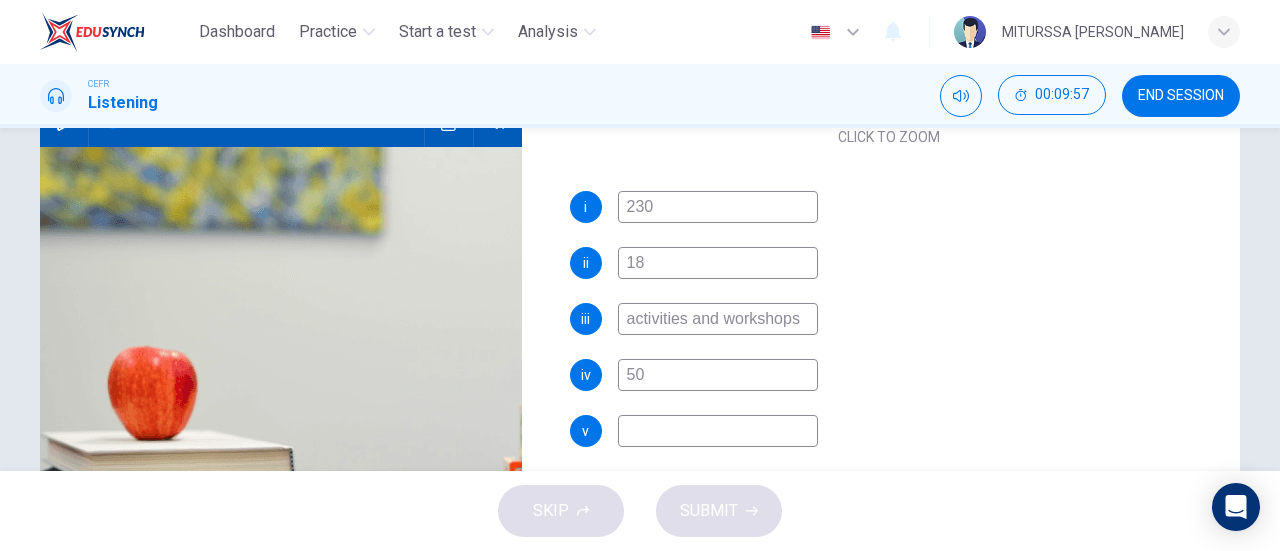type on "5" 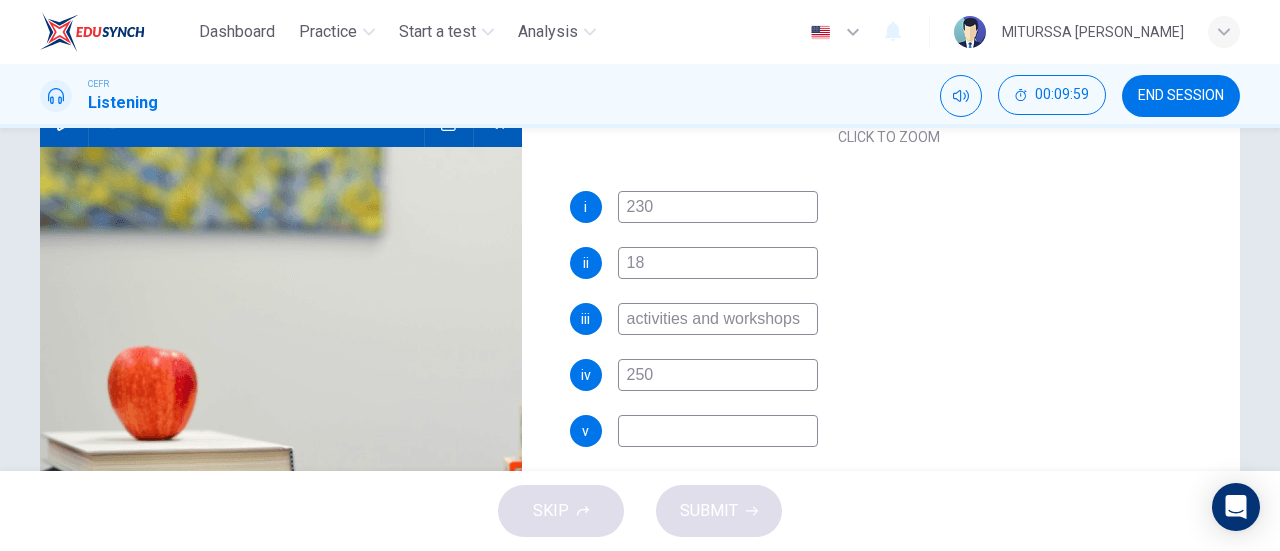 type on "250" 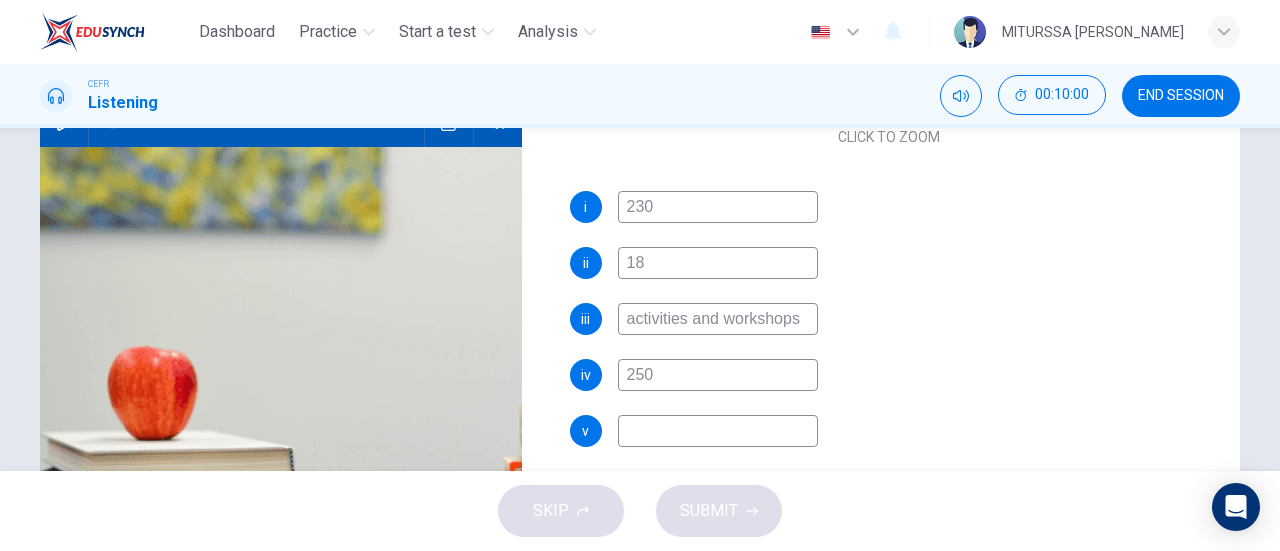 click at bounding box center (718, 431) 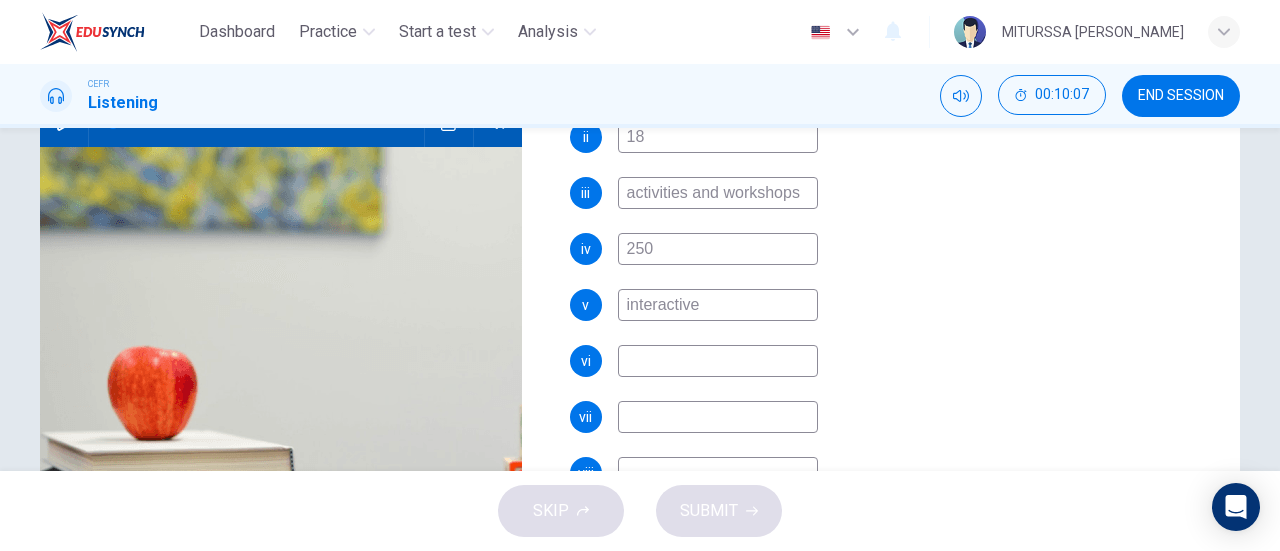 scroll, scrollTop: 508, scrollLeft: 0, axis: vertical 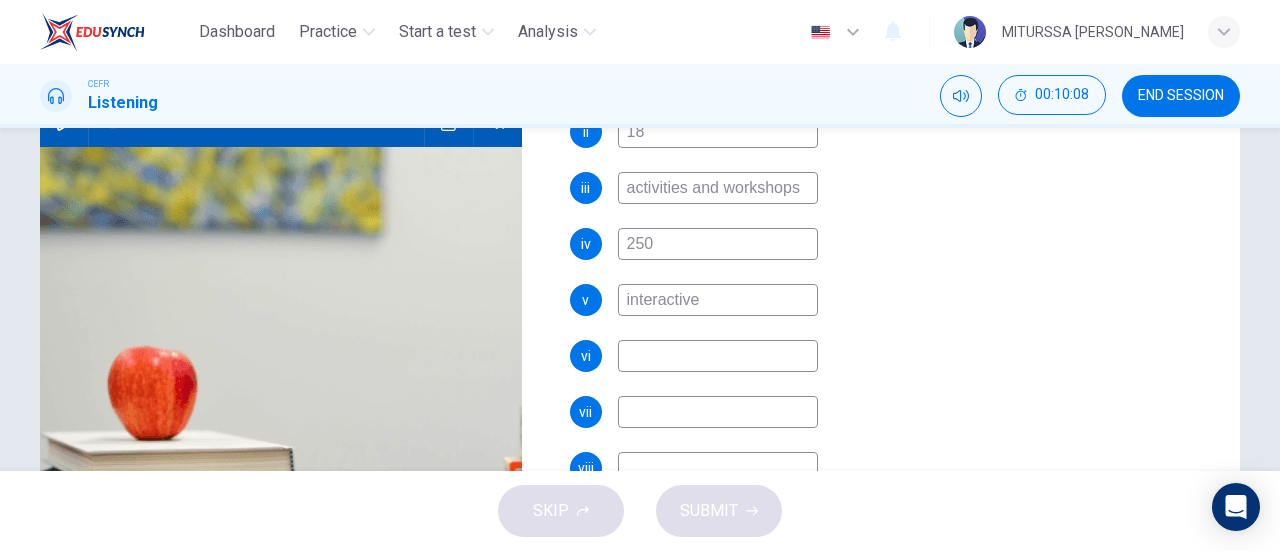 type on "interactive" 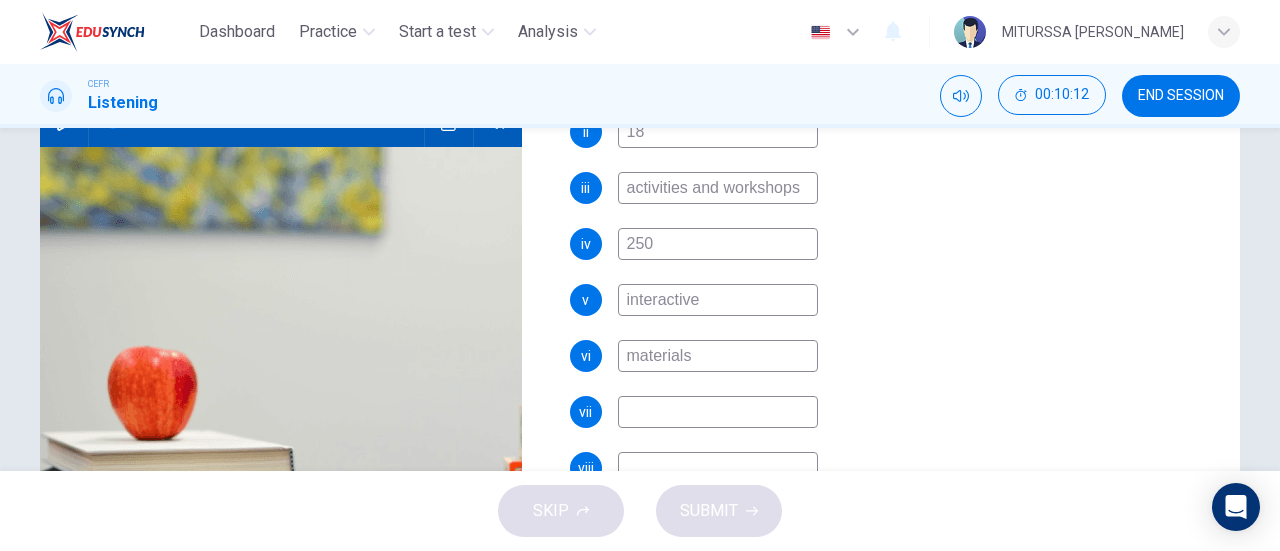 type on "materials" 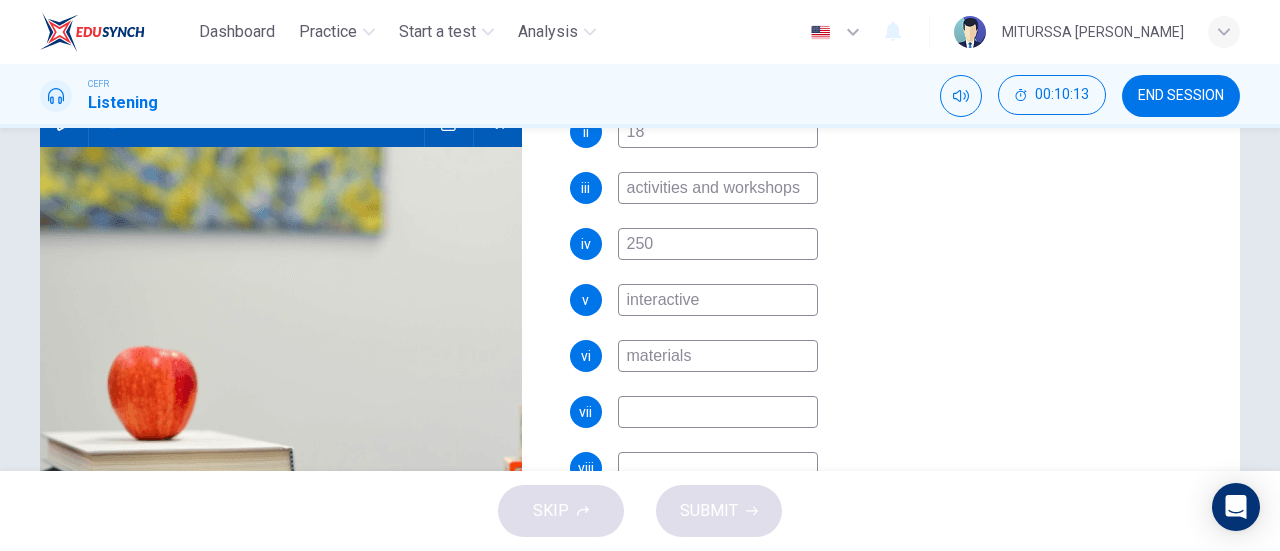 click at bounding box center (718, 412) 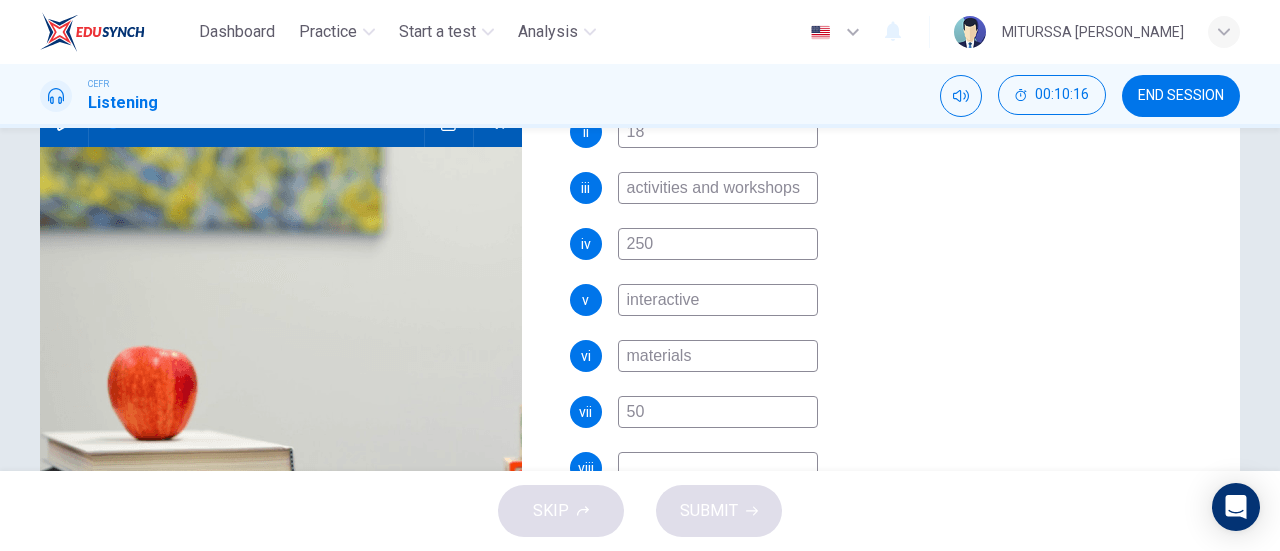 scroll, scrollTop: 510, scrollLeft: 0, axis: vertical 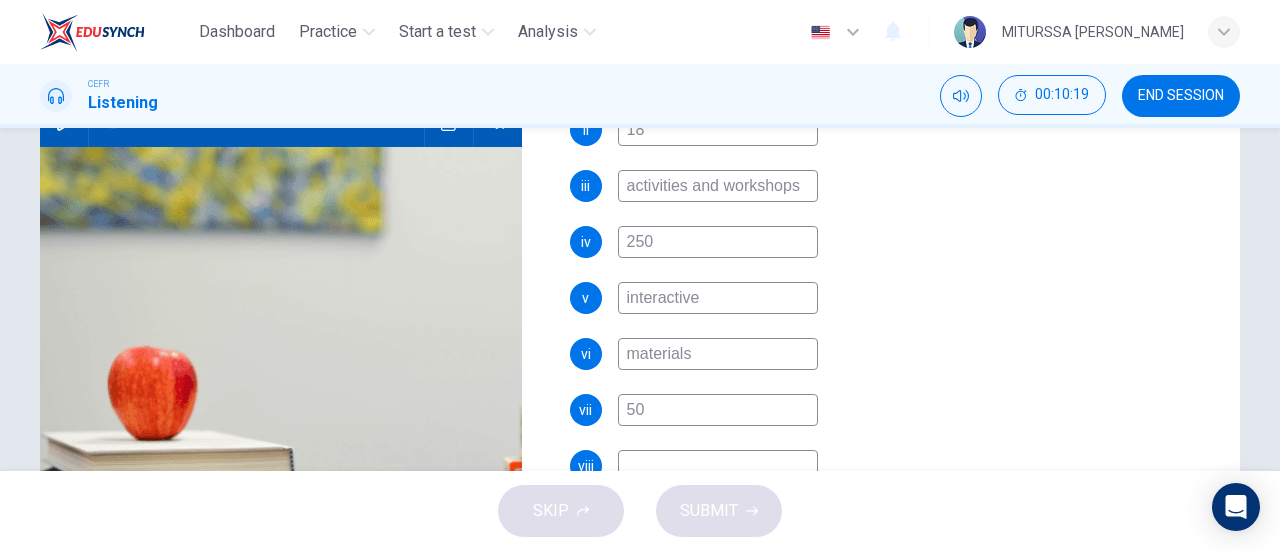 type on "50" 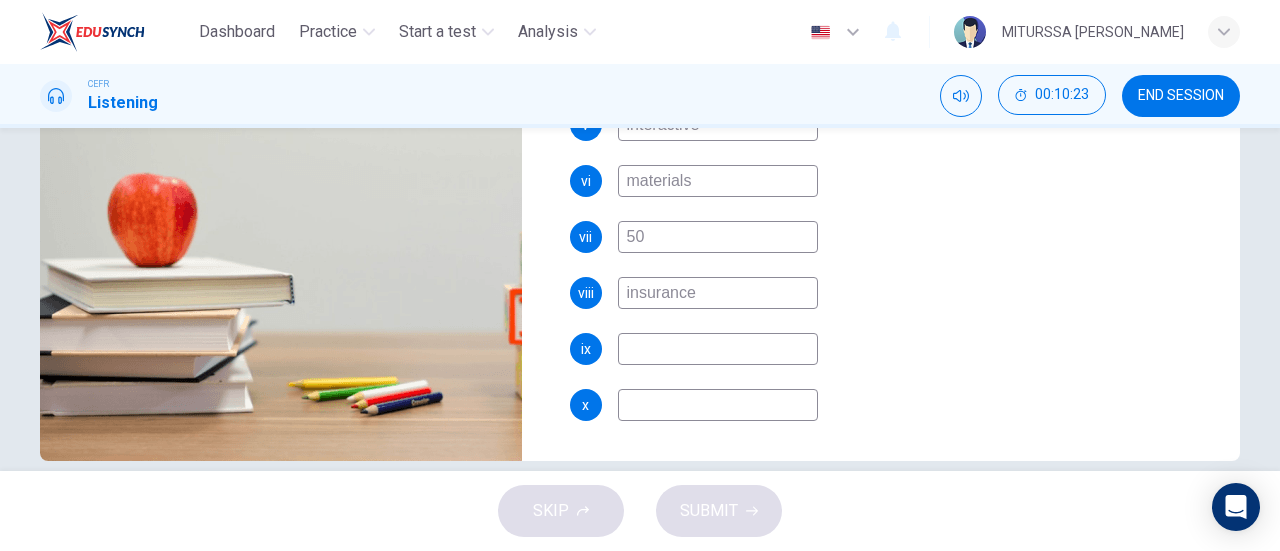 scroll, scrollTop: 408, scrollLeft: 0, axis: vertical 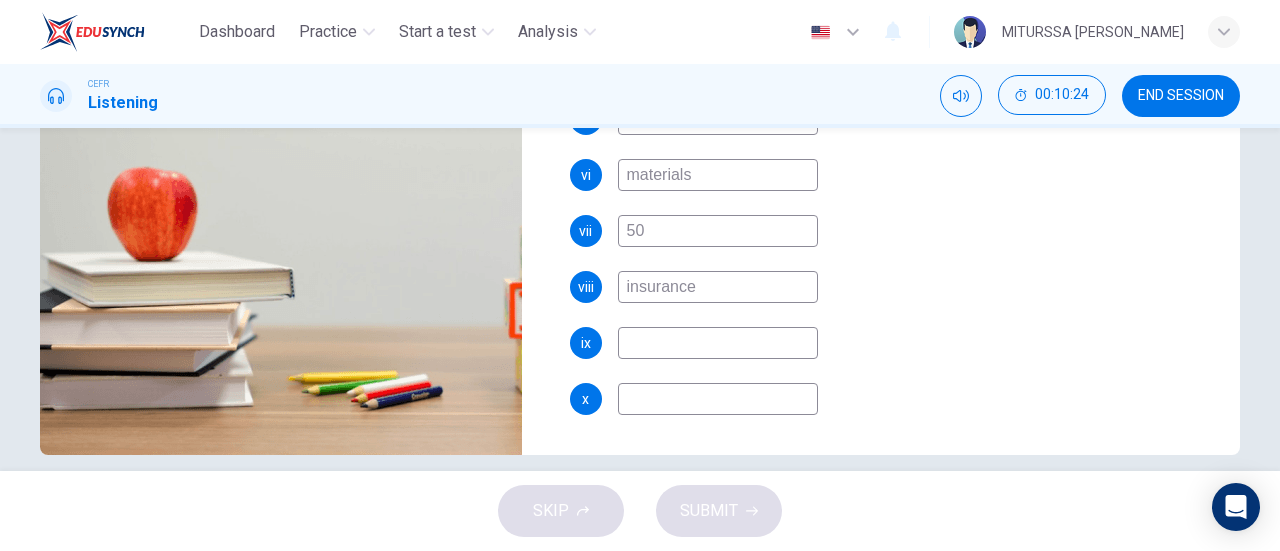 type on "insurance" 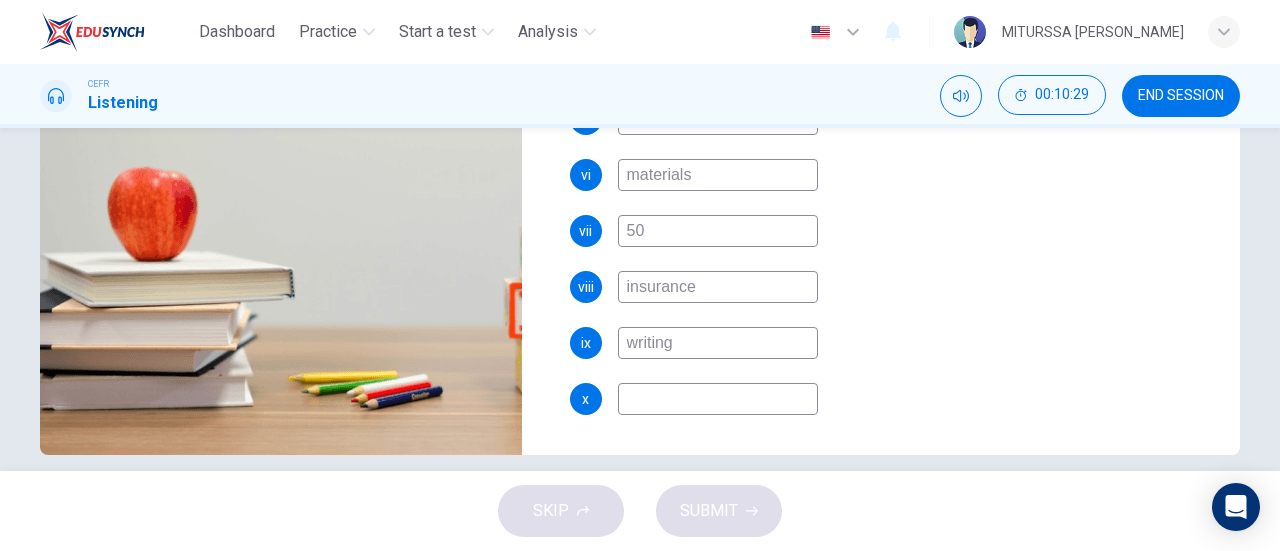 type on "writing" 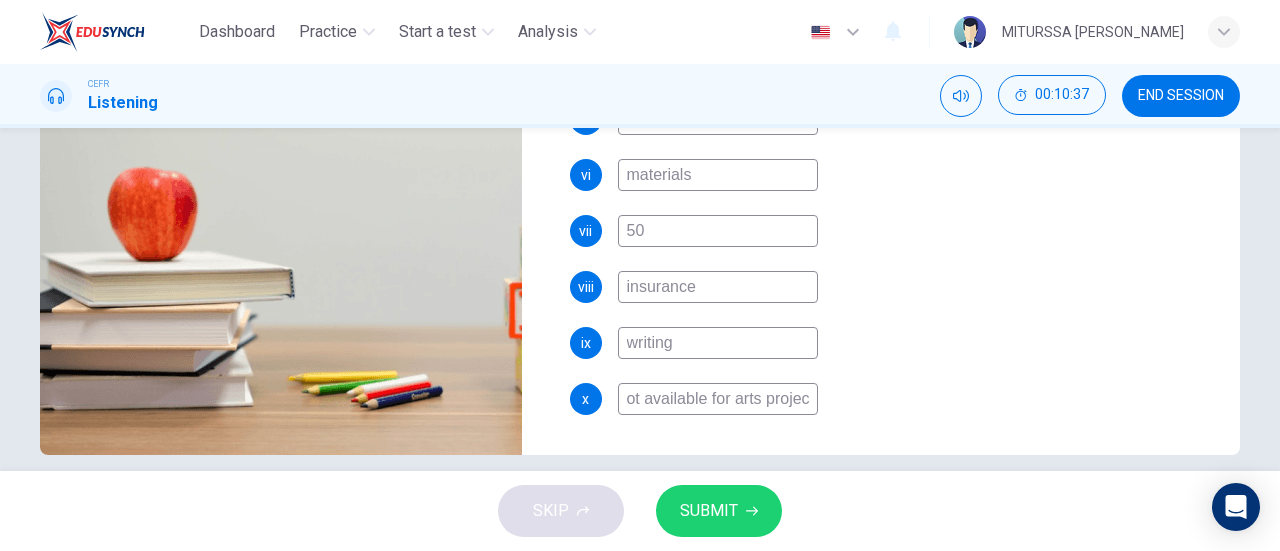scroll, scrollTop: 0, scrollLeft: 22, axis: horizontal 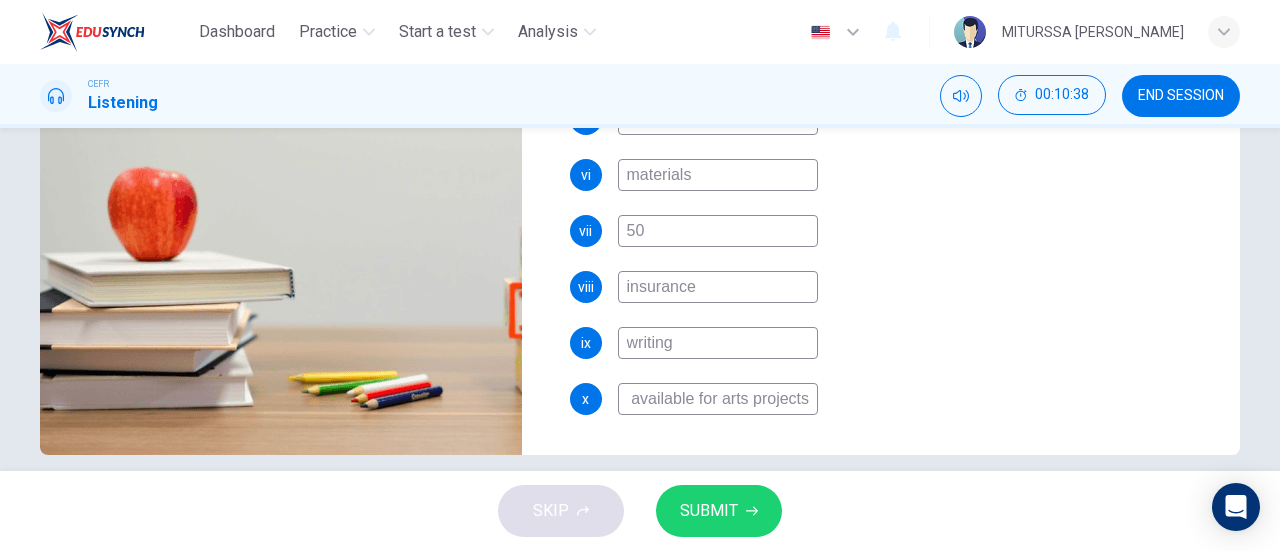 type on "not available for arts projects" 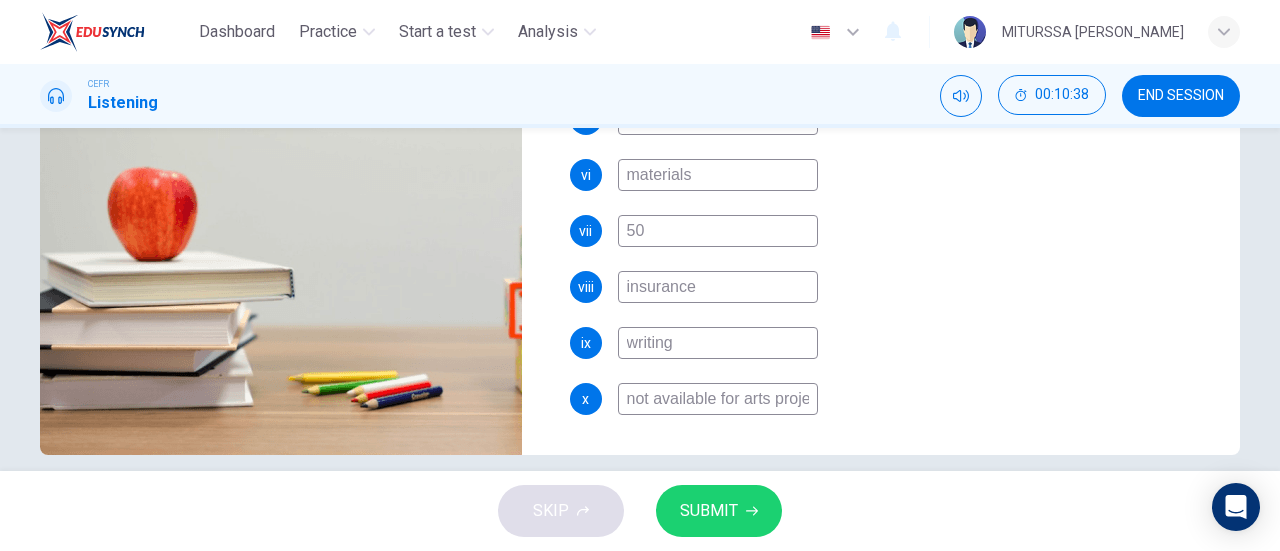 click on "SUBMIT" at bounding box center (709, 511) 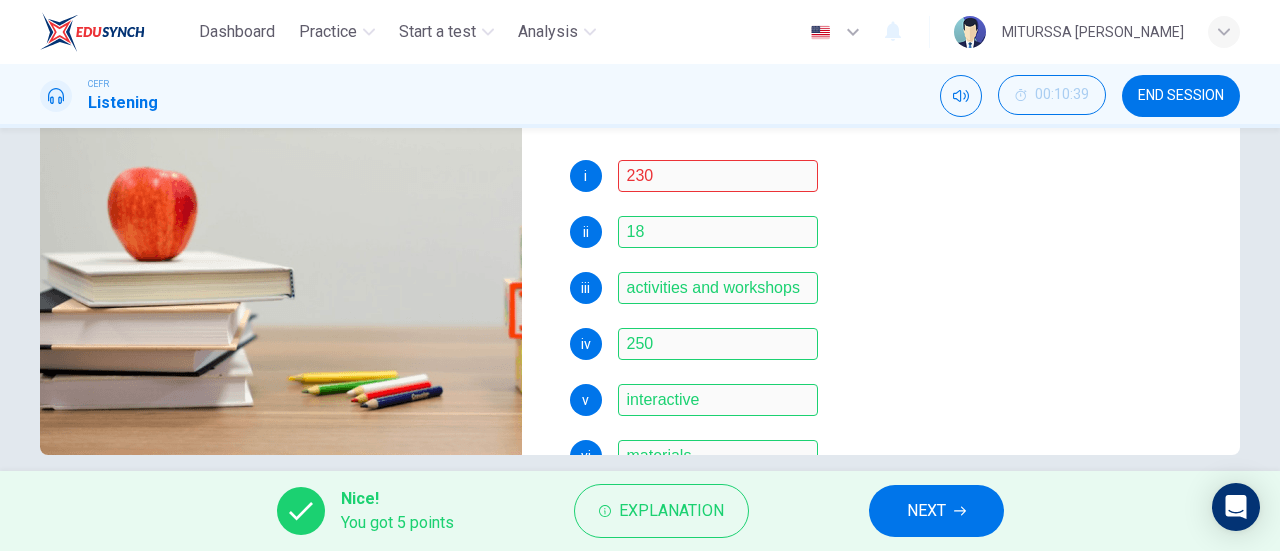 scroll, scrollTop: 224, scrollLeft: 0, axis: vertical 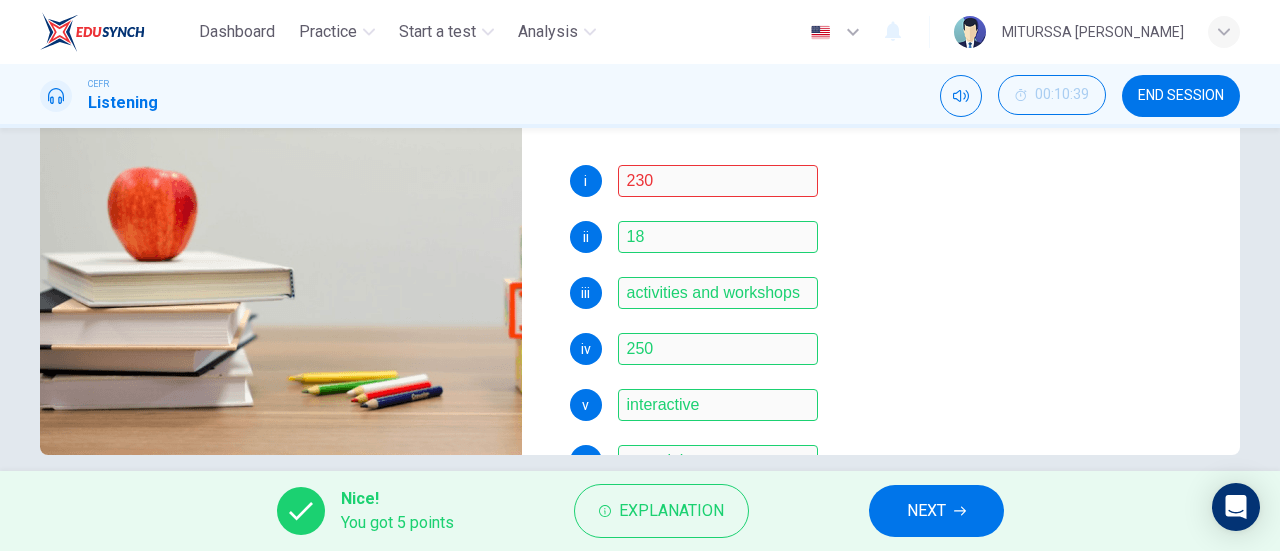 click on "Questions 1 - 10 Complete the form below. Write  NO MORE THAN THREE WORDS  for each answer. CLICK TO ZOOM Click to Zoom i 230 ii 18 iii activities and workshops iv 250 v interactive vi materials vii 50 viii insurance ix writing x not available for arts projects" at bounding box center (889, -117) 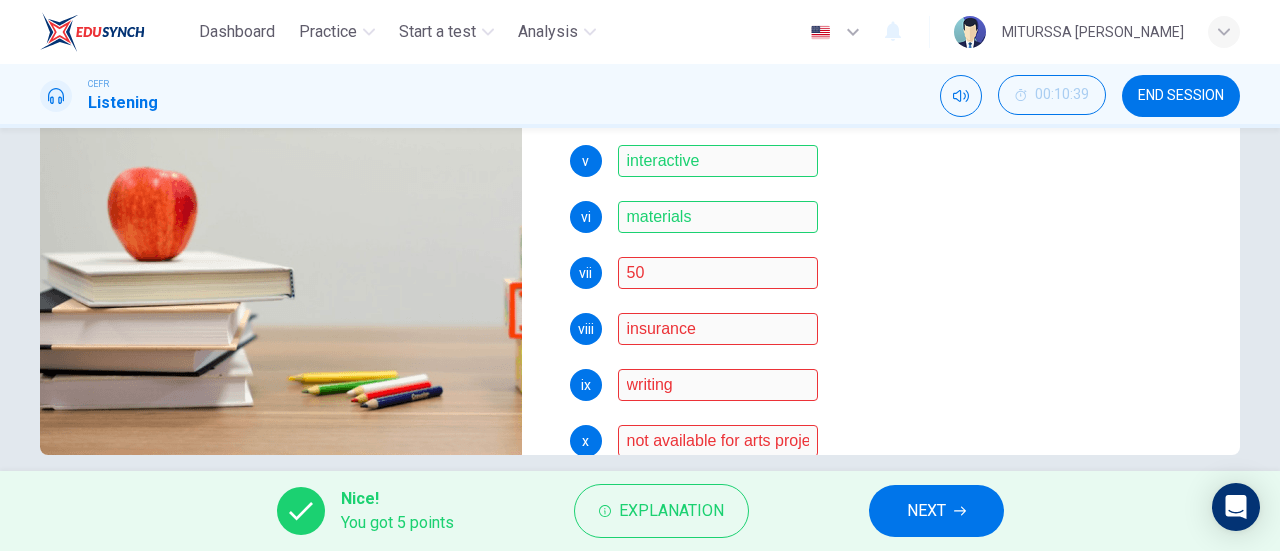 scroll, scrollTop: 478, scrollLeft: 0, axis: vertical 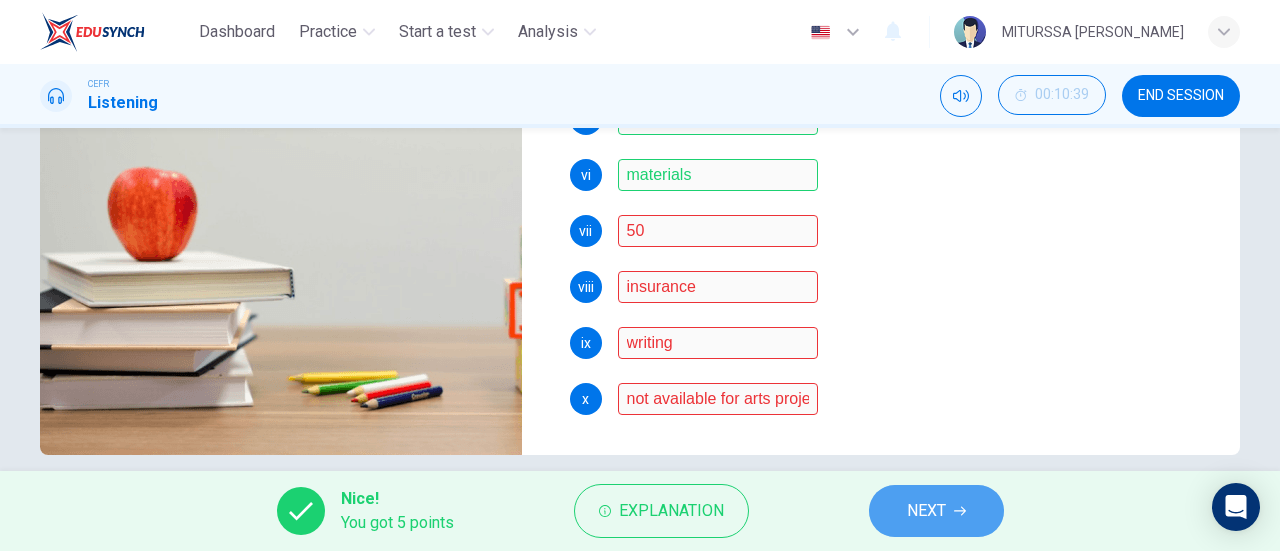 click on "NEXT" at bounding box center (936, 511) 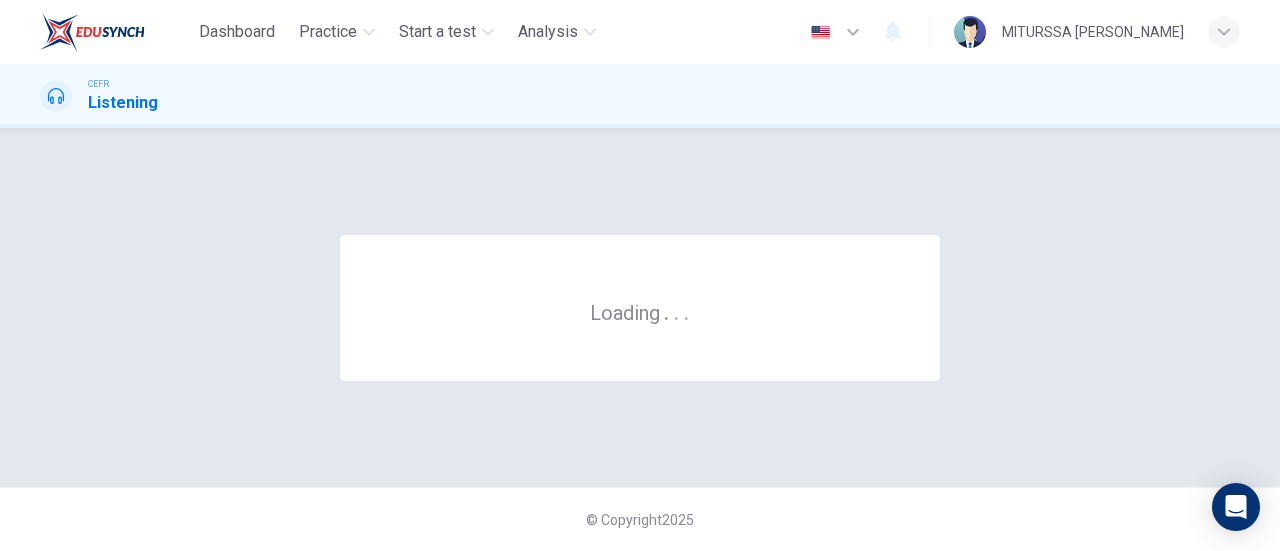 scroll, scrollTop: 0, scrollLeft: 0, axis: both 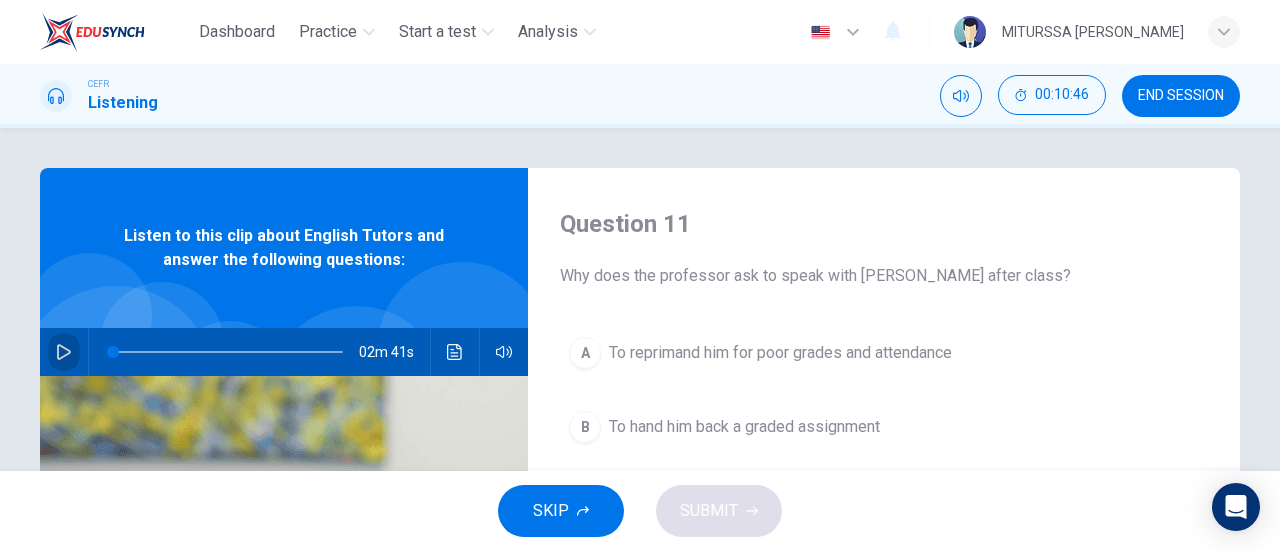 click 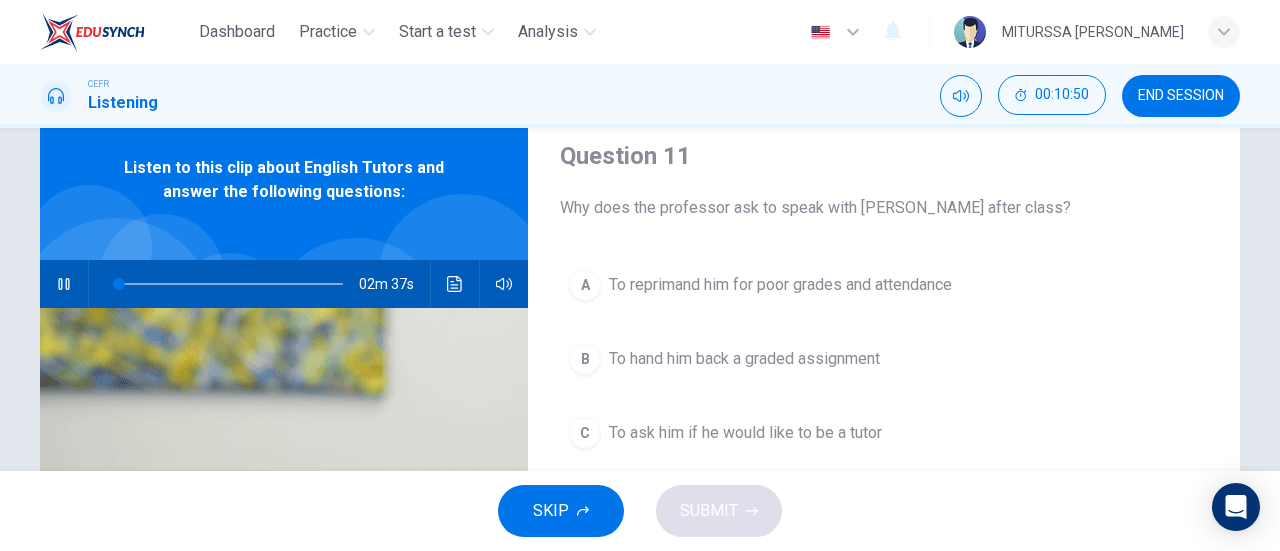 scroll, scrollTop: 64, scrollLeft: 0, axis: vertical 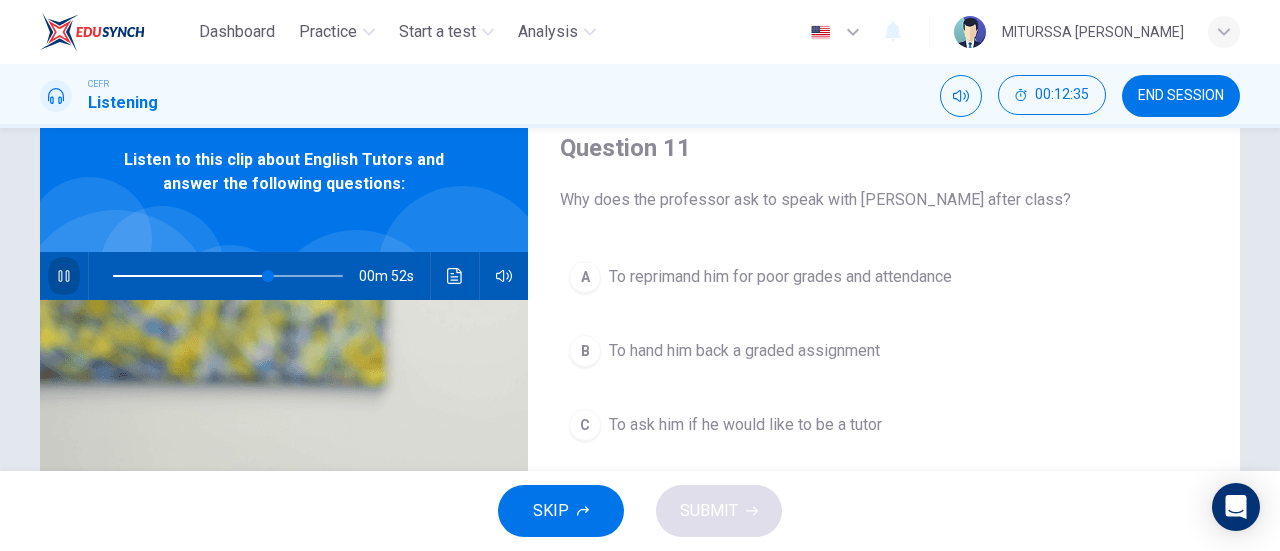 click 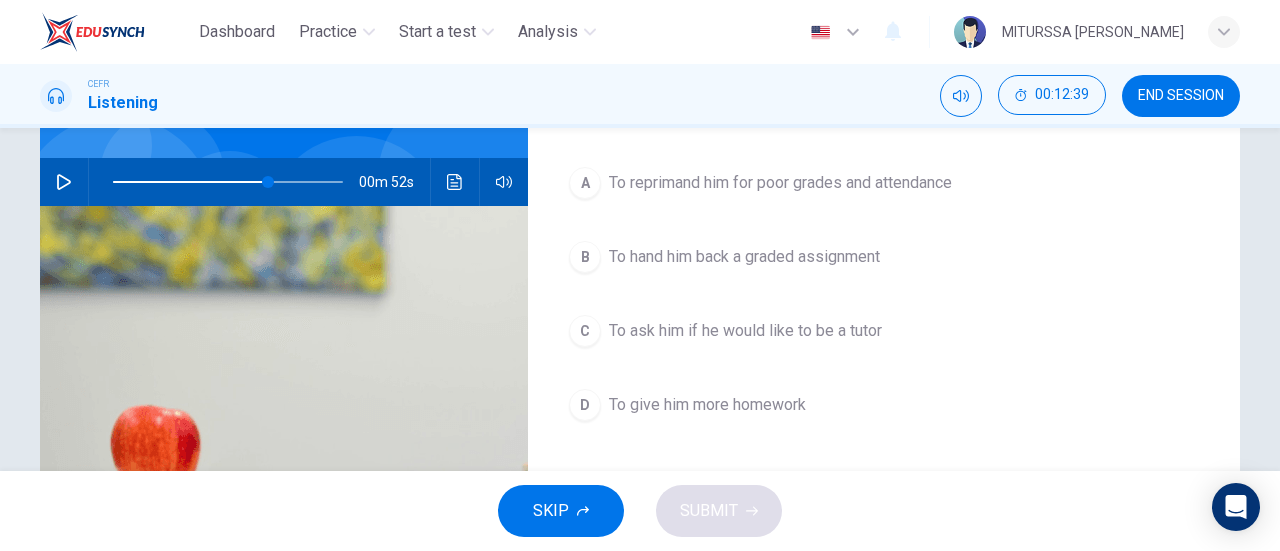 scroll, scrollTop: 167, scrollLeft: 0, axis: vertical 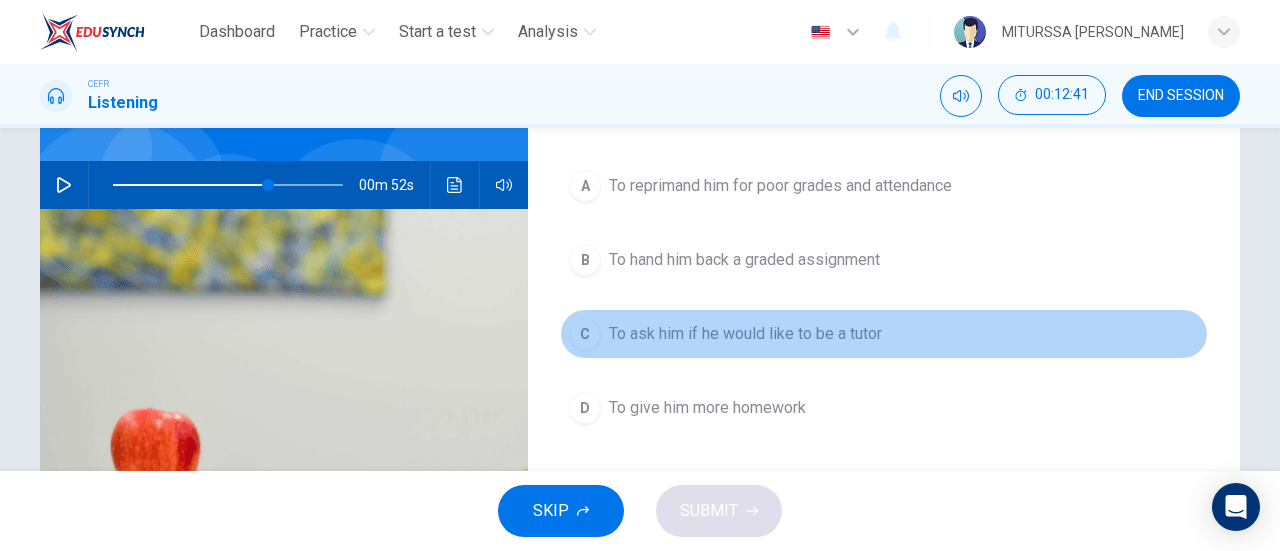 click on "C" at bounding box center [585, 334] 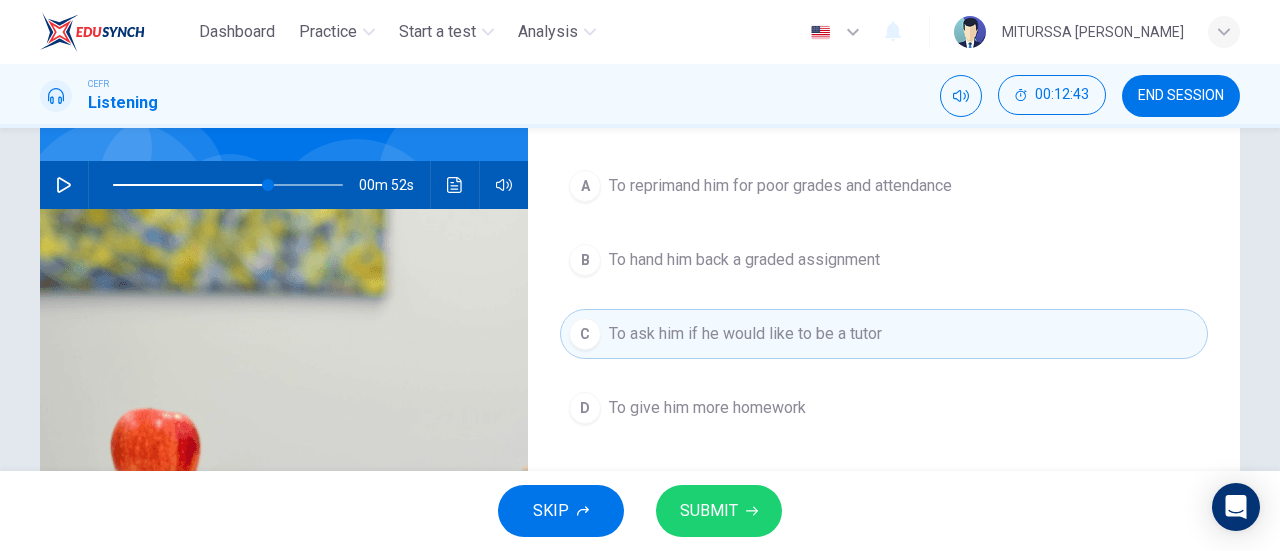 click on "SUBMIT" at bounding box center (719, 511) 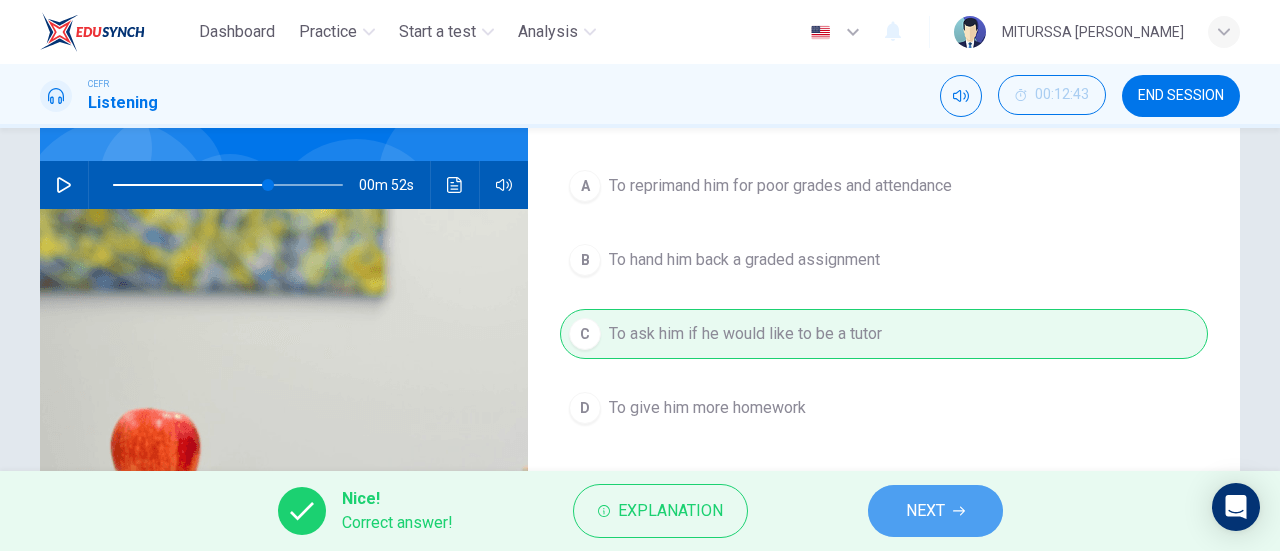 click on "NEXT" at bounding box center (925, 511) 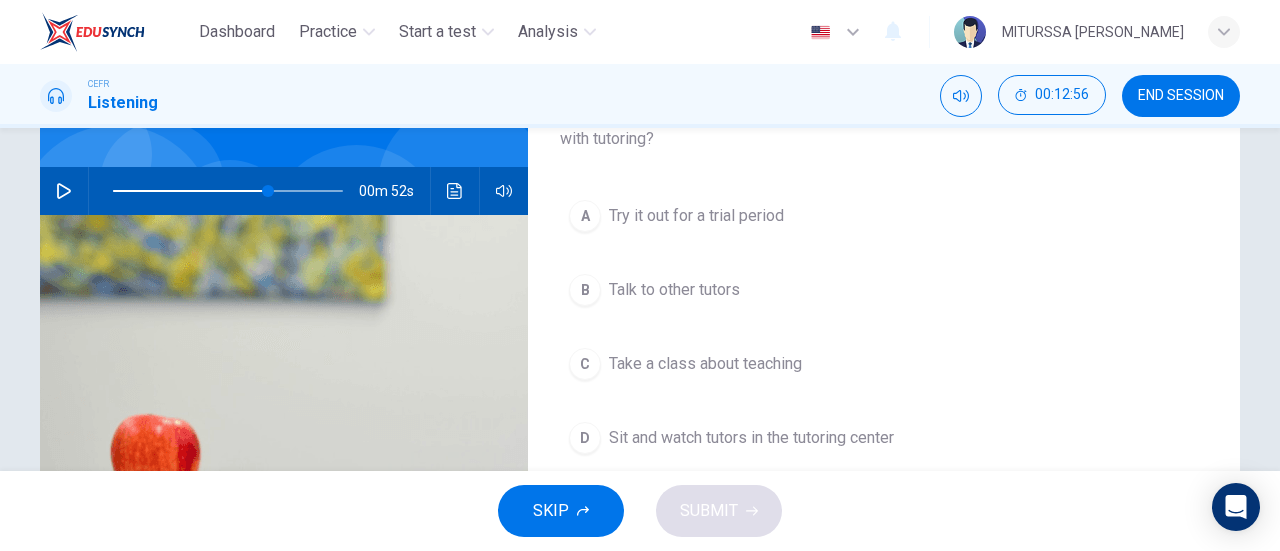 scroll, scrollTop: 174, scrollLeft: 0, axis: vertical 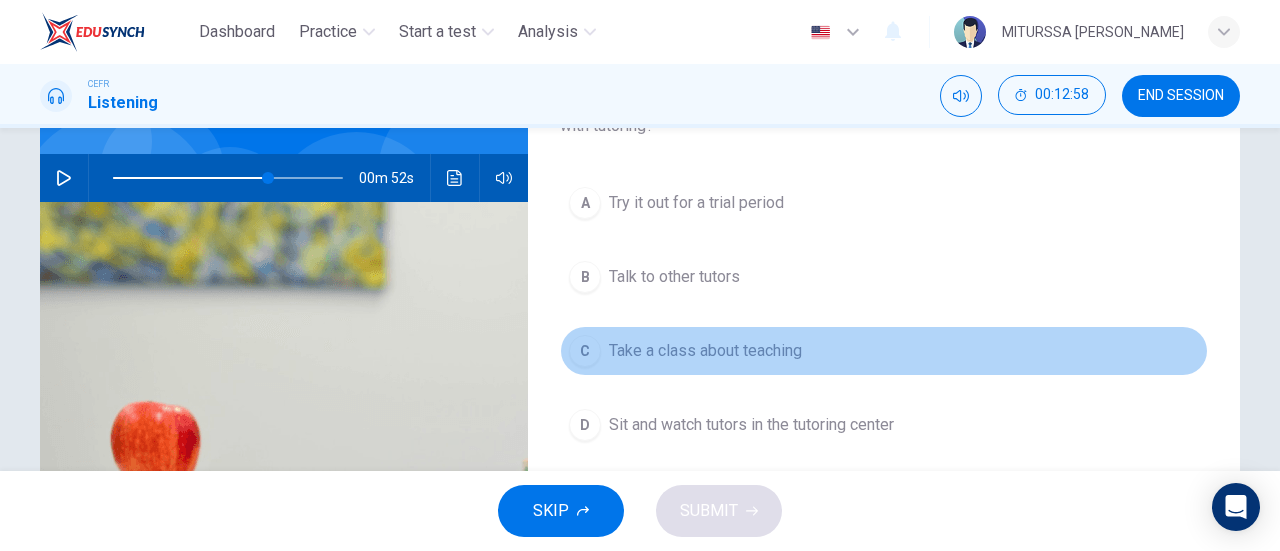 click on "Take a class about teaching" at bounding box center [705, 351] 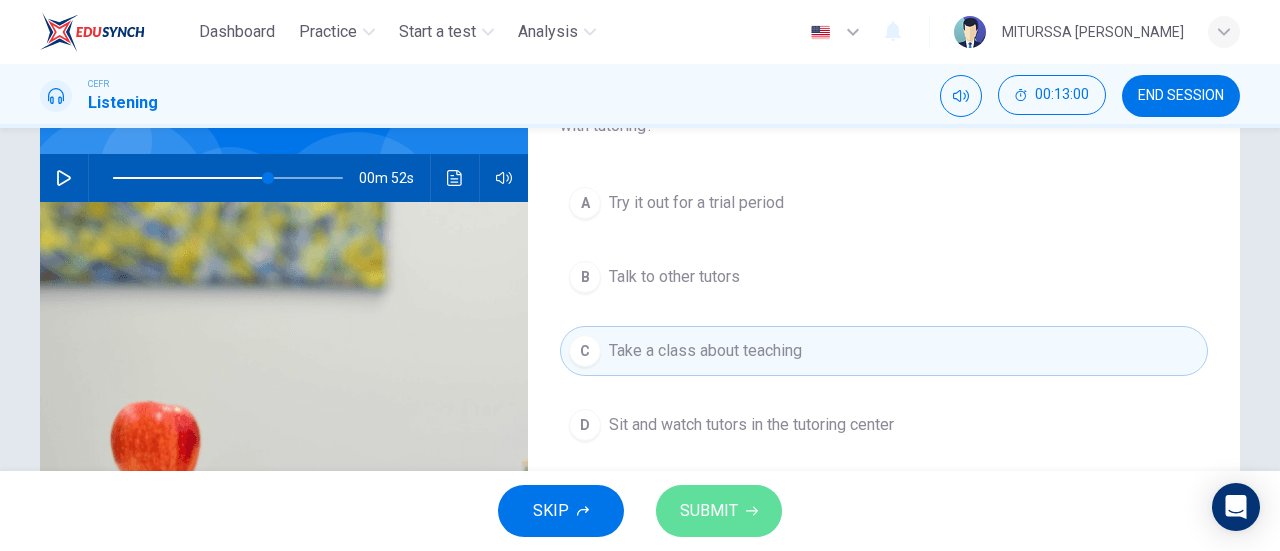 click on "SUBMIT" at bounding box center (709, 511) 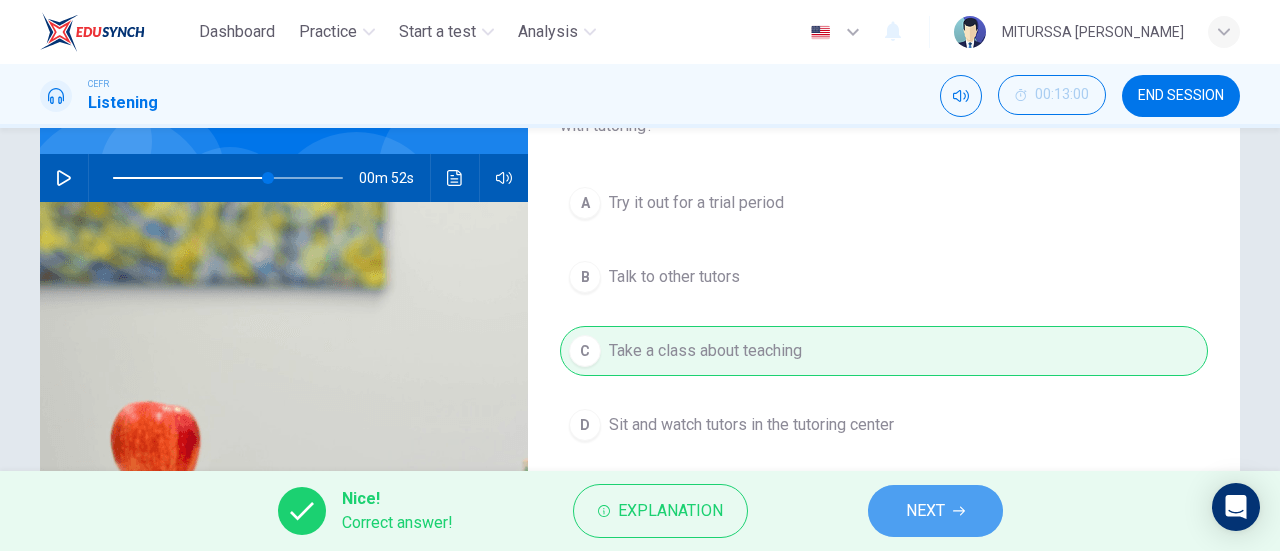 click on "NEXT" at bounding box center (935, 511) 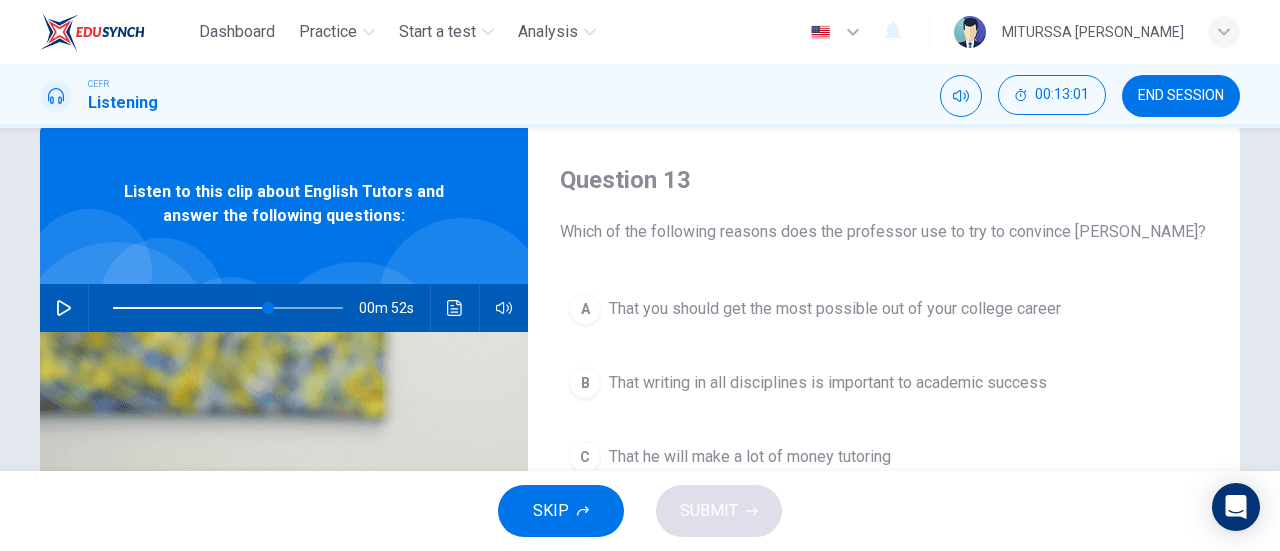 scroll, scrollTop: 42, scrollLeft: 0, axis: vertical 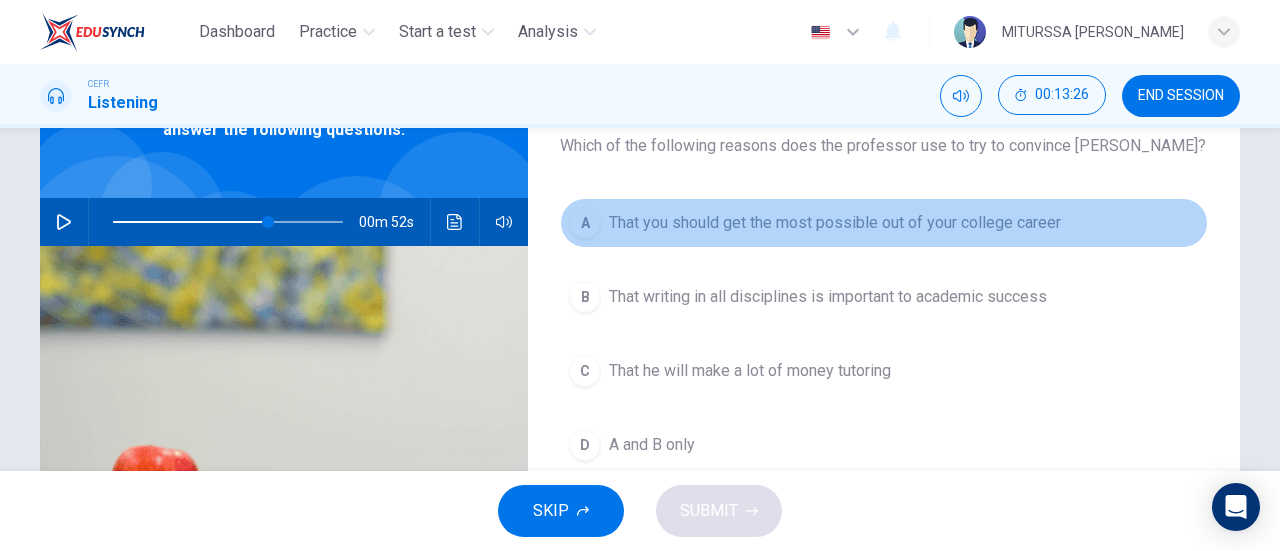 click on "That you should get the most possible out of your college career" at bounding box center (835, 223) 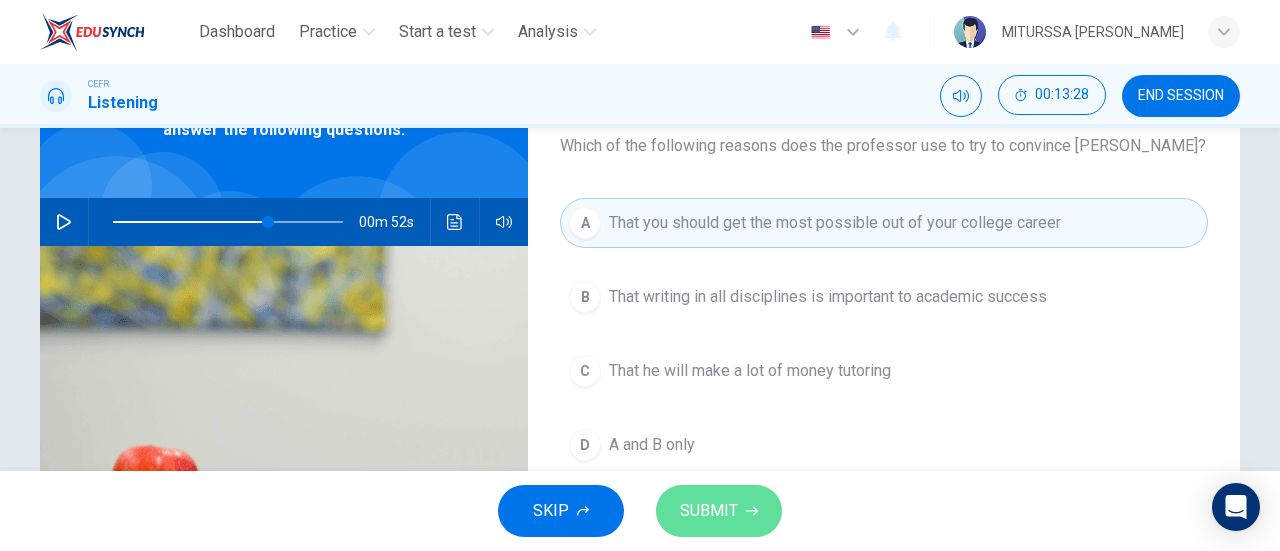 click on "SUBMIT" at bounding box center (709, 511) 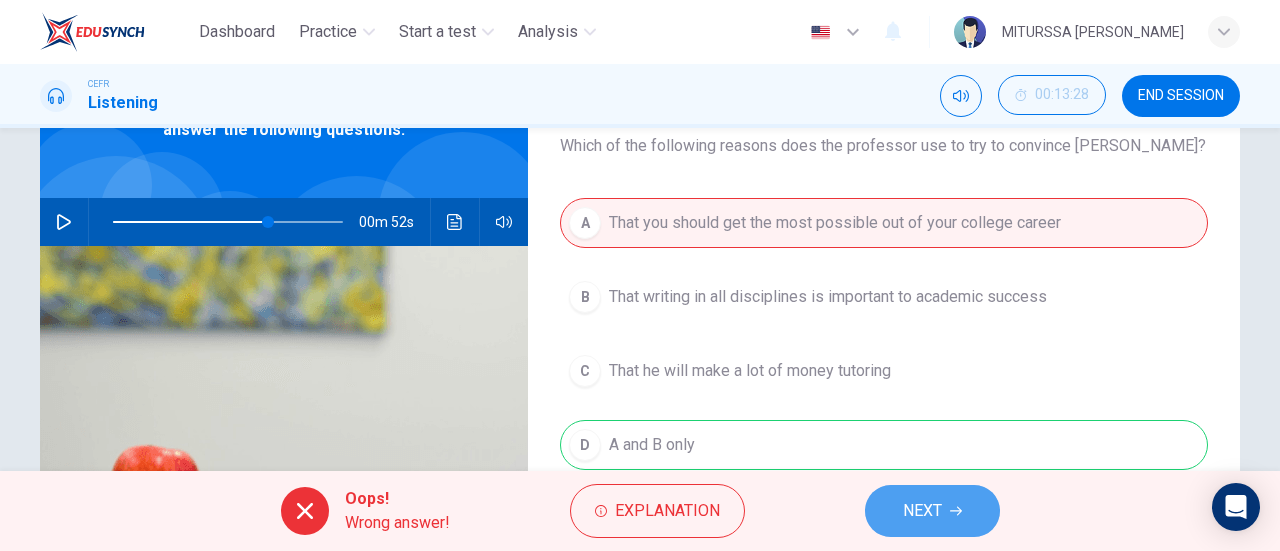 click on "NEXT" at bounding box center (922, 511) 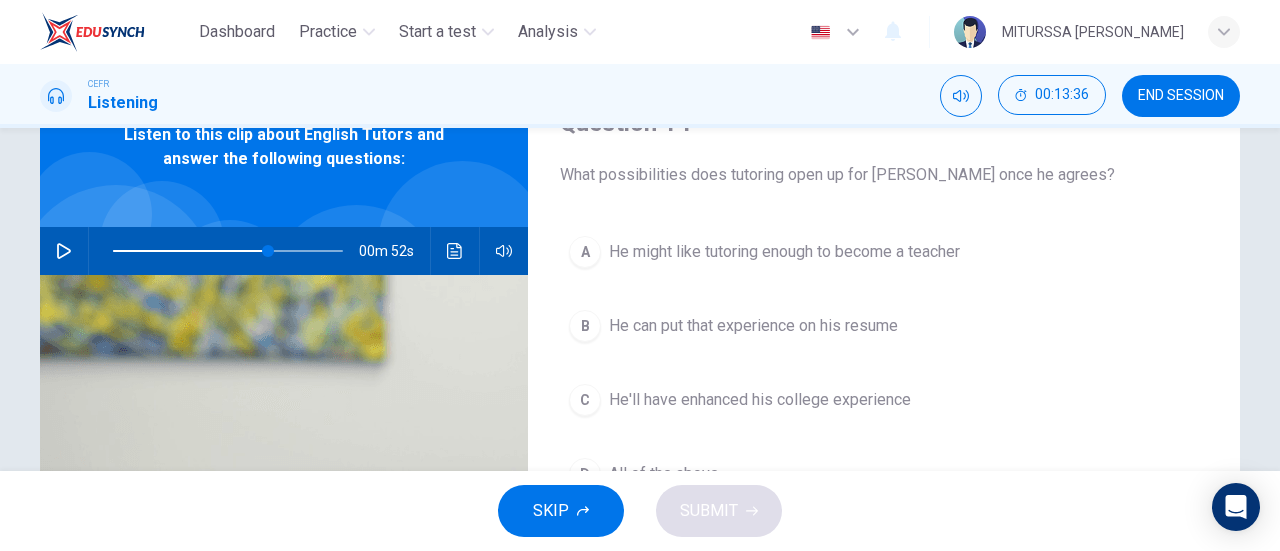 scroll, scrollTop: 110, scrollLeft: 0, axis: vertical 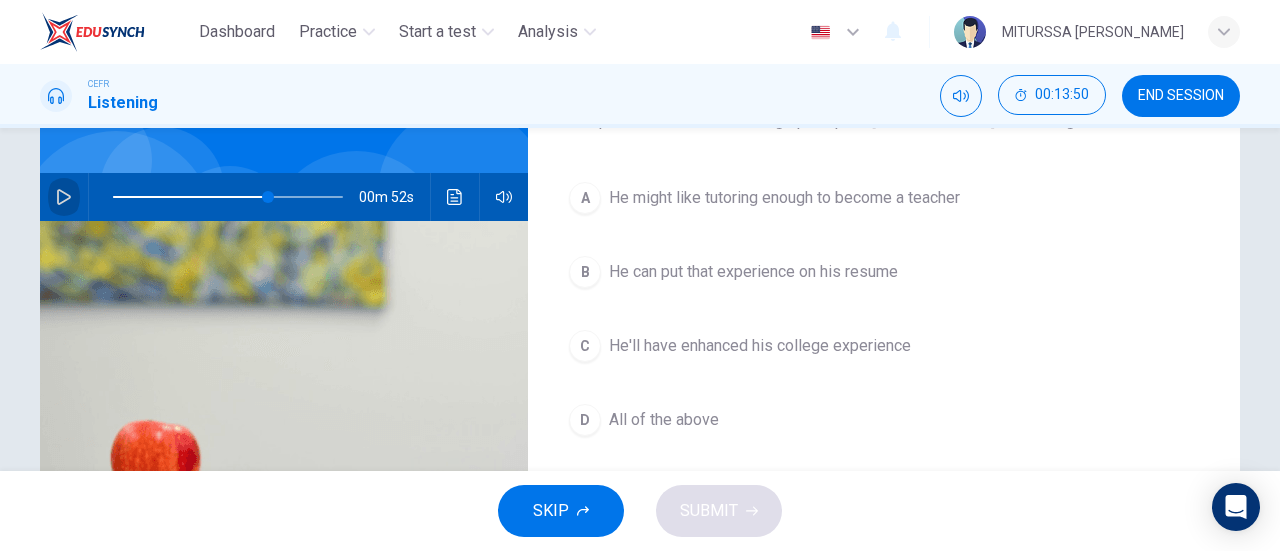 click 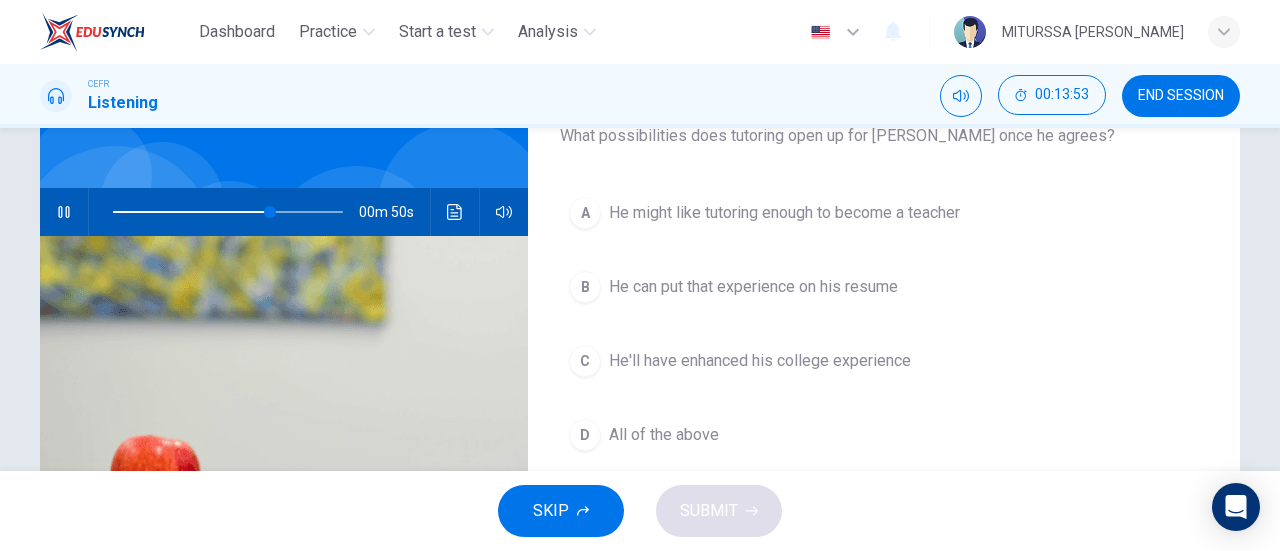 scroll, scrollTop: 134, scrollLeft: 0, axis: vertical 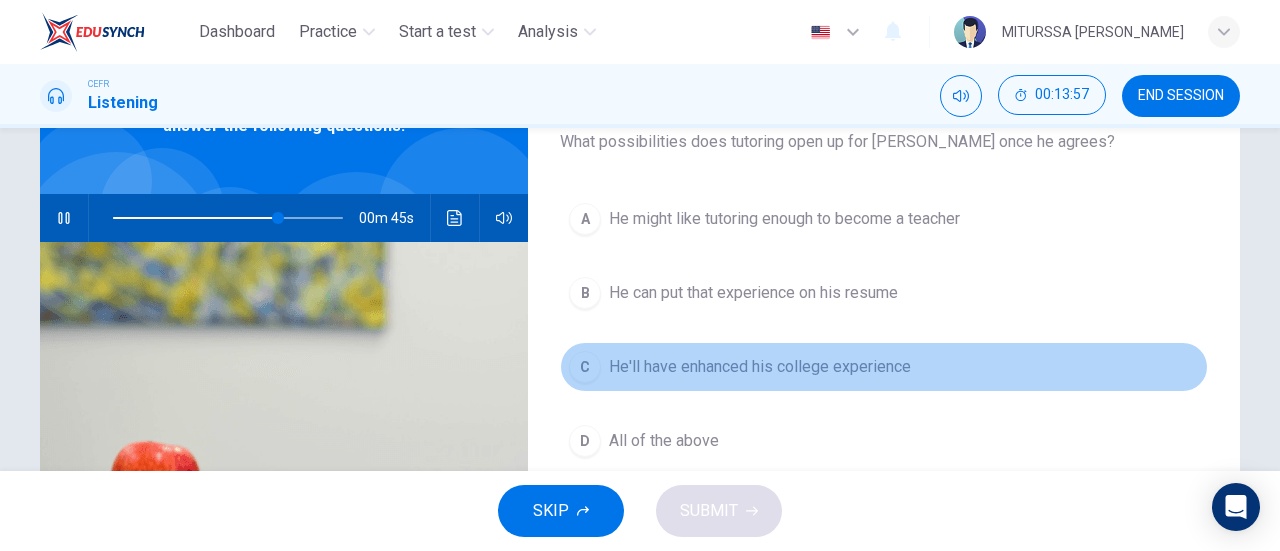 click on "He'll have enhanced his college experience" at bounding box center (760, 367) 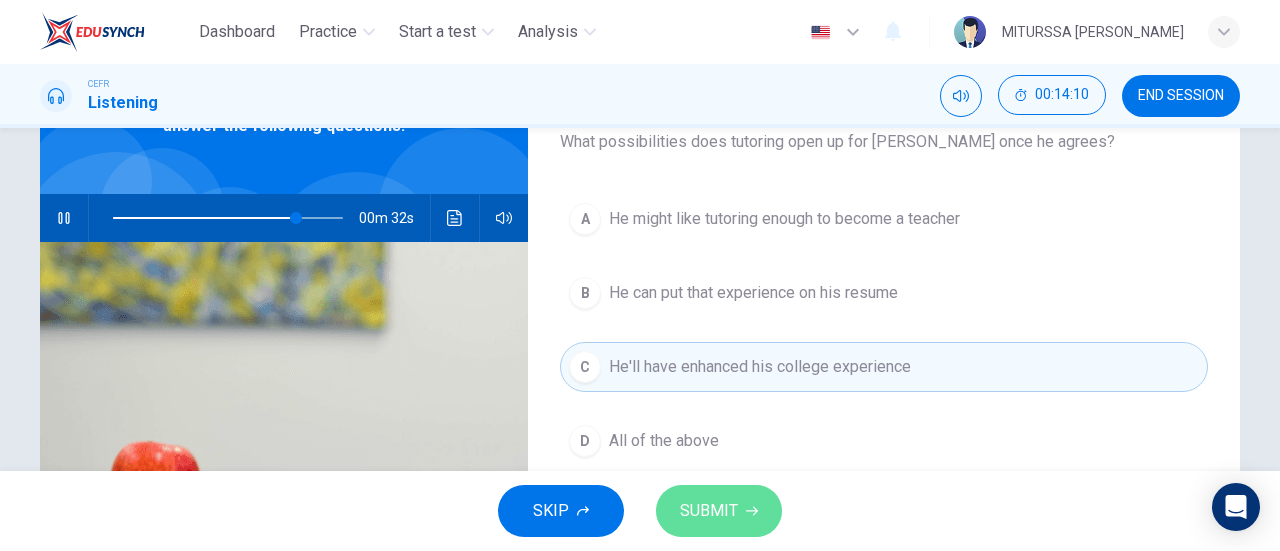 click on "SUBMIT" at bounding box center (709, 511) 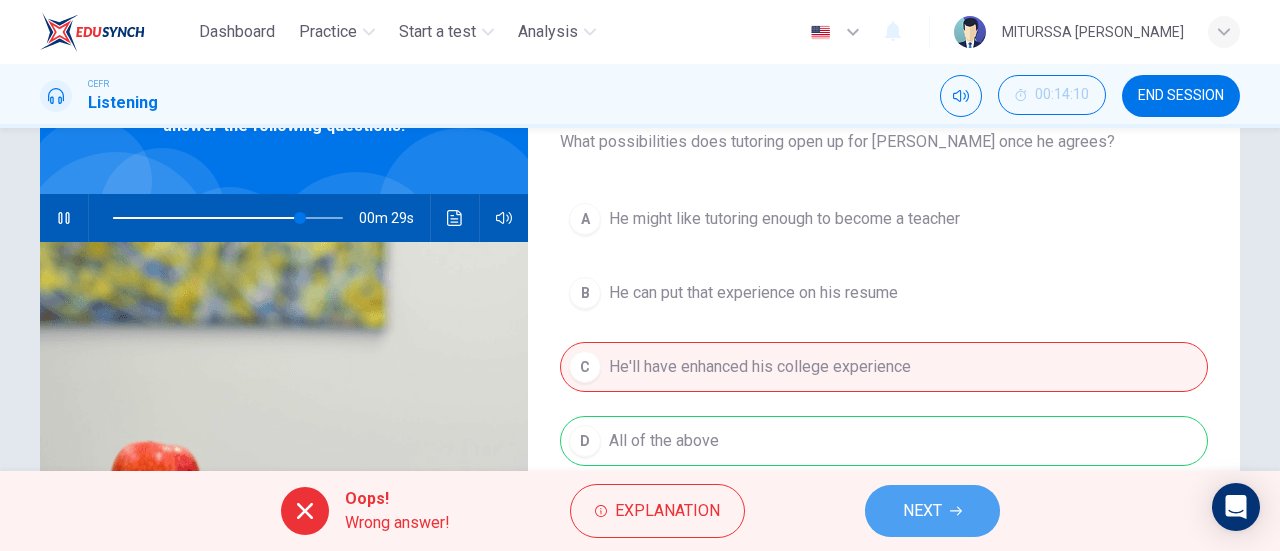 click on "NEXT" at bounding box center (932, 511) 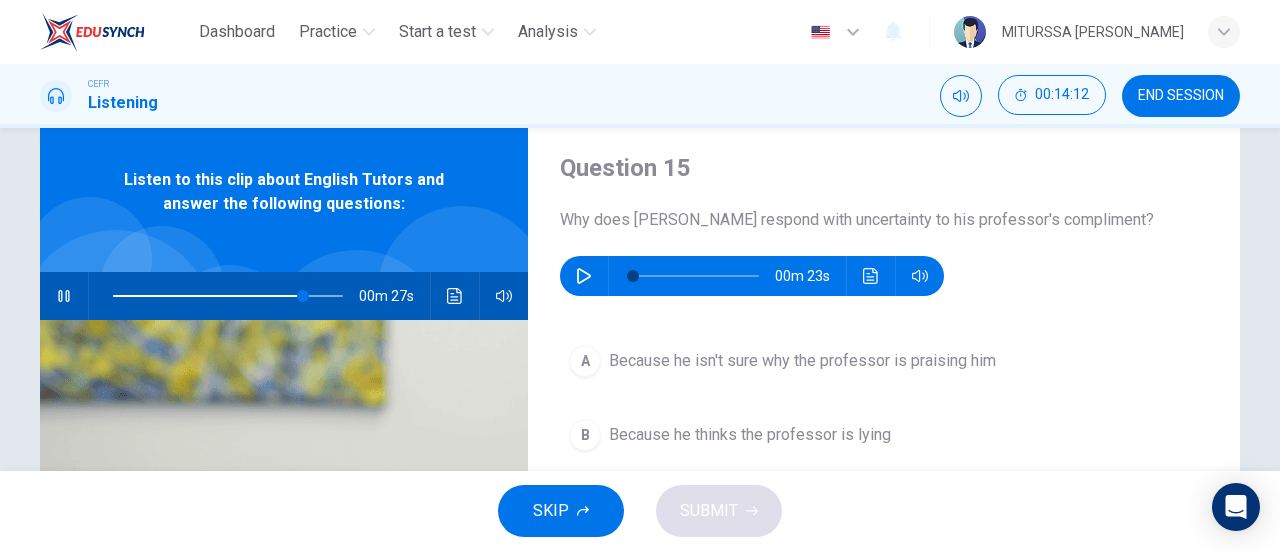 scroll, scrollTop: 54, scrollLeft: 0, axis: vertical 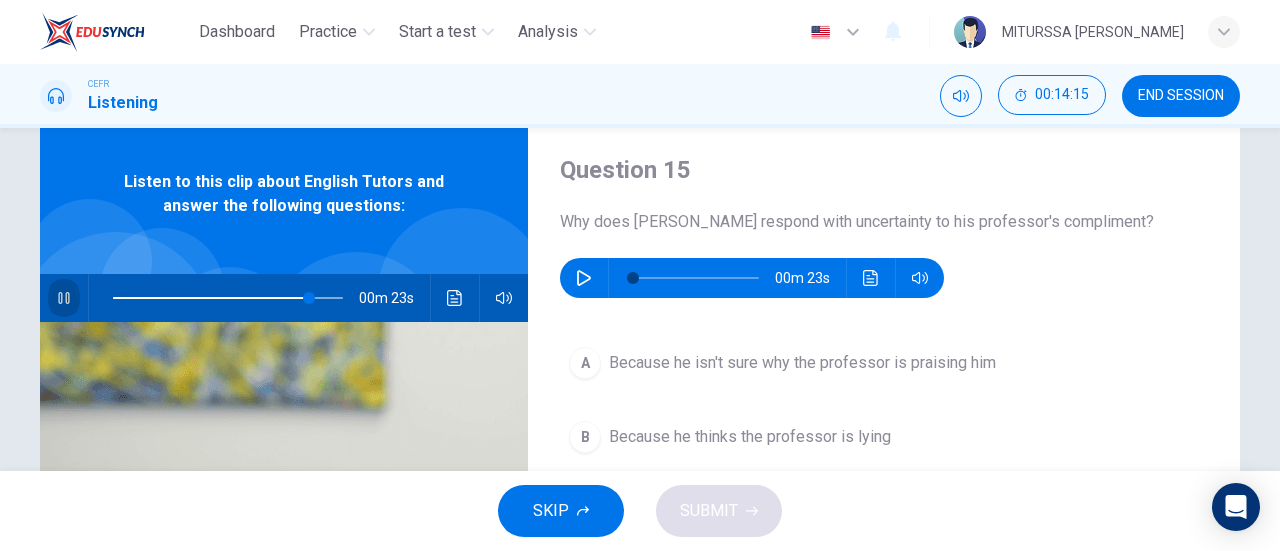 click 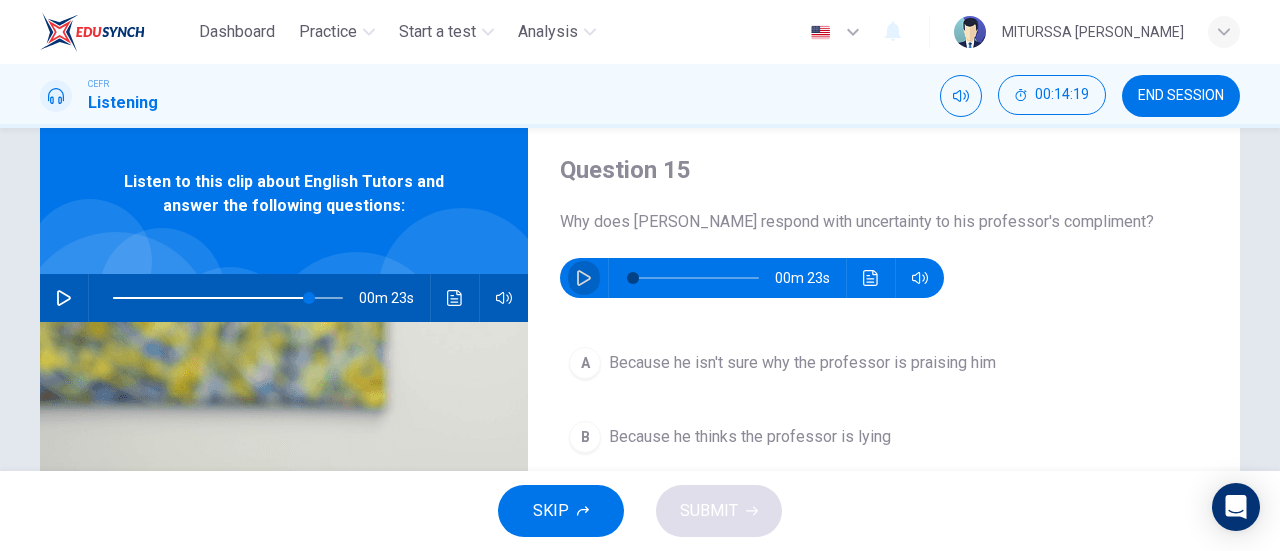 click at bounding box center (584, 278) 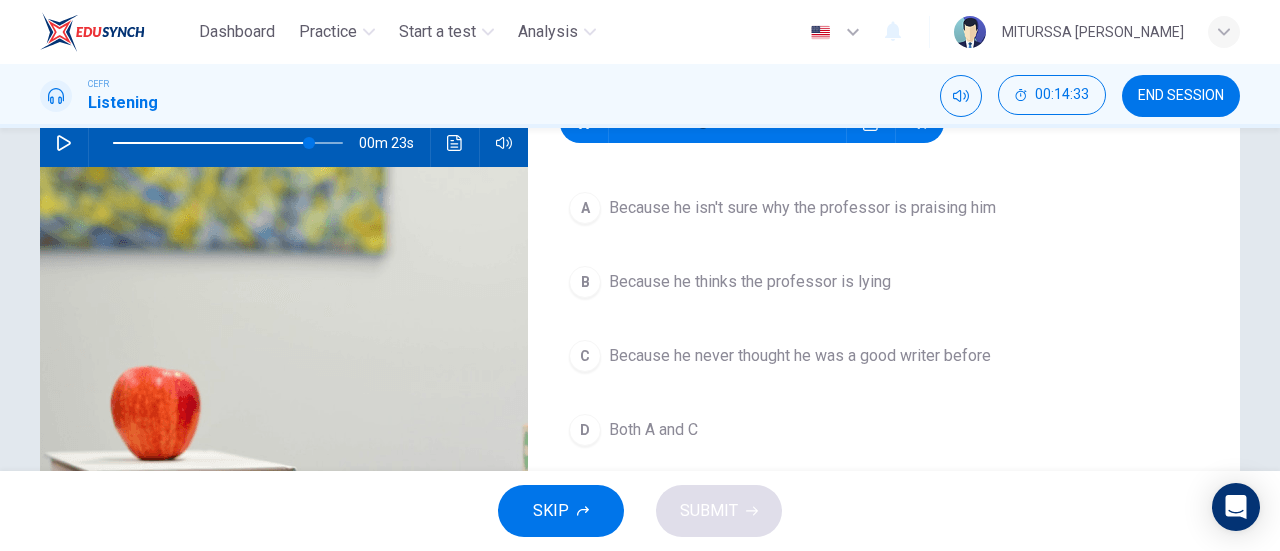 scroll, scrollTop: 210, scrollLeft: 0, axis: vertical 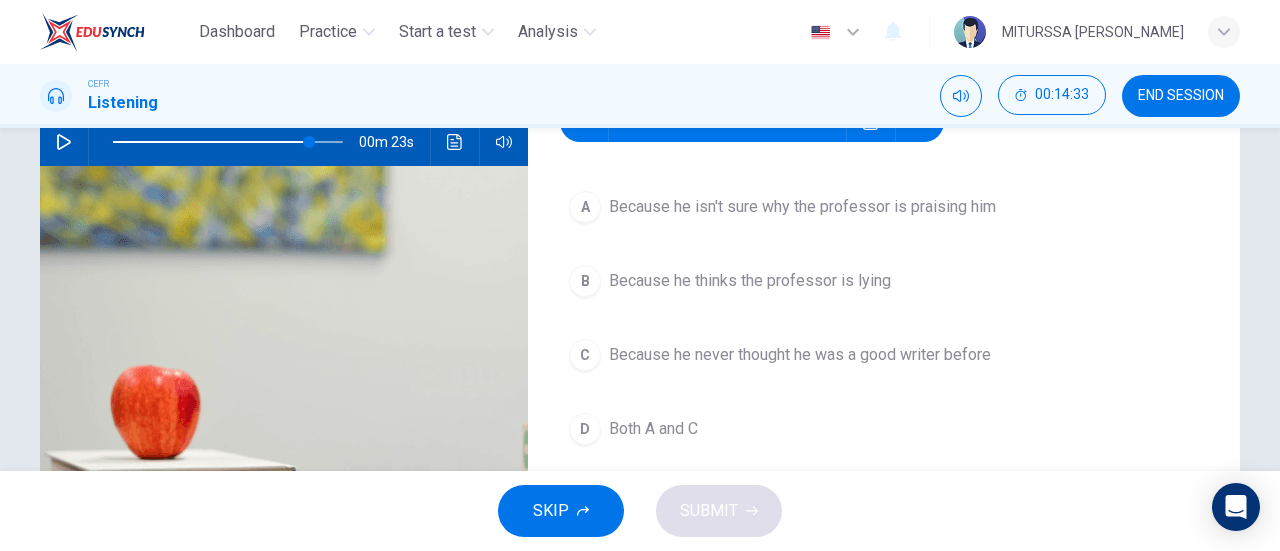 type on "60" 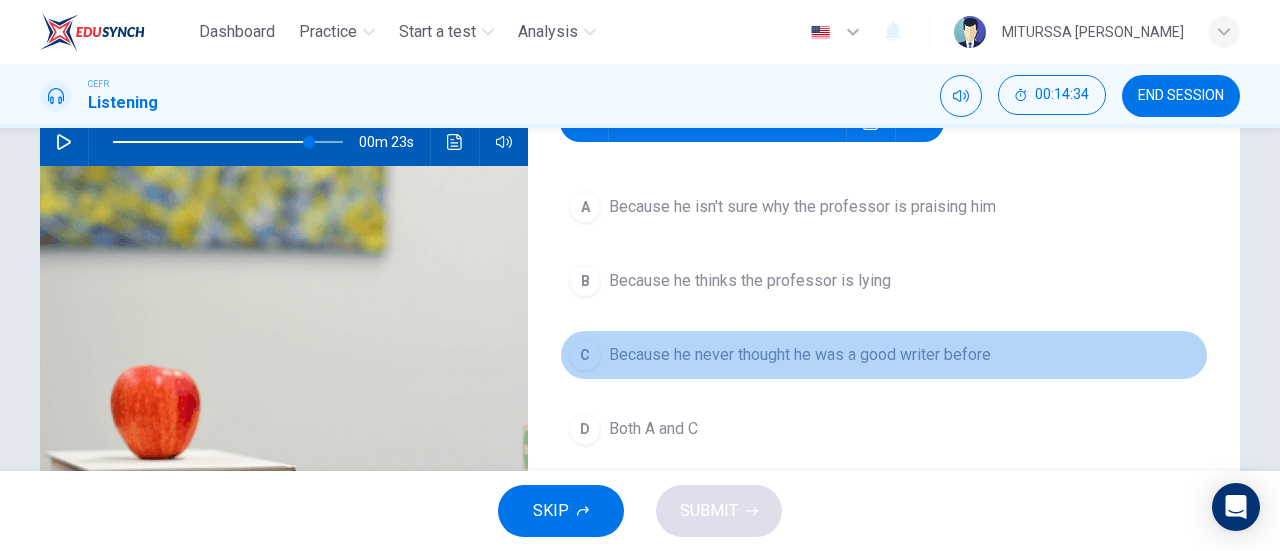 click on "Because he never thought he was a good writer before" at bounding box center (800, 355) 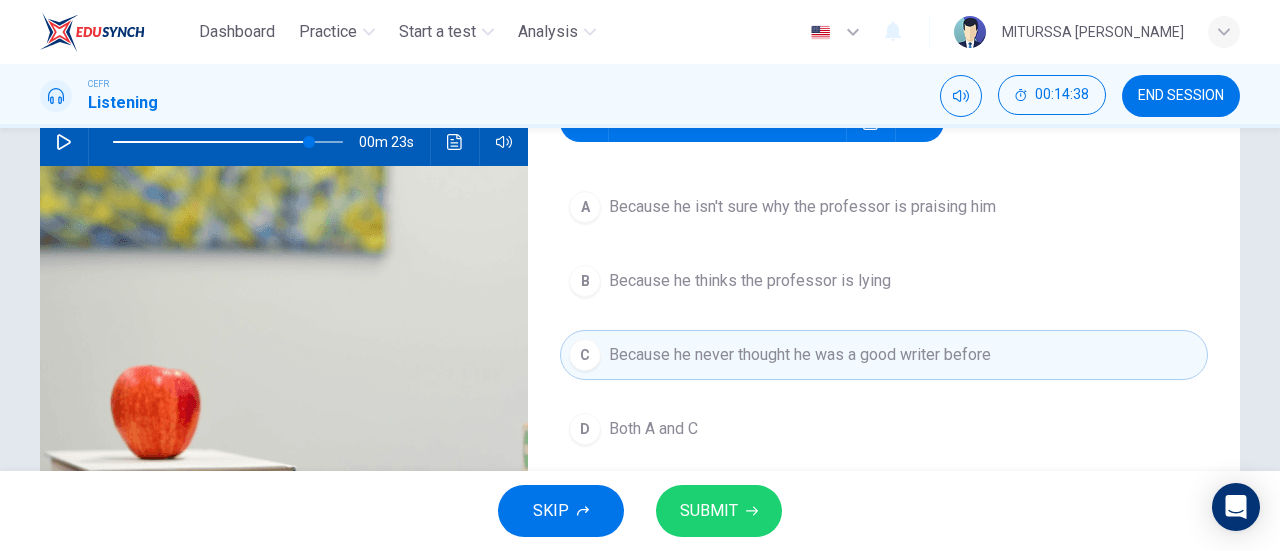 type on "81" 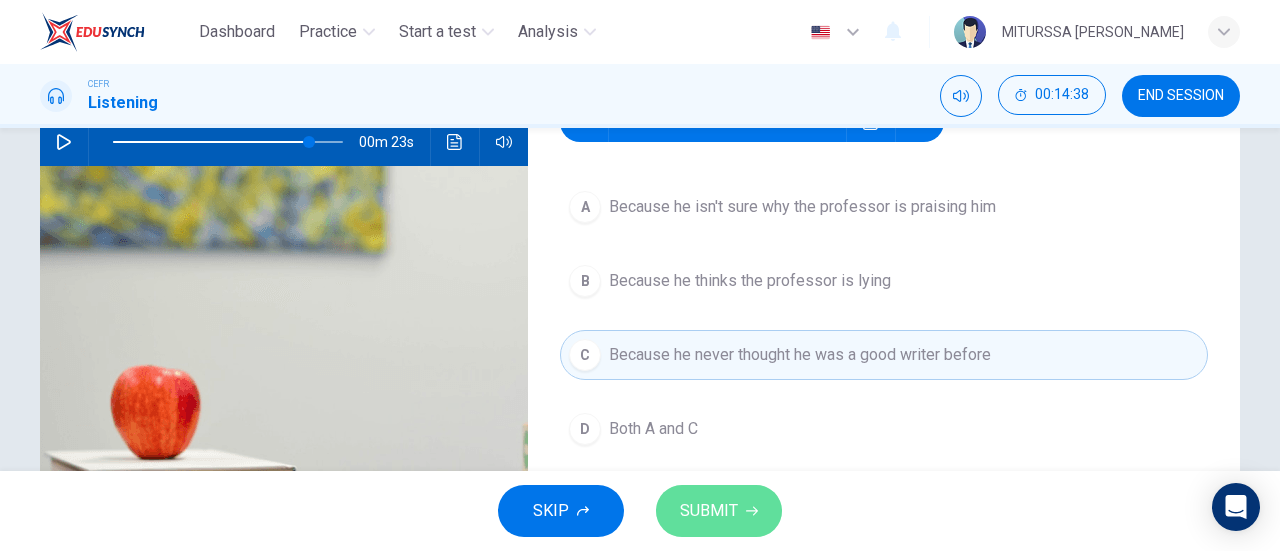 click on "SUBMIT" at bounding box center (709, 511) 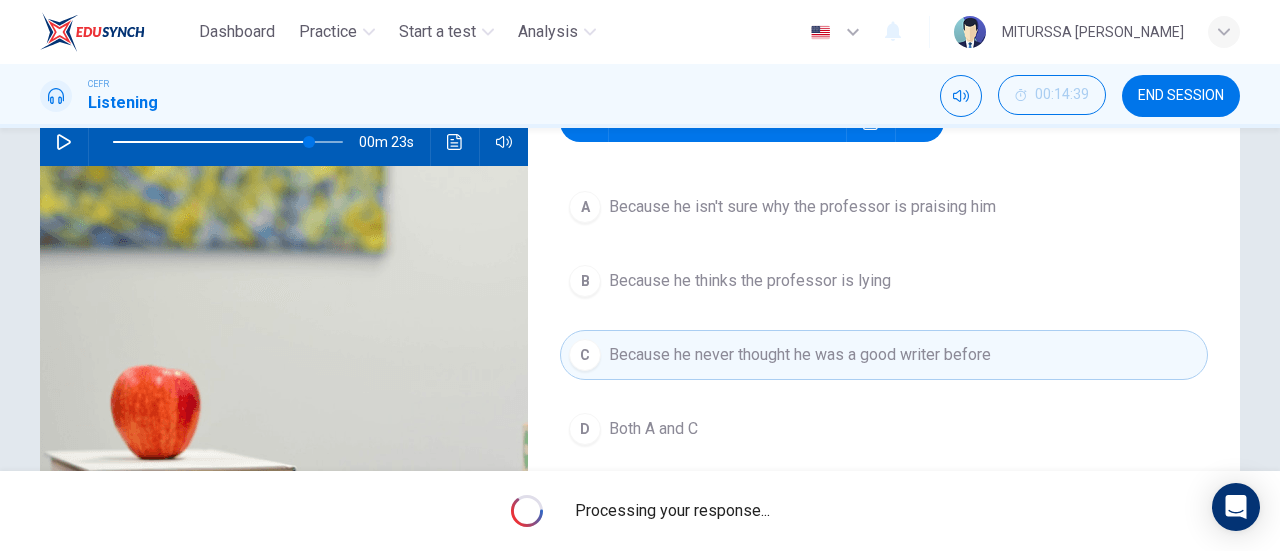 type on "85" 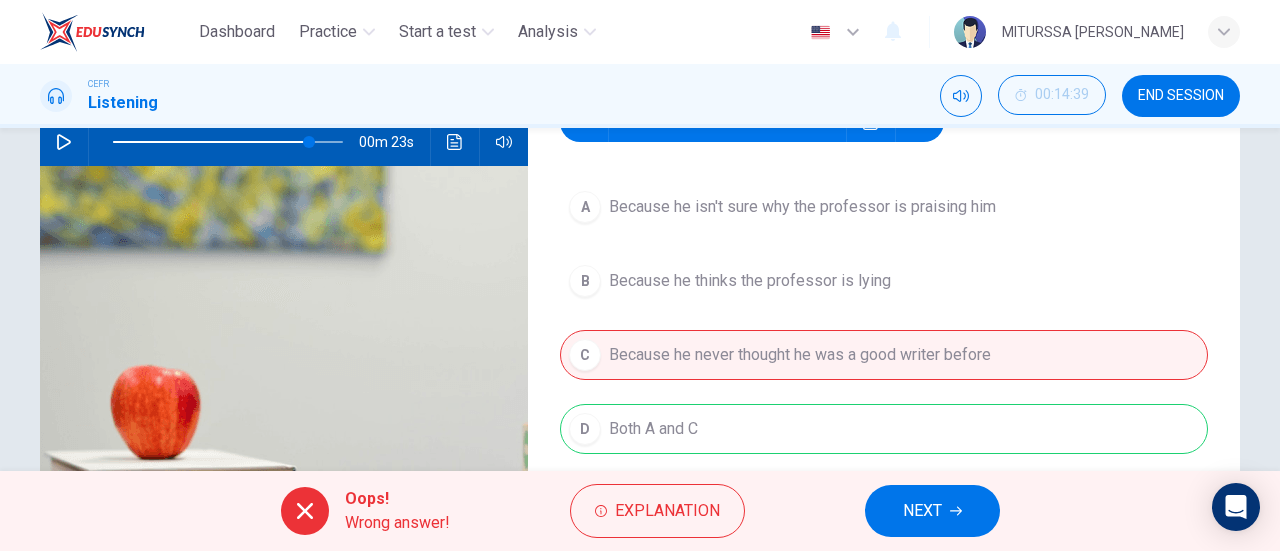 type on "90" 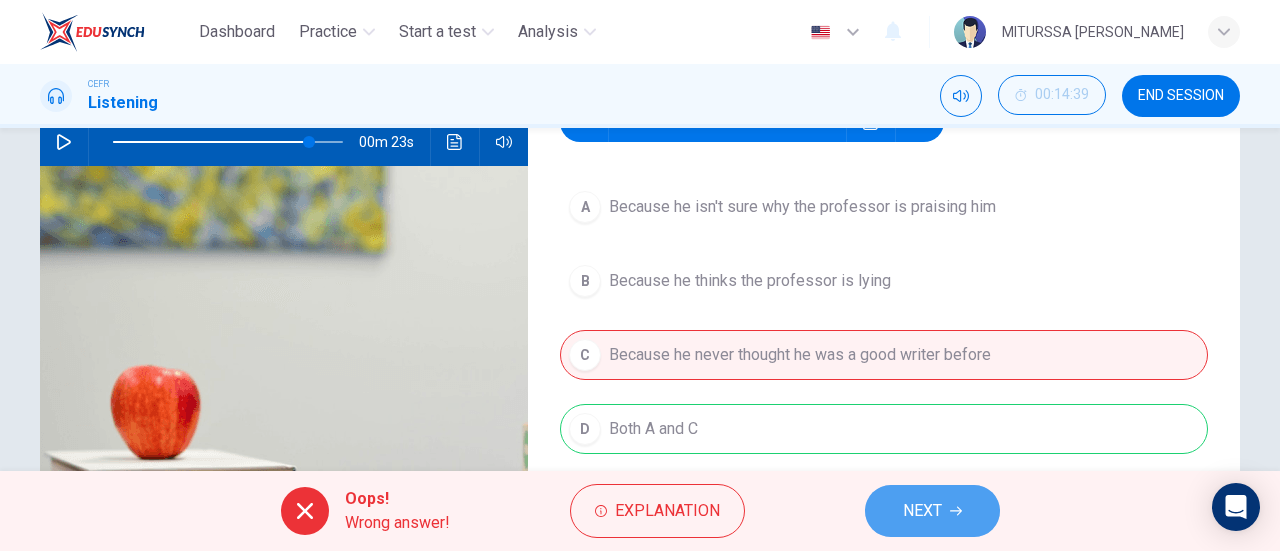click on "NEXT" at bounding box center (932, 511) 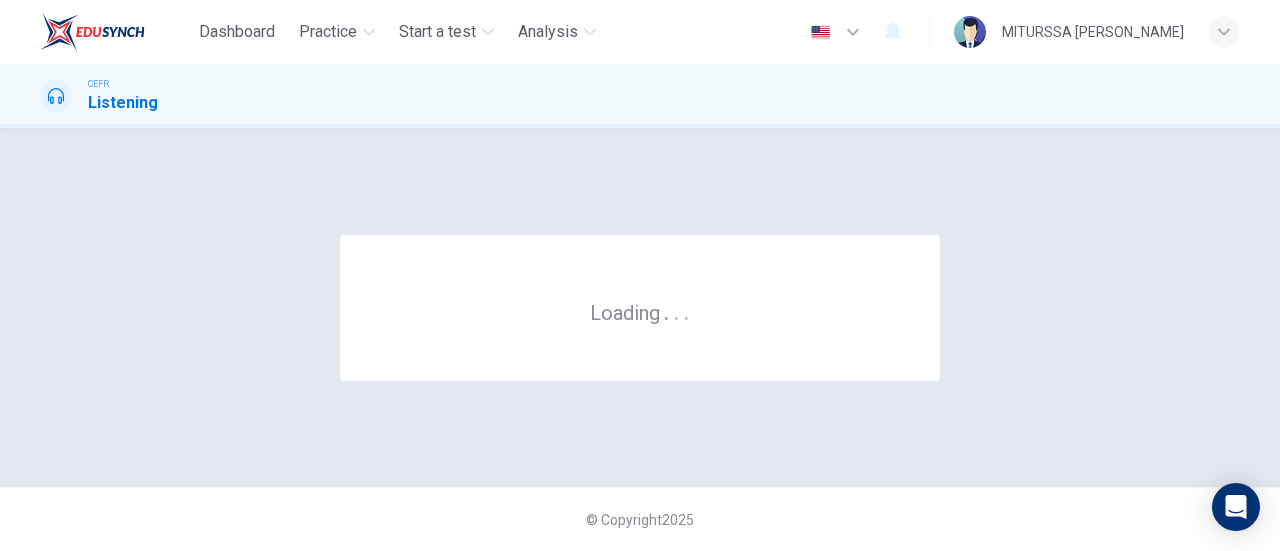 scroll, scrollTop: 0, scrollLeft: 0, axis: both 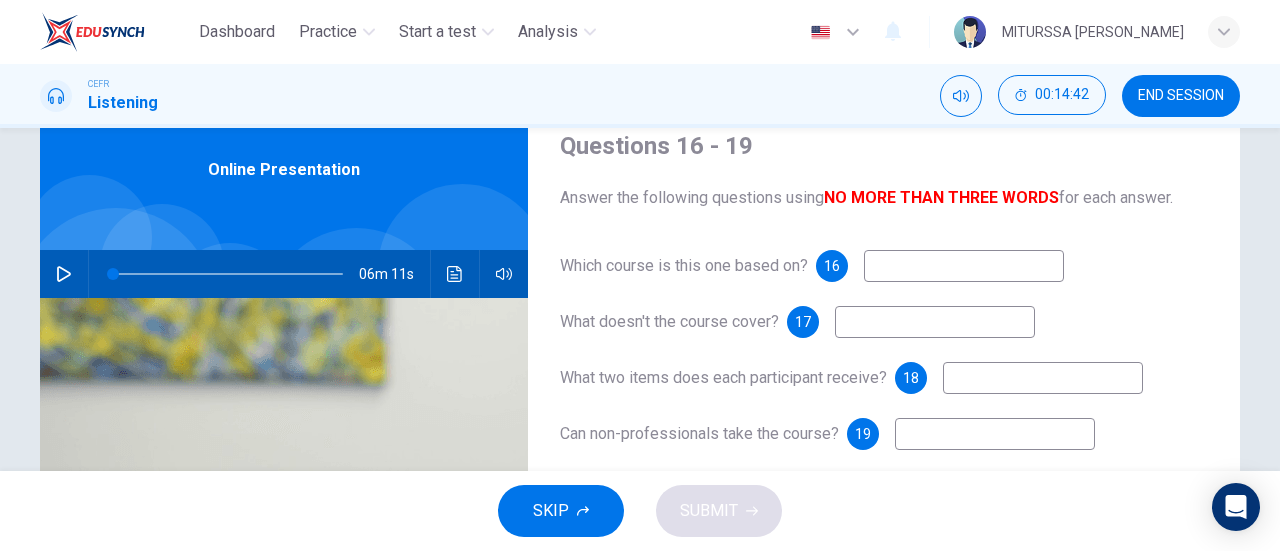 click at bounding box center [964, 266] 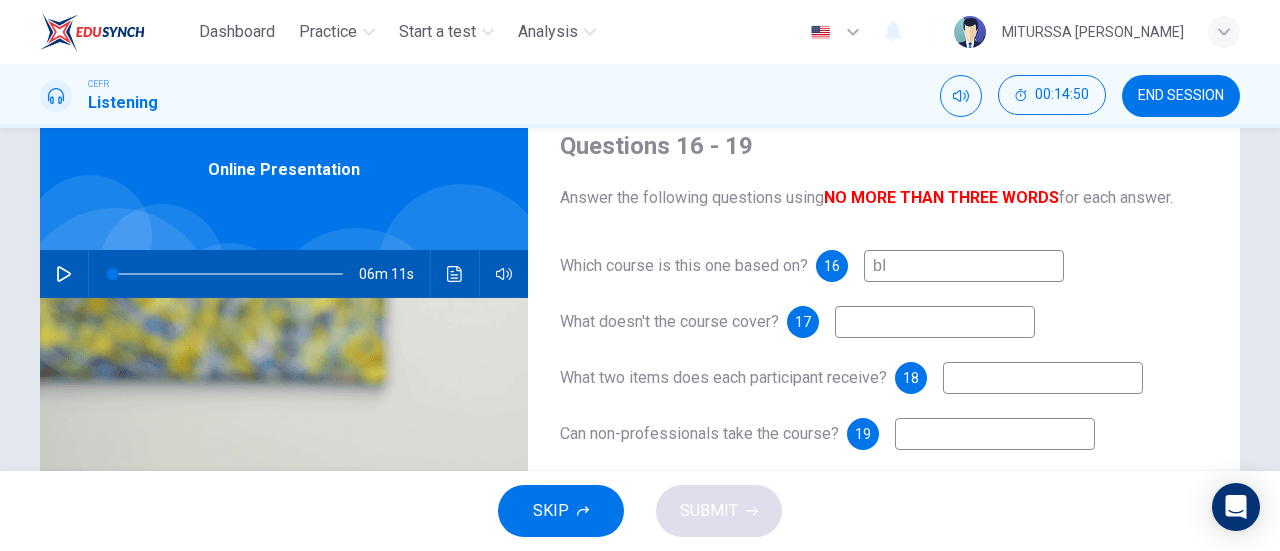 type on "b" 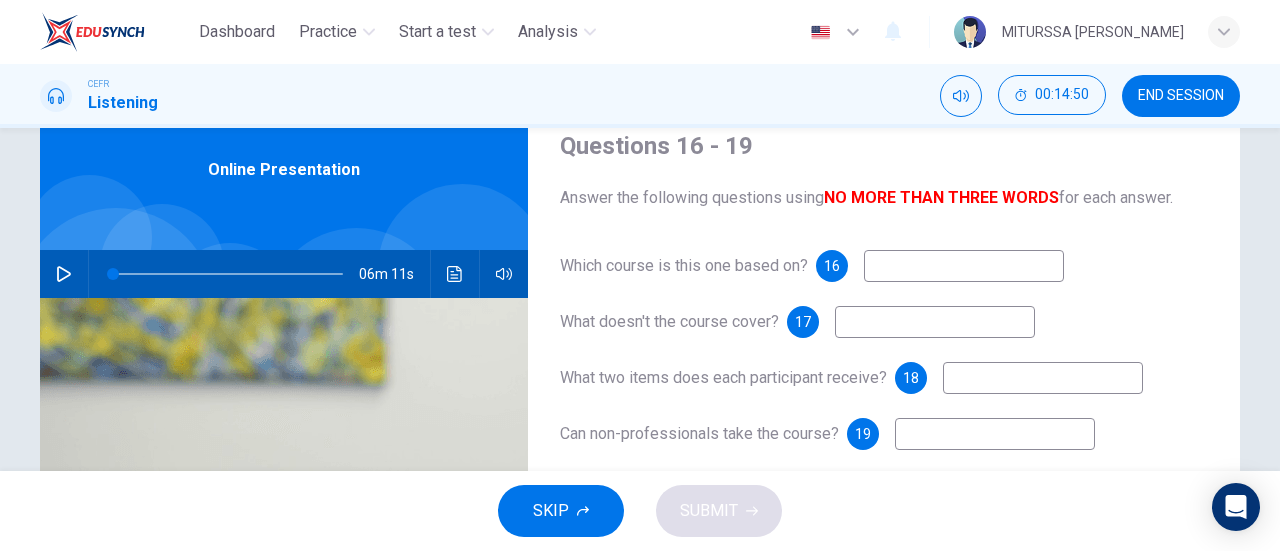 type on "b" 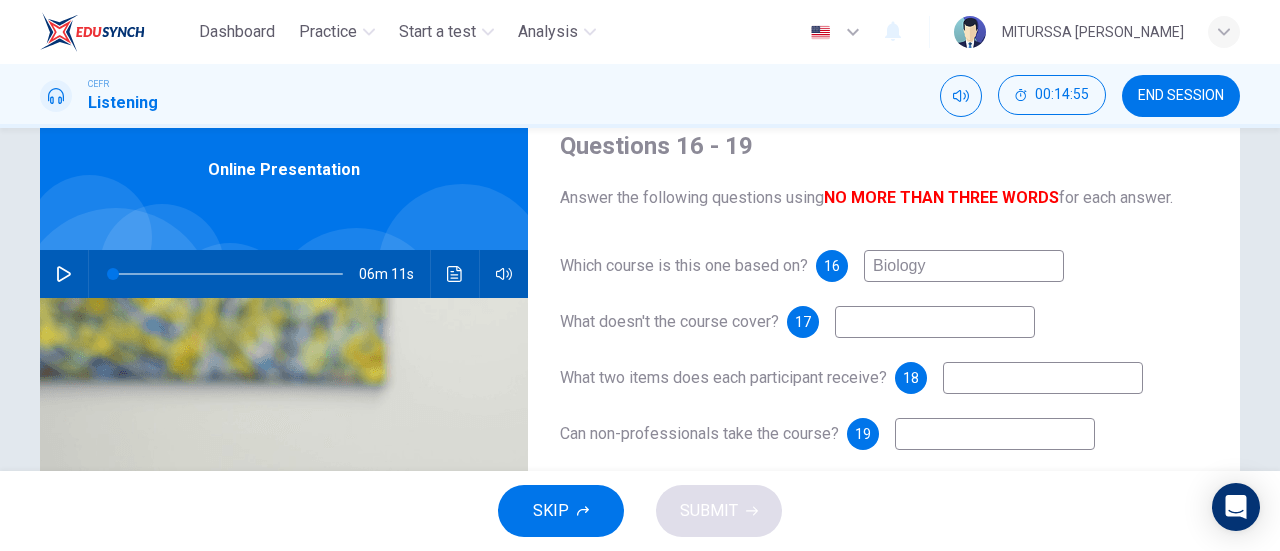 type on "Biology" 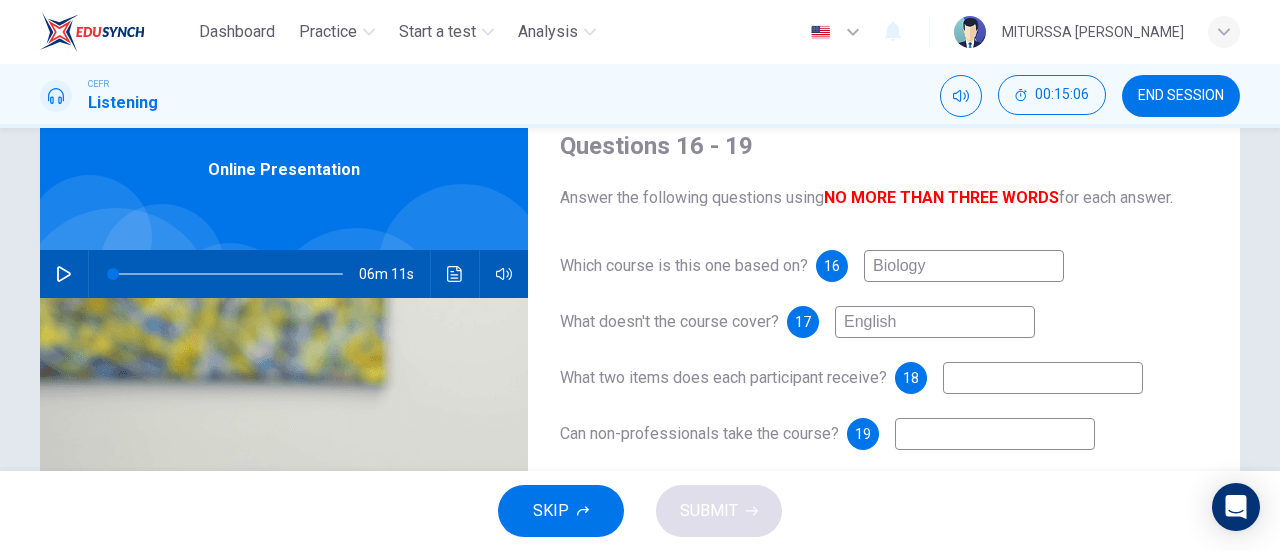 type on "English" 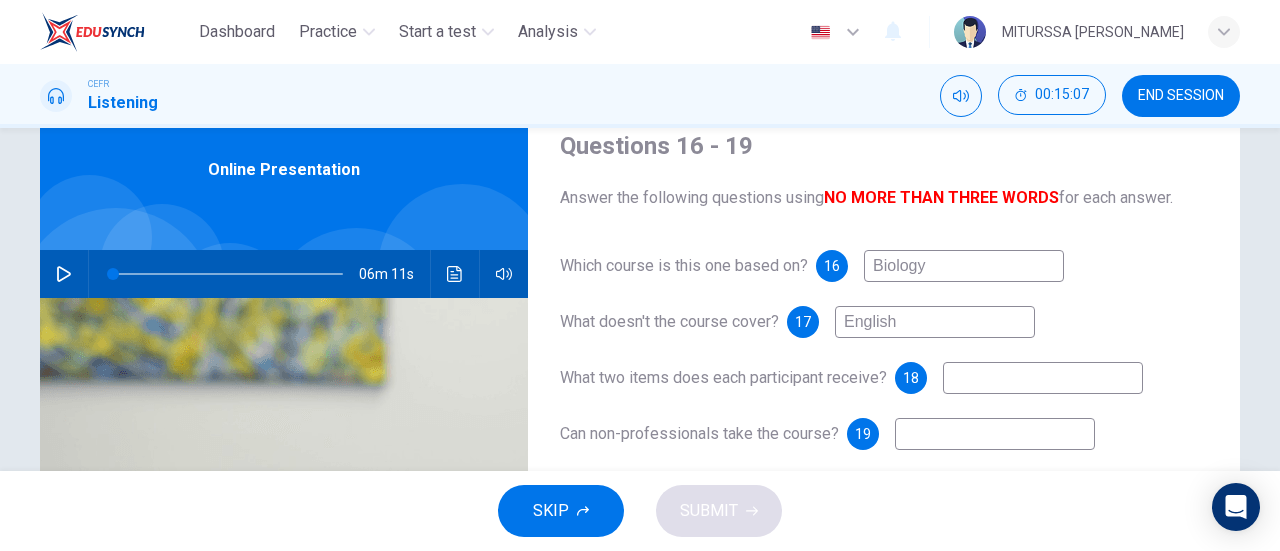 click at bounding box center (1043, 378) 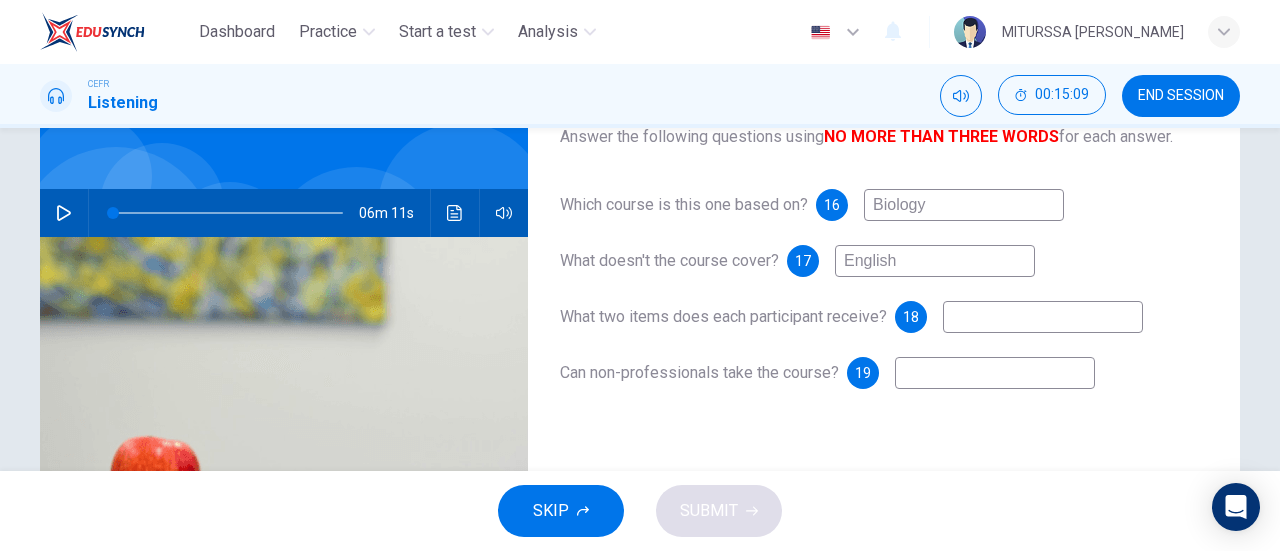 scroll, scrollTop: 152, scrollLeft: 0, axis: vertical 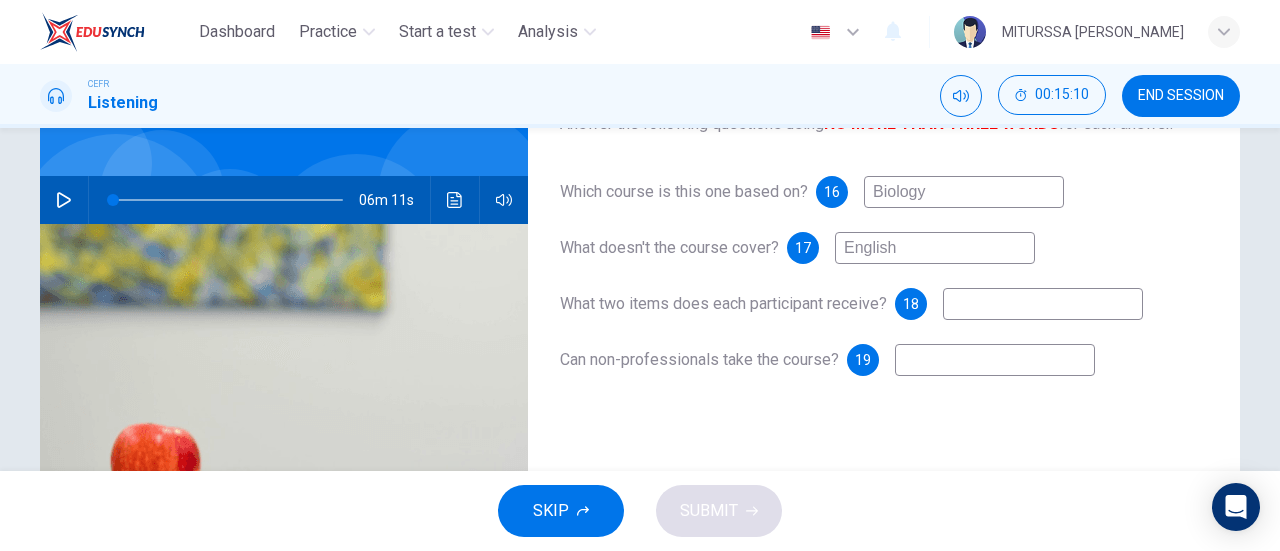 click at bounding box center [995, 360] 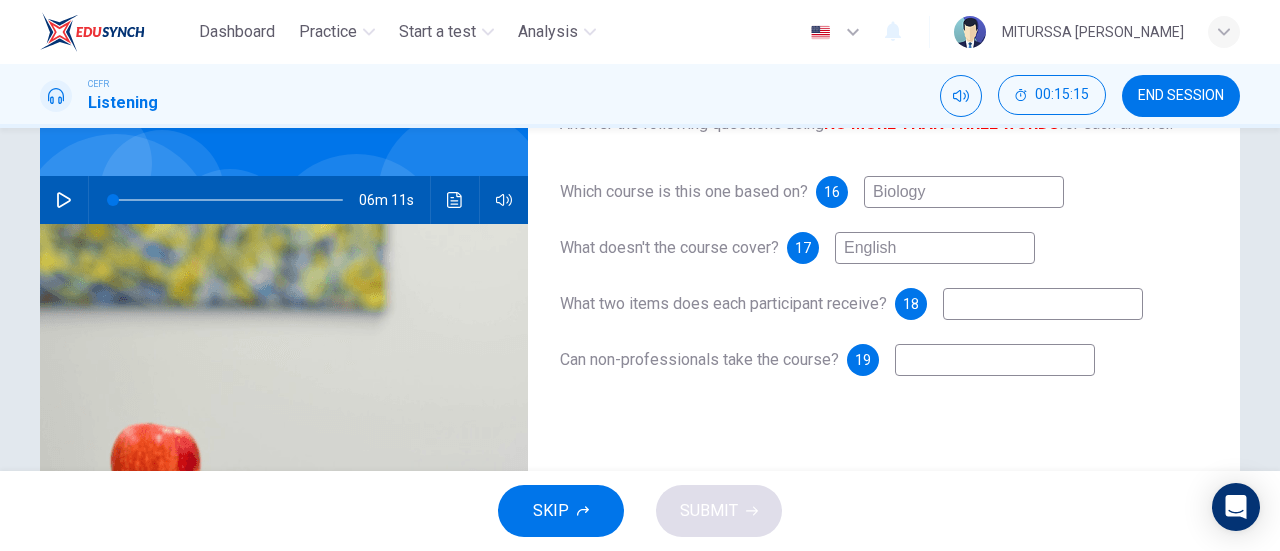 click at bounding box center [1043, 304] 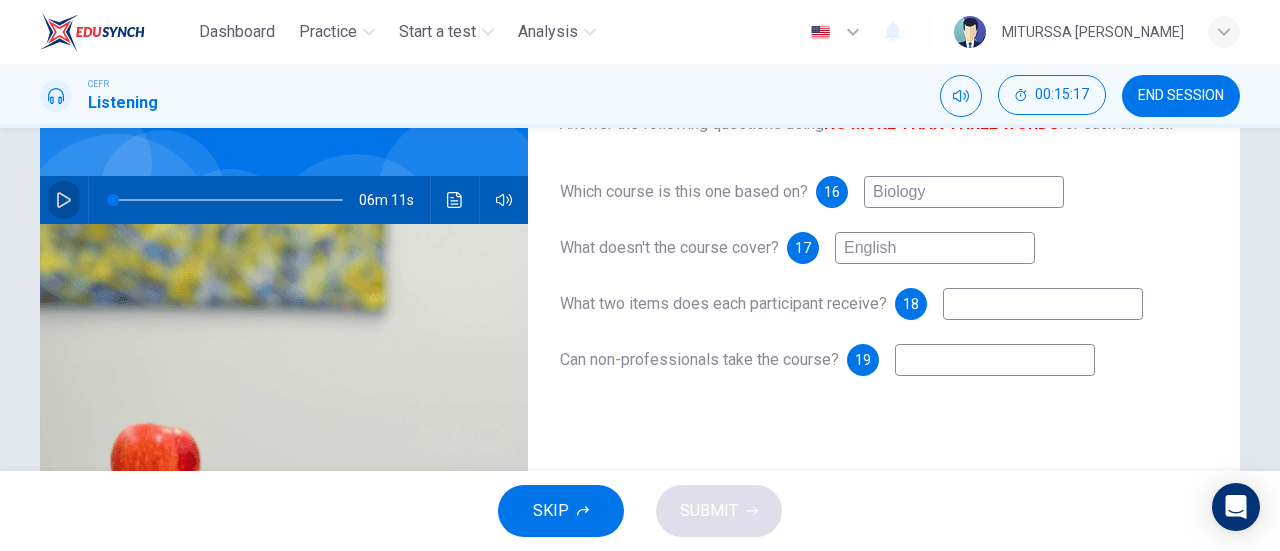 click at bounding box center [64, 200] 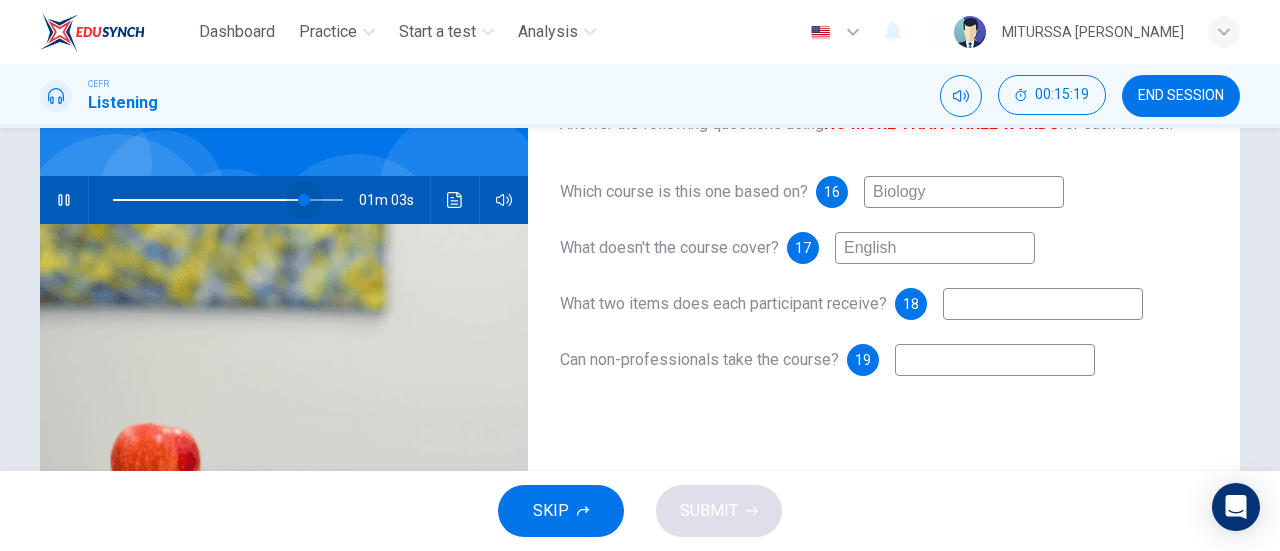 click at bounding box center (228, 200) 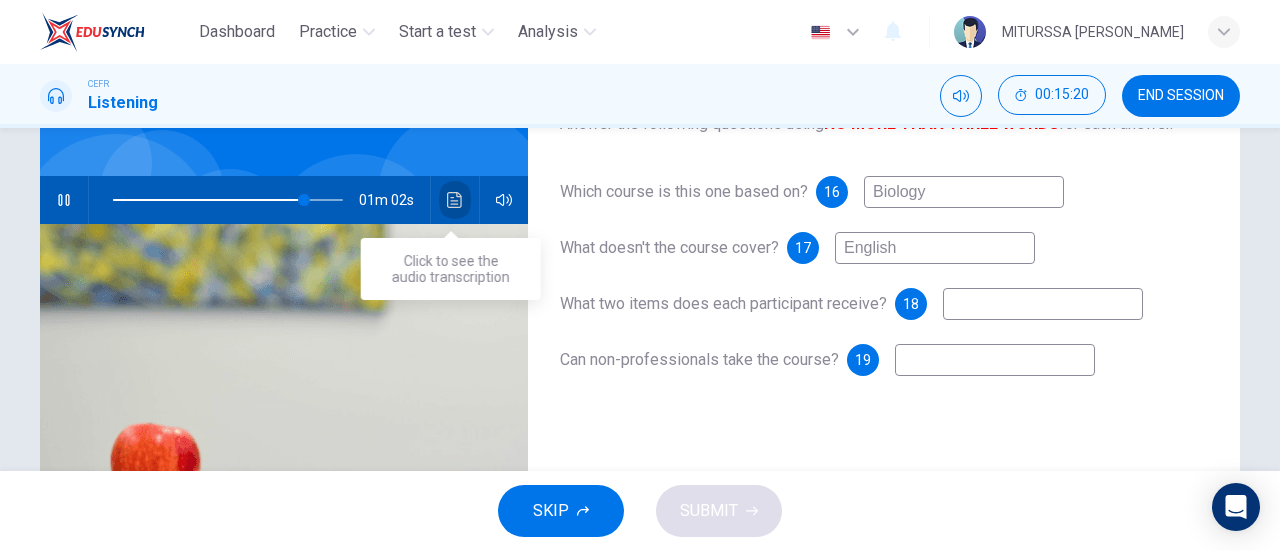 click 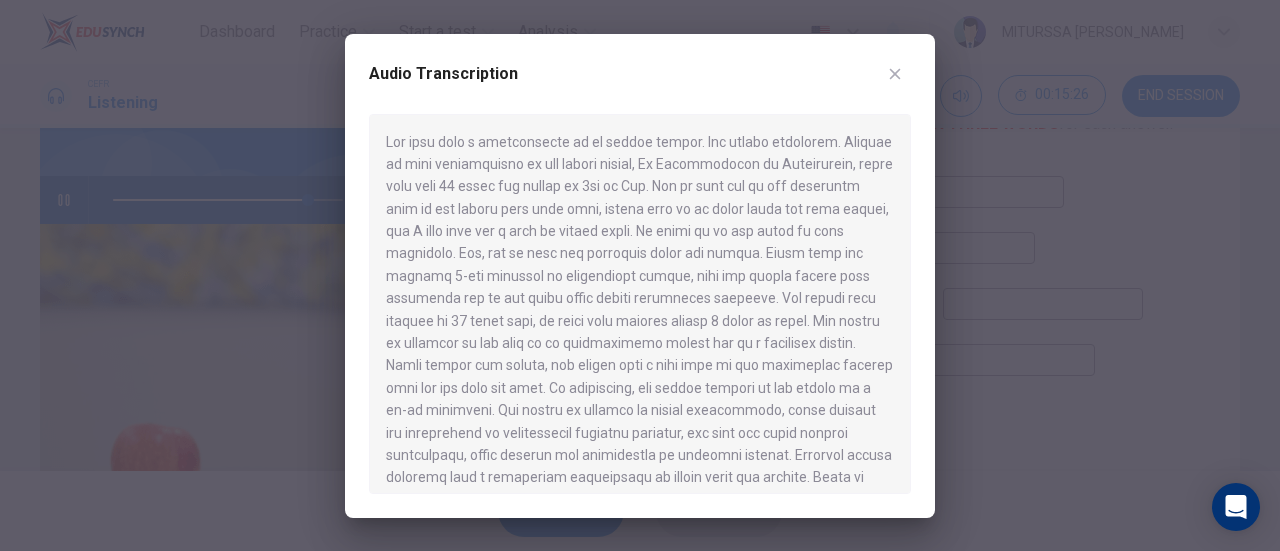 click on "Audio Transcription" at bounding box center (640, 276) 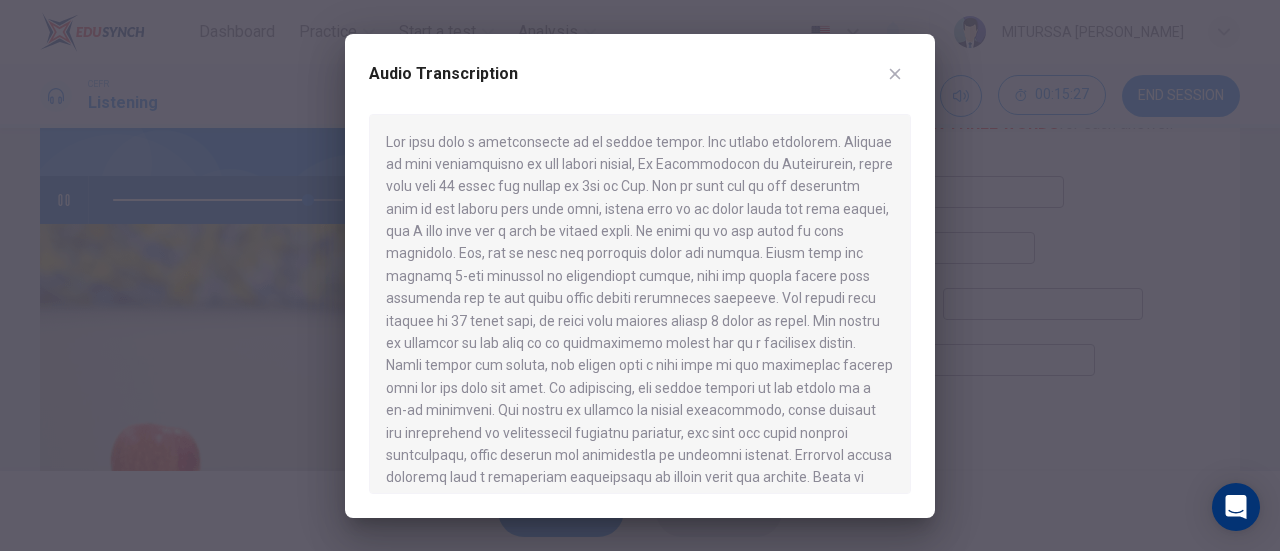 click at bounding box center (895, 74) 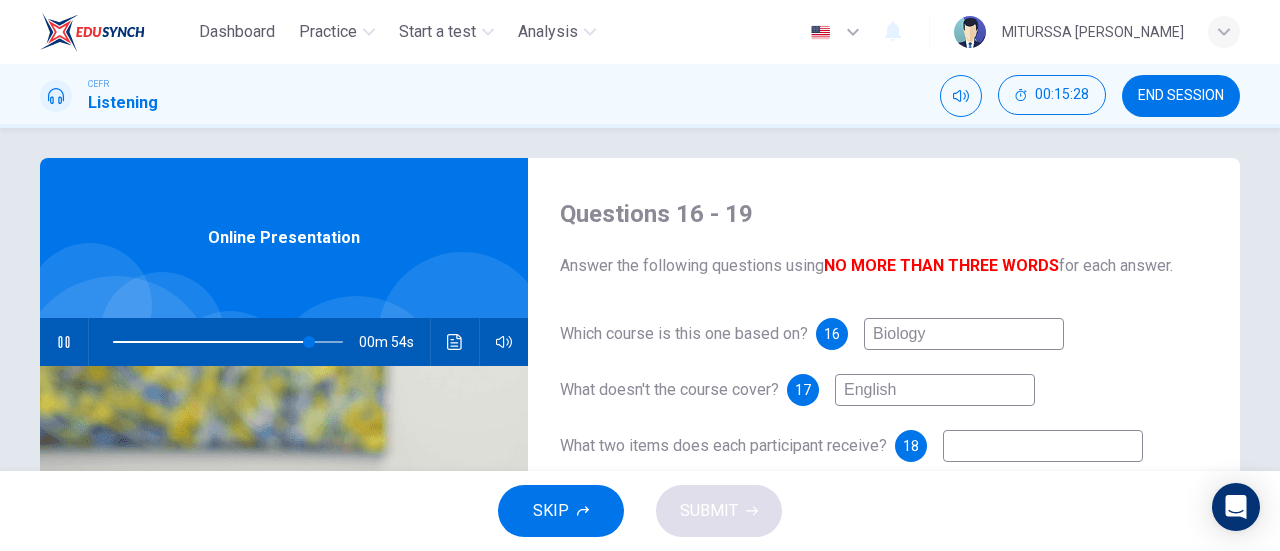 scroll, scrollTop: 7, scrollLeft: 0, axis: vertical 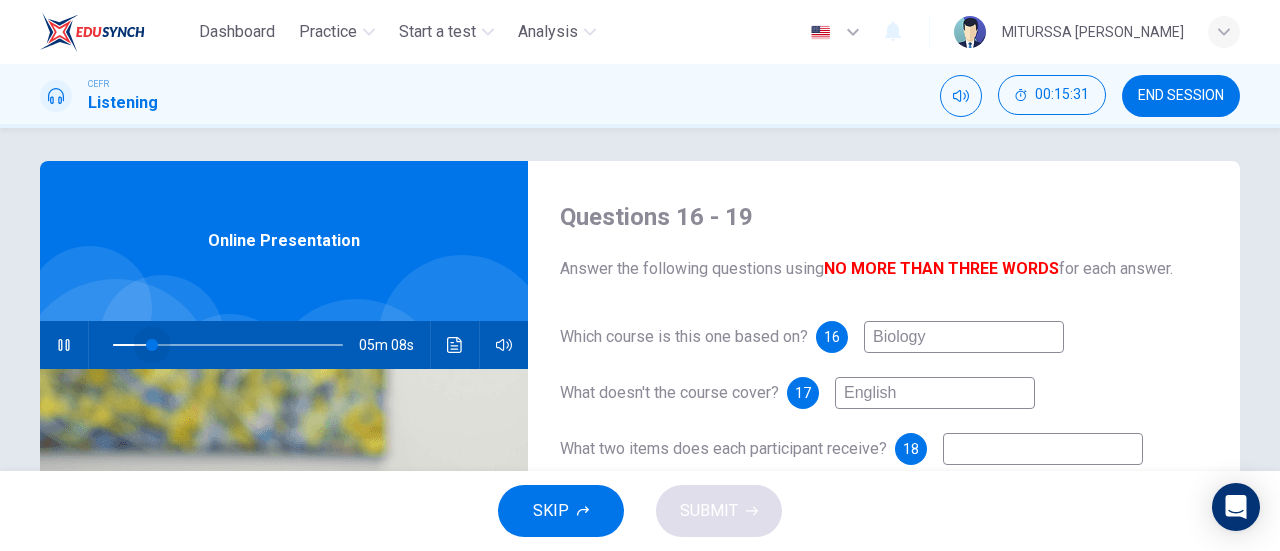 drag, startPoint x: 304, startPoint y: 339, endPoint x: 37, endPoint y: 342, distance: 267.01685 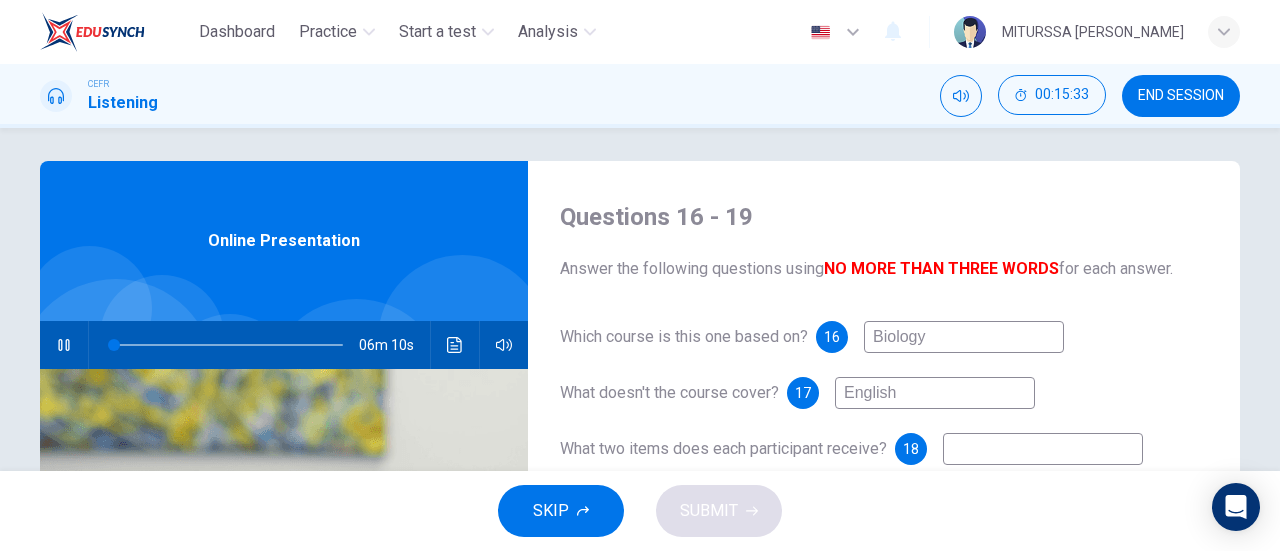 drag, startPoint x: 920, startPoint y: 395, endPoint x: 838, endPoint y: 397, distance: 82.02438 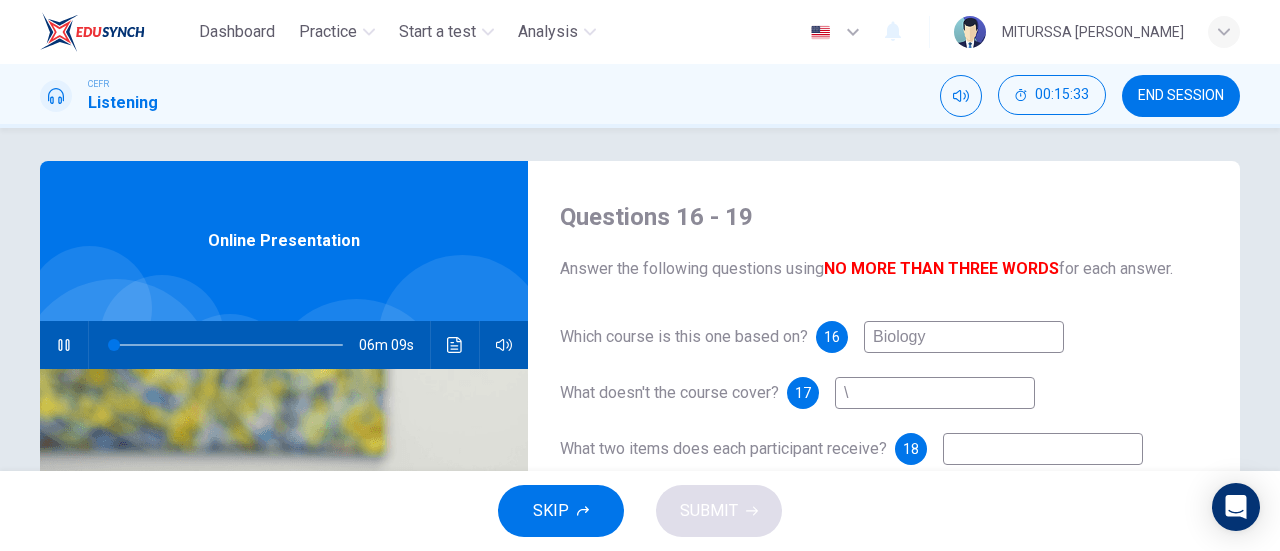 type 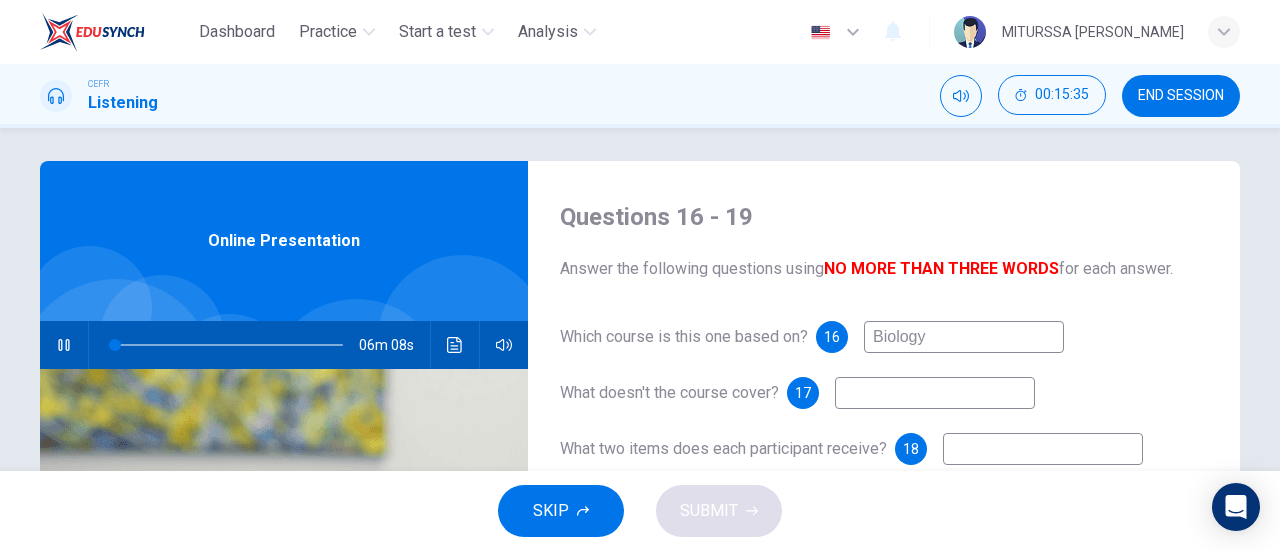 type on "1" 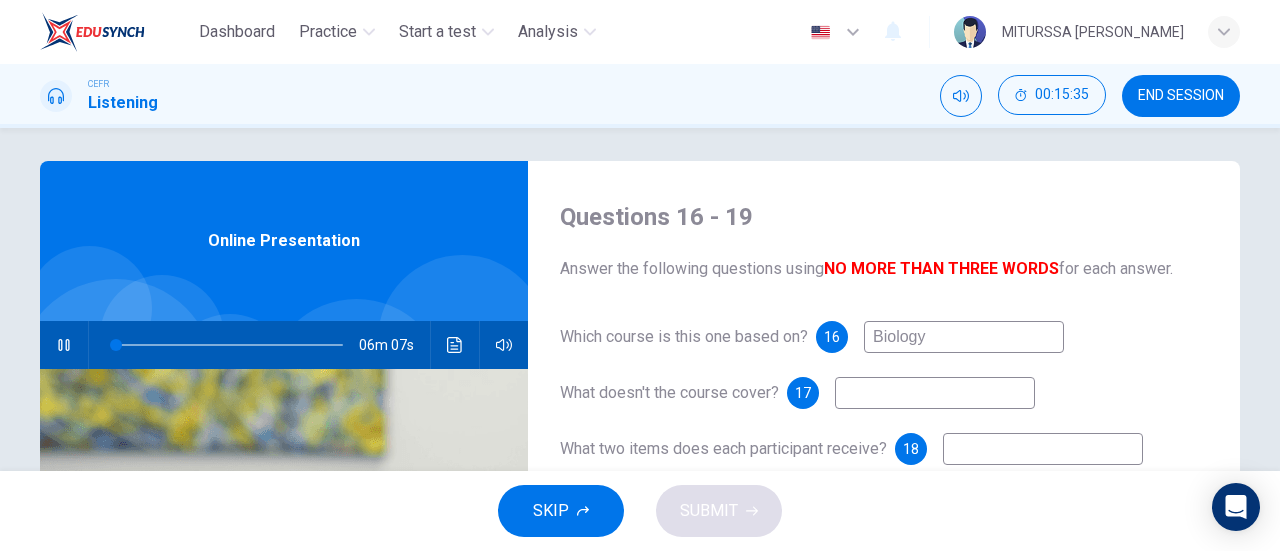 type 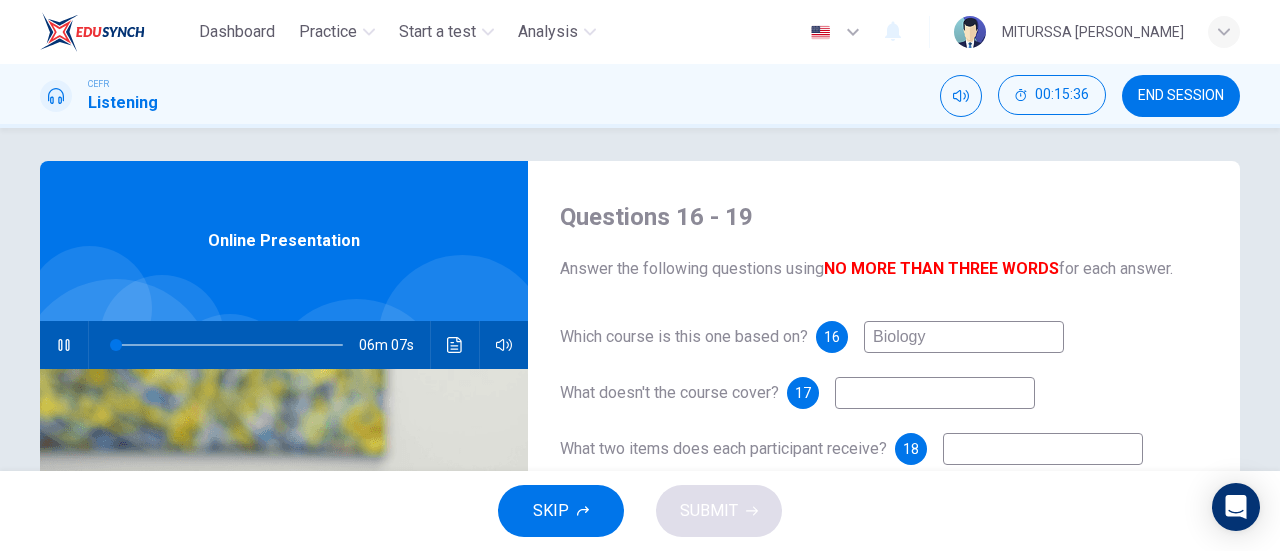 type on "1" 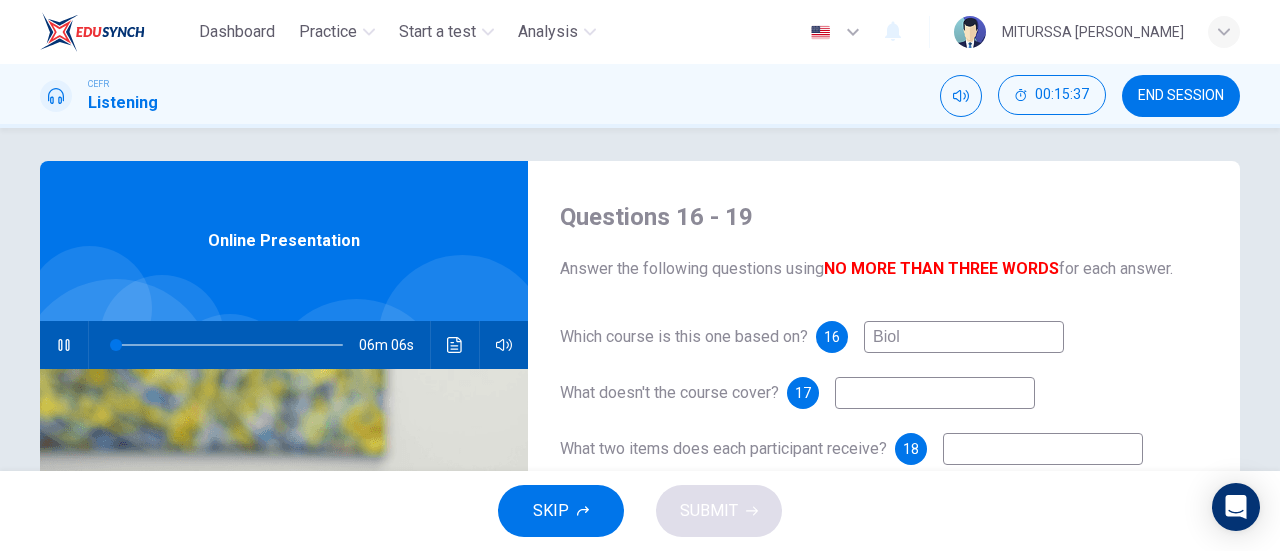 type on "Bio" 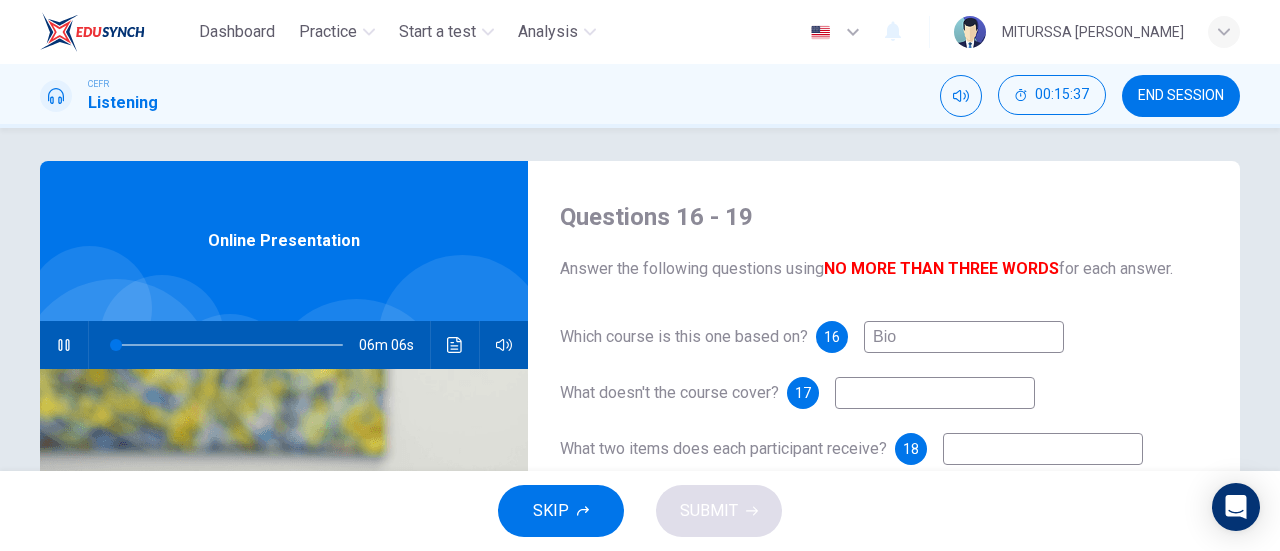 type on "2" 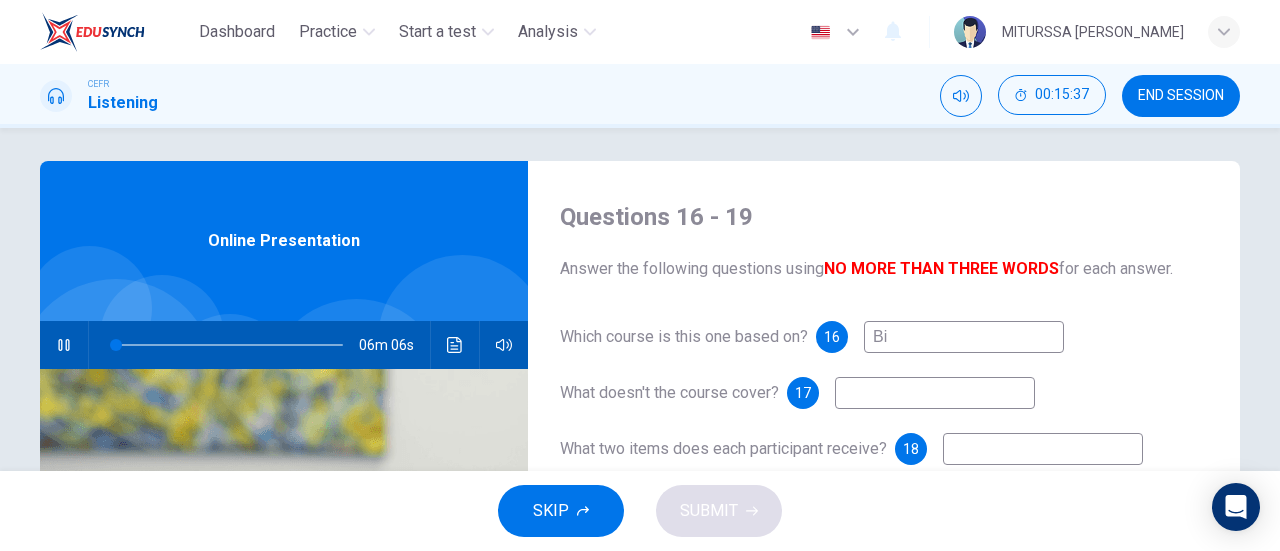type on "B" 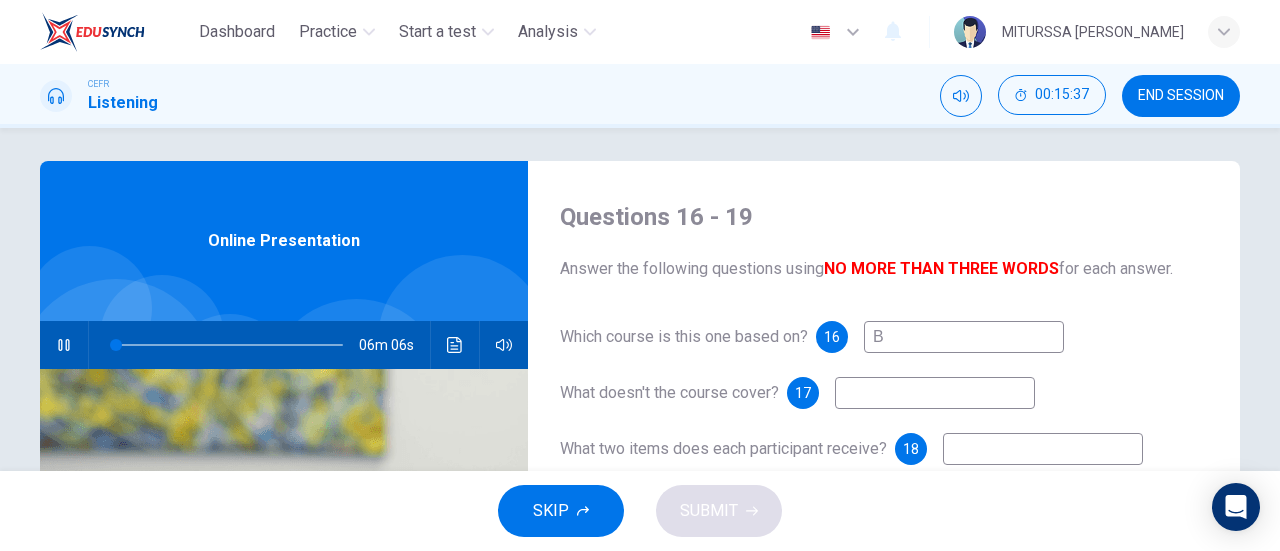 type 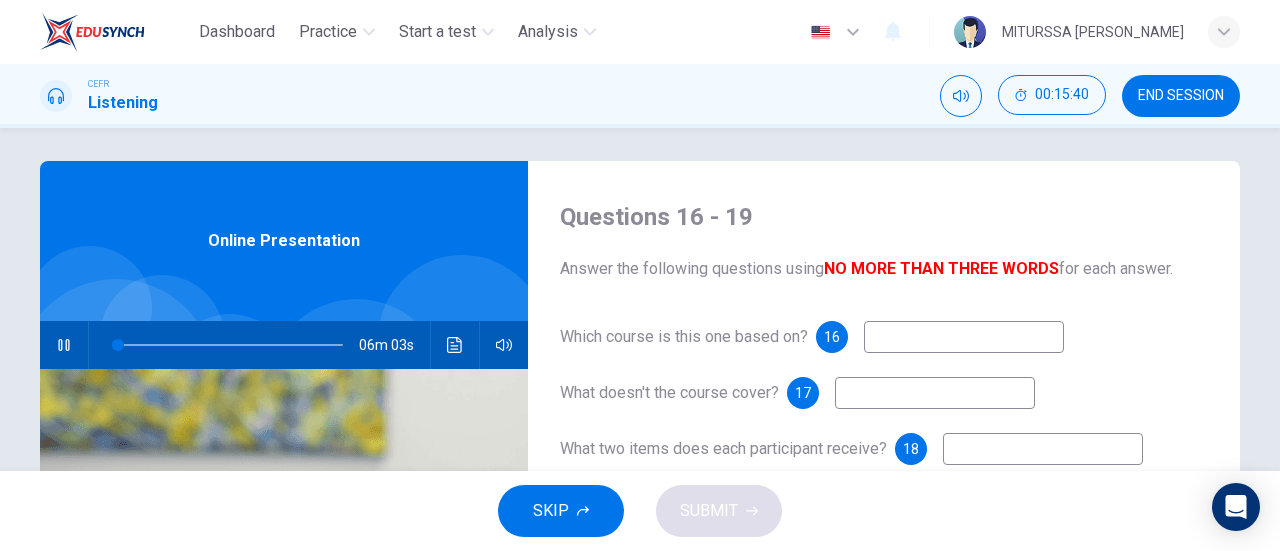 type on "2" 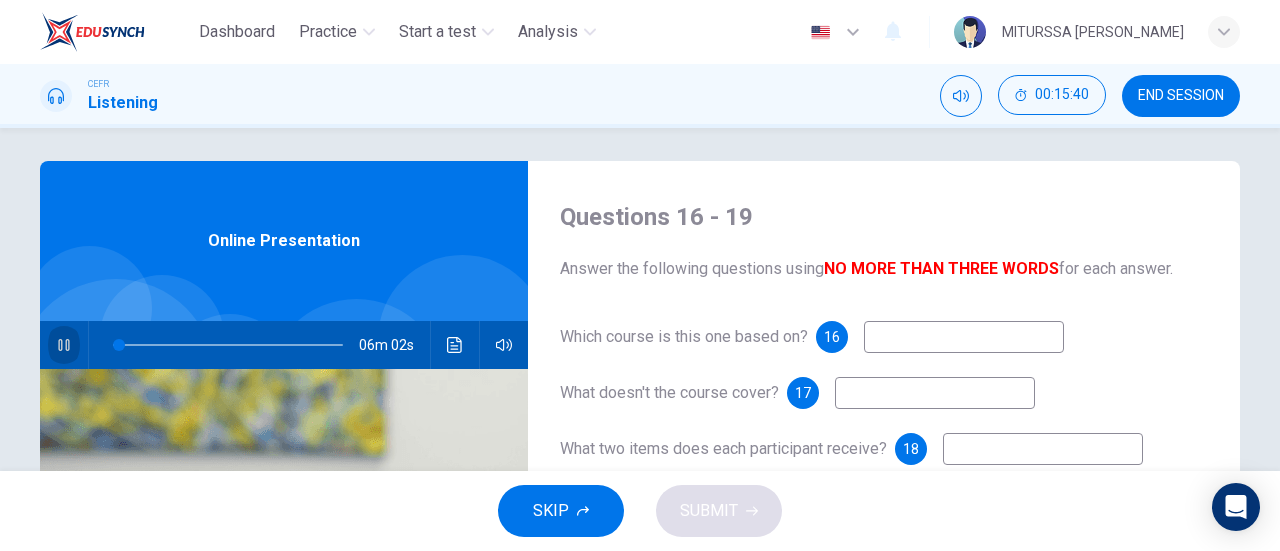 click at bounding box center (64, 345) 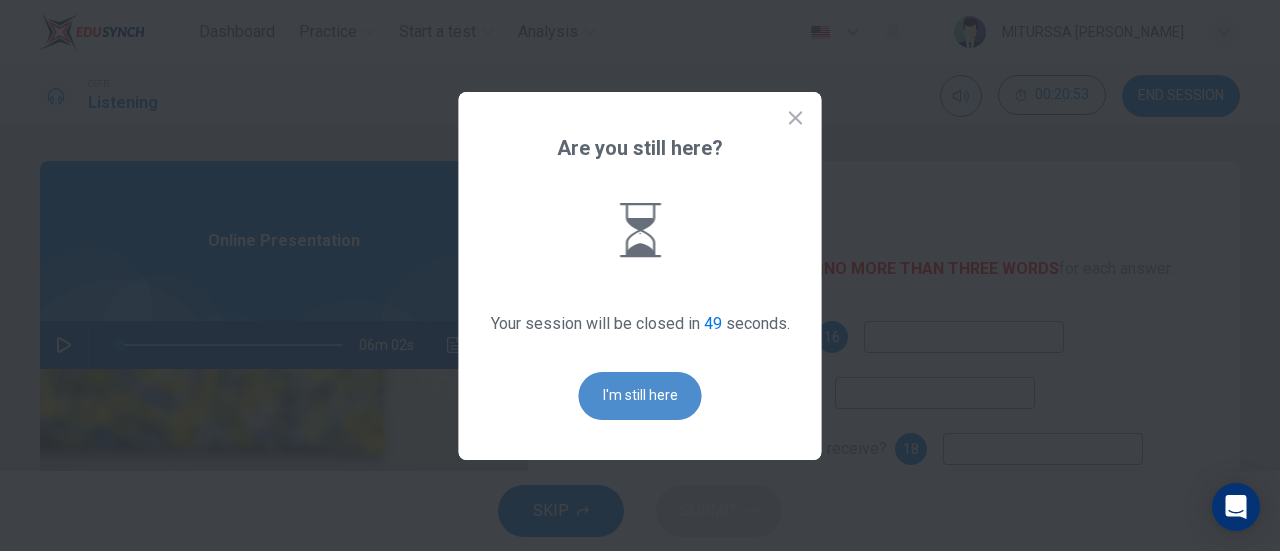 click on "I'm still here" at bounding box center (640, 396) 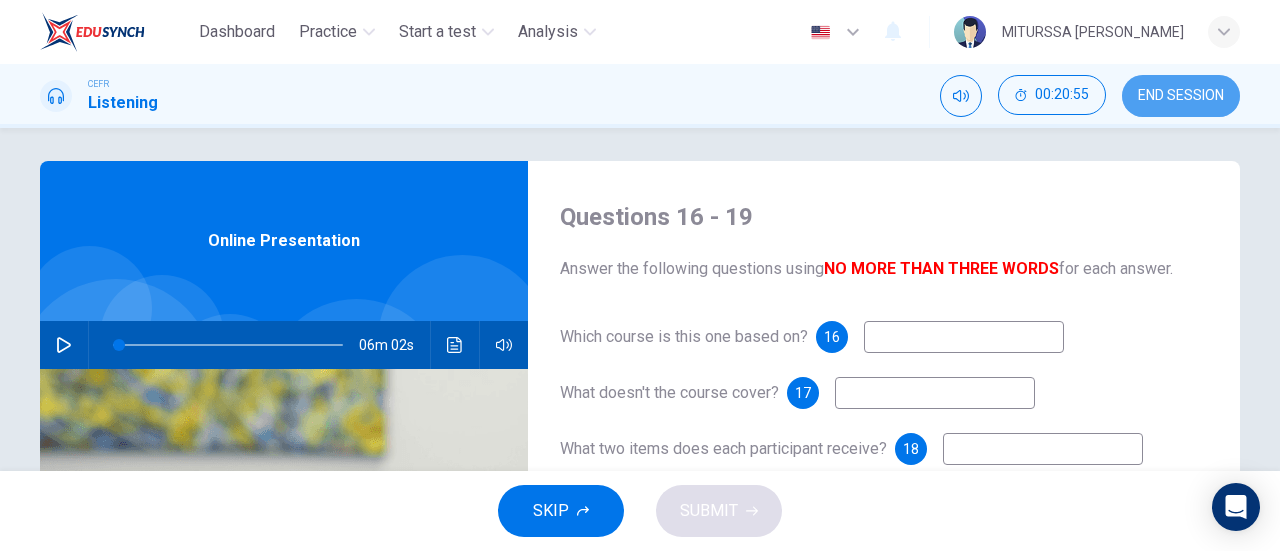 click on "END SESSION" at bounding box center (1181, 96) 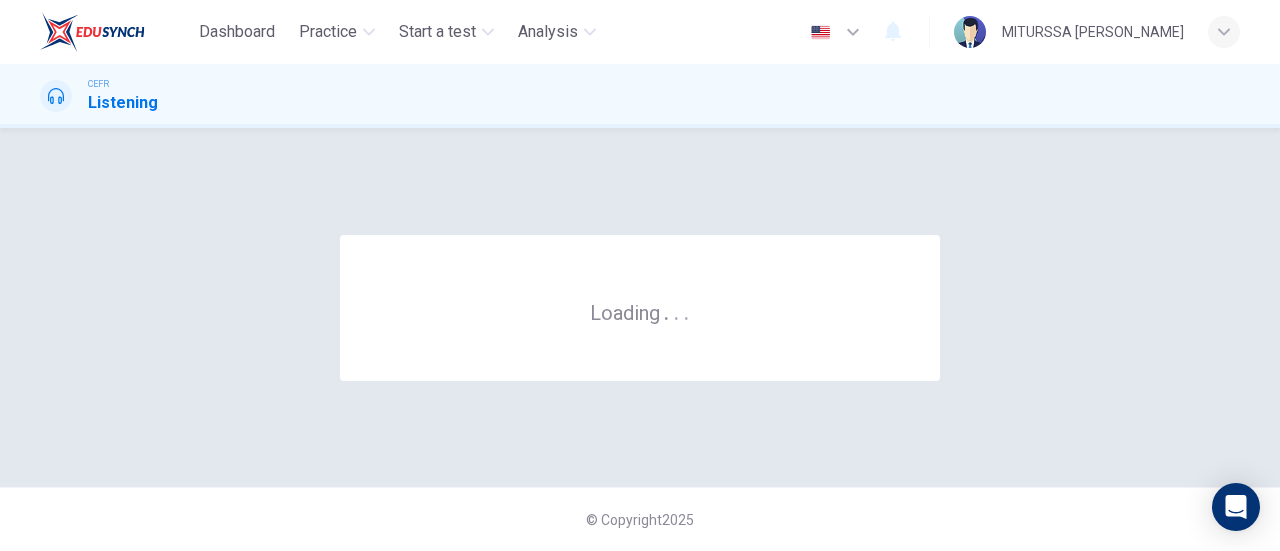scroll, scrollTop: 0, scrollLeft: 0, axis: both 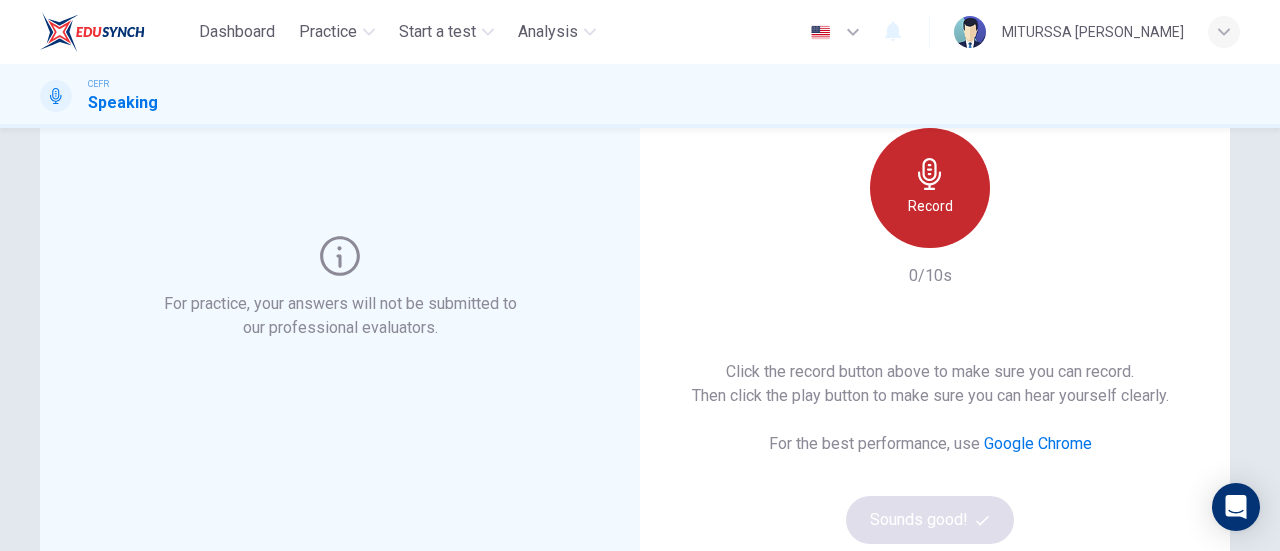 click on "Record" at bounding box center [930, 188] 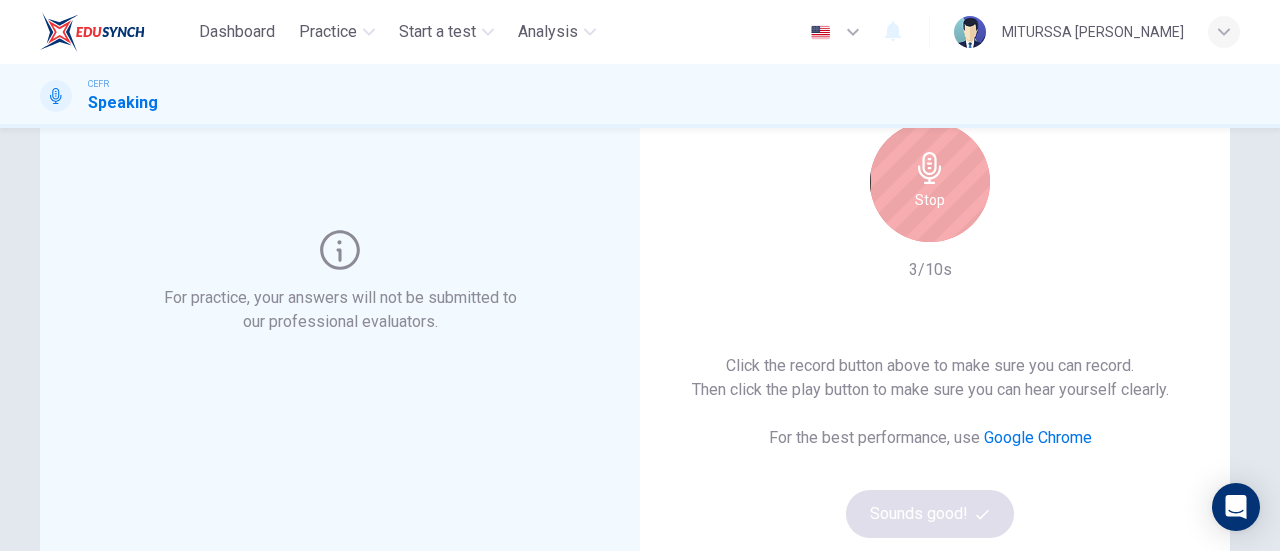 scroll, scrollTop: 184, scrollLeft: 0, axis: vertical 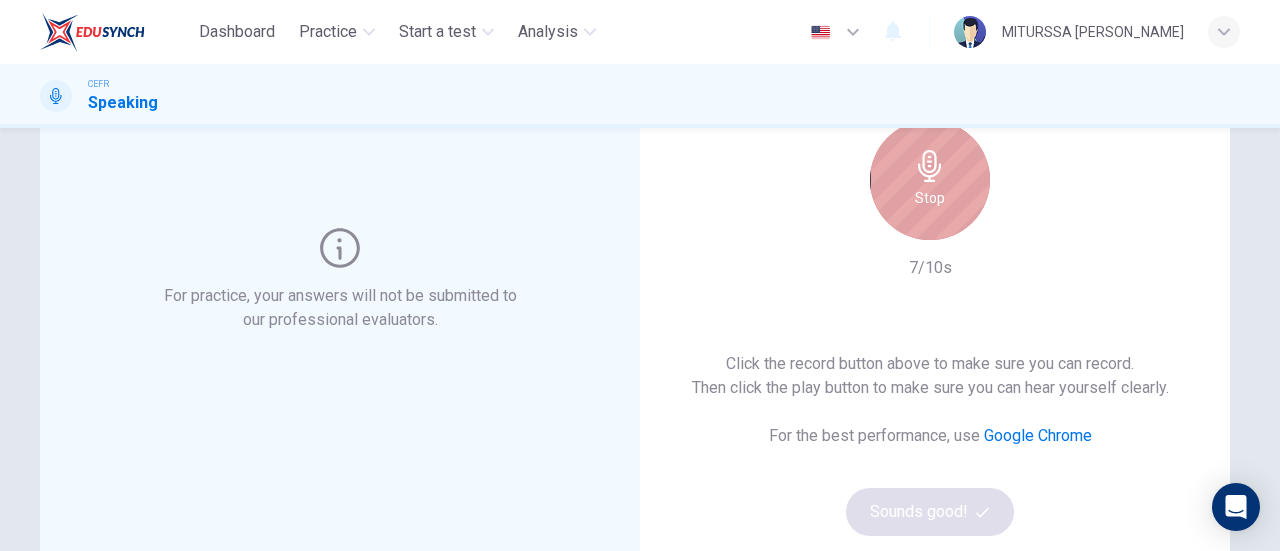 click 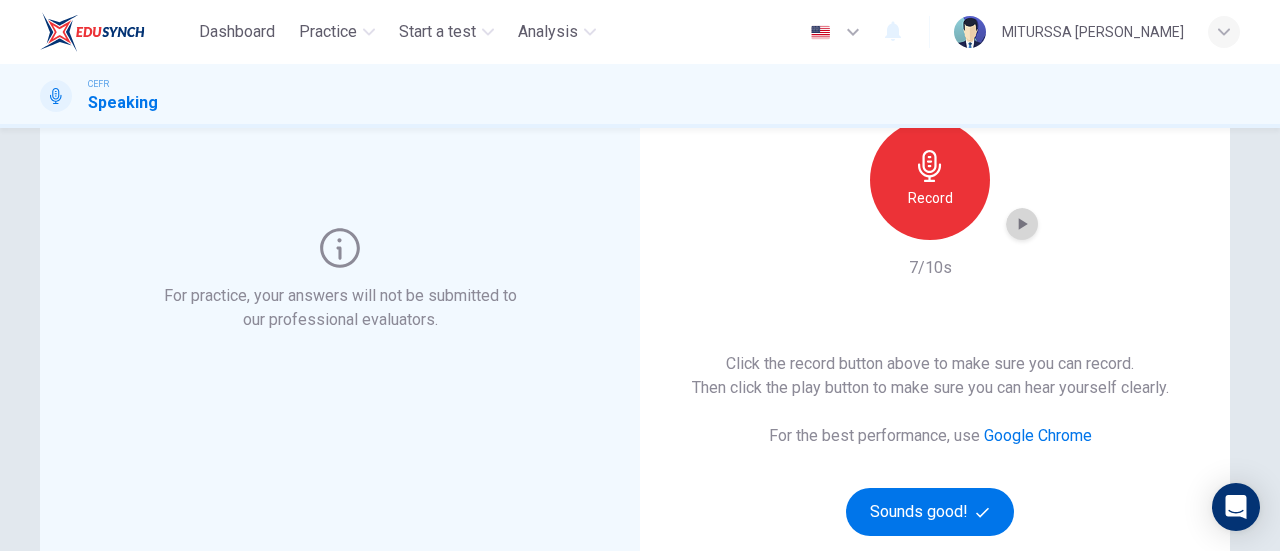 click 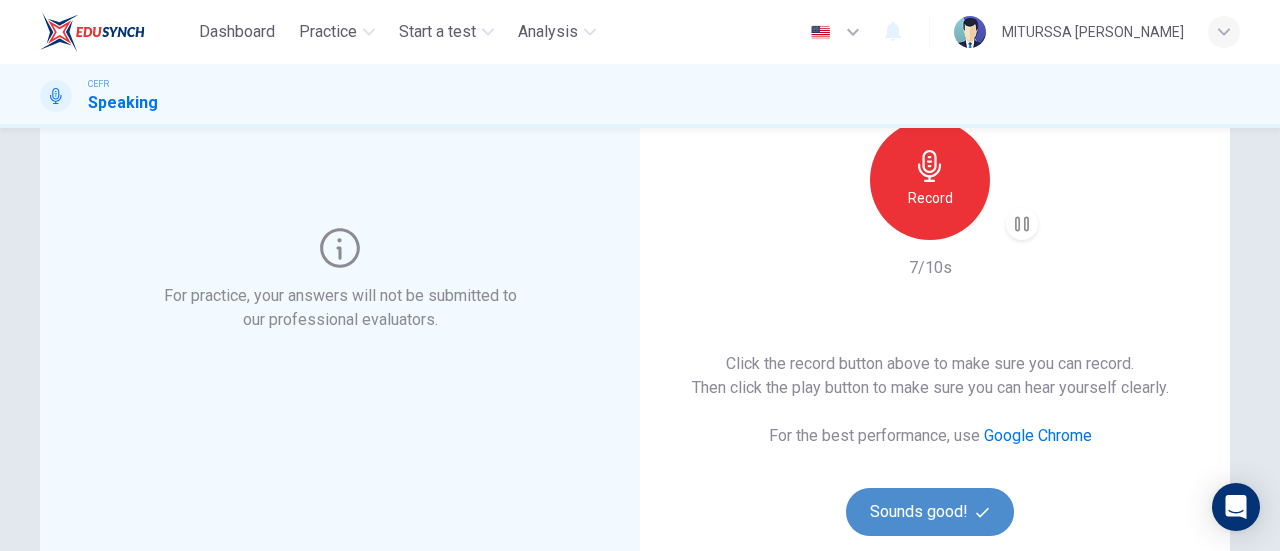 click on "Sounds good!" at bounding box center (930, 512) 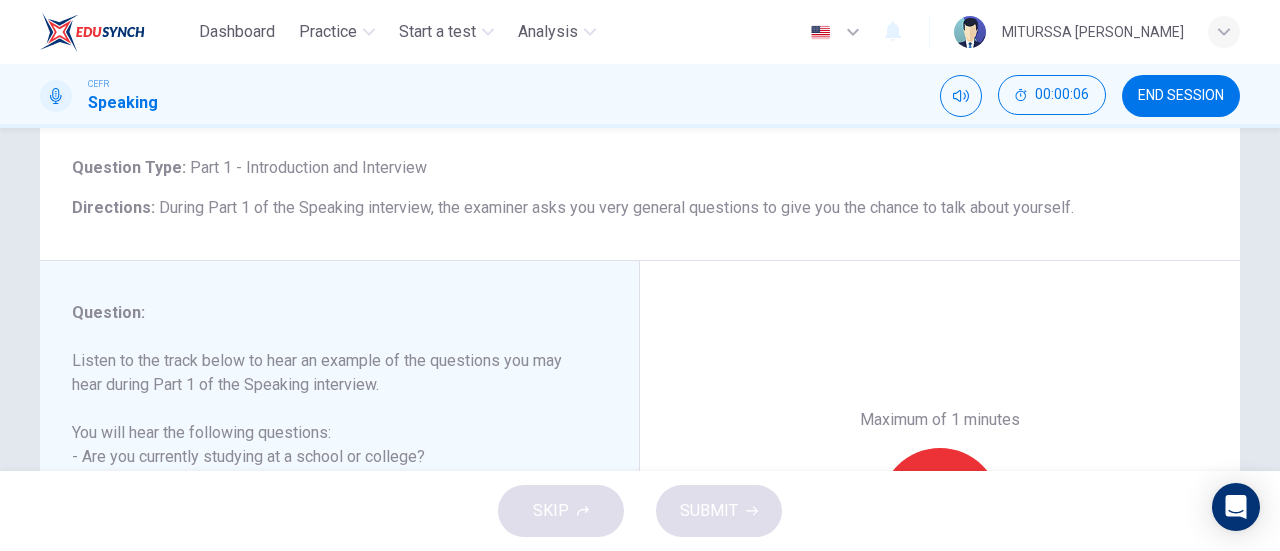 scroll, scrollTop: 110, scrollLeft: 0, axis: vertical 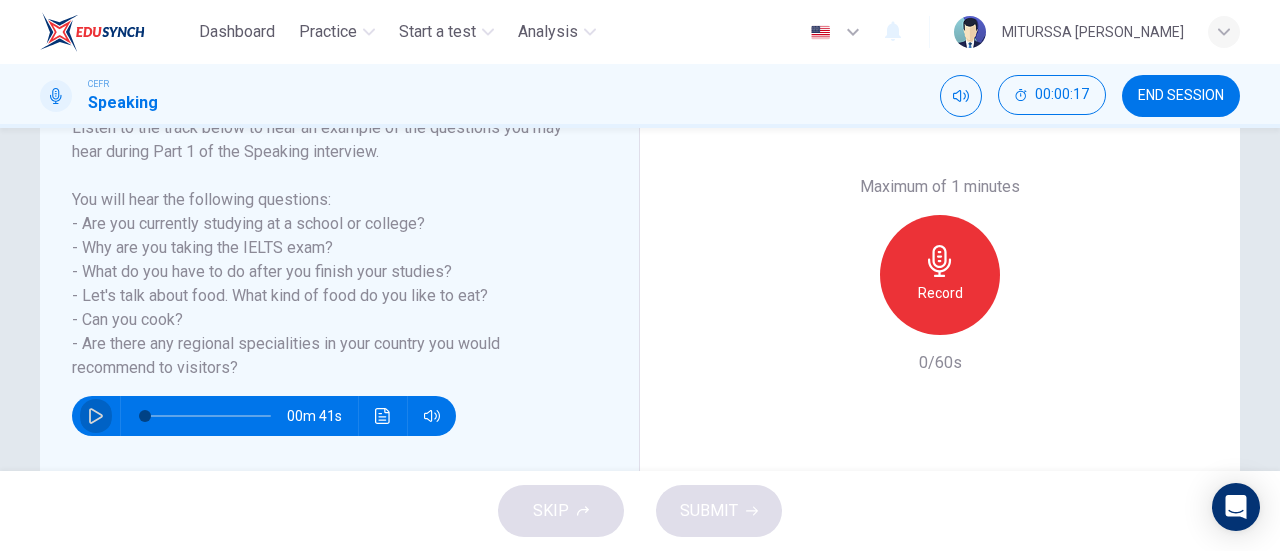 click 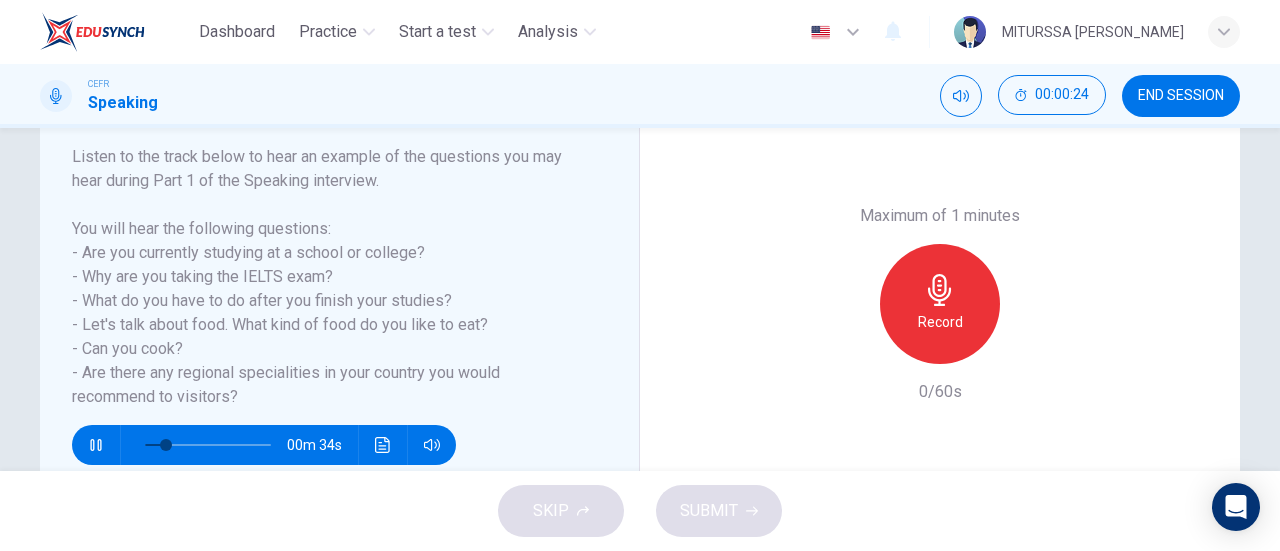 scroll, scrollTop: 316, scrollLeft: 0, axis: vertical 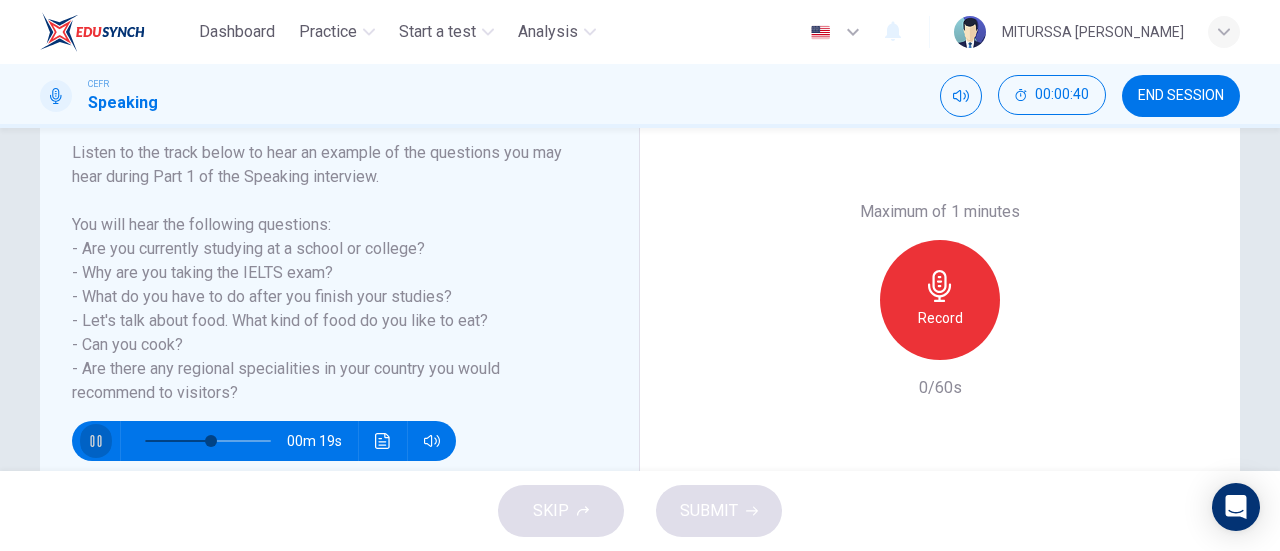 click 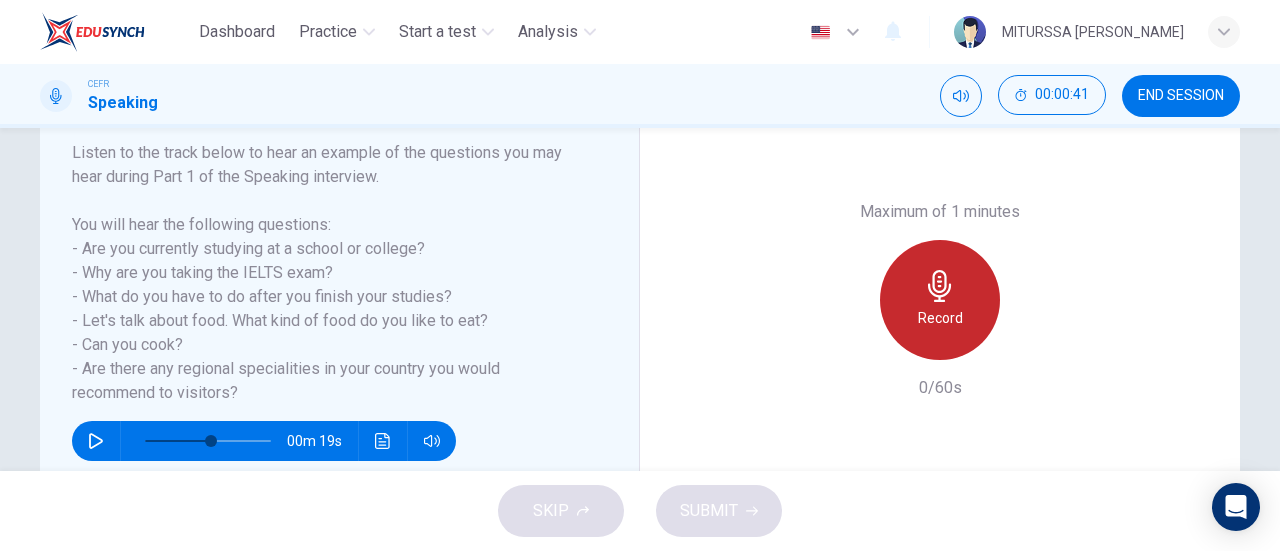 click on "Record" at bounding box center [940, 318] 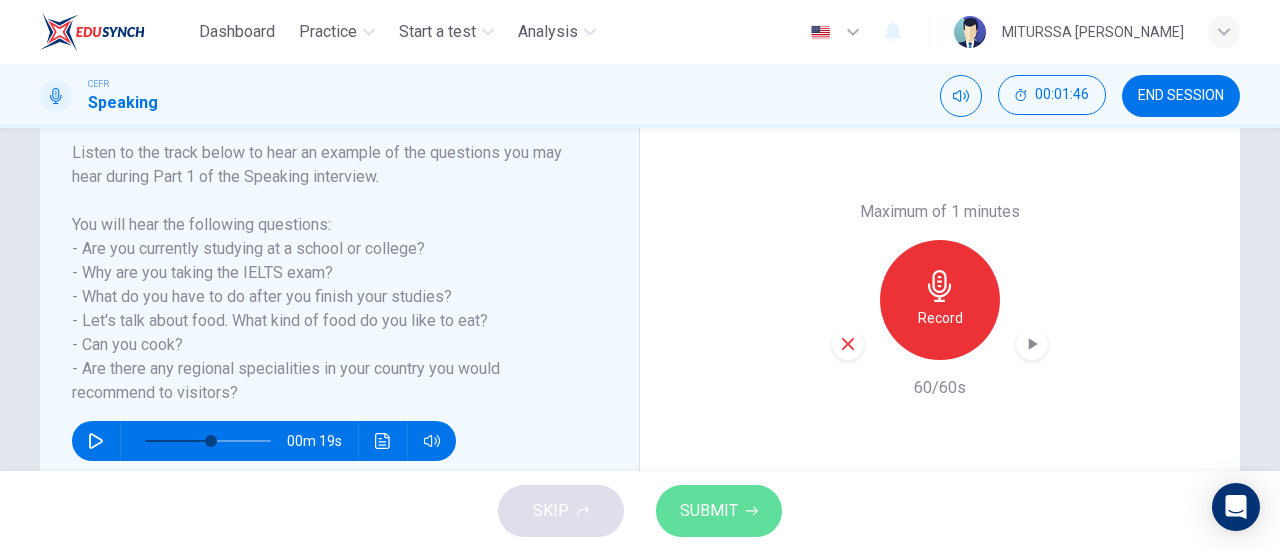 click on "SUBMIT" at bounding box center (719, 511) 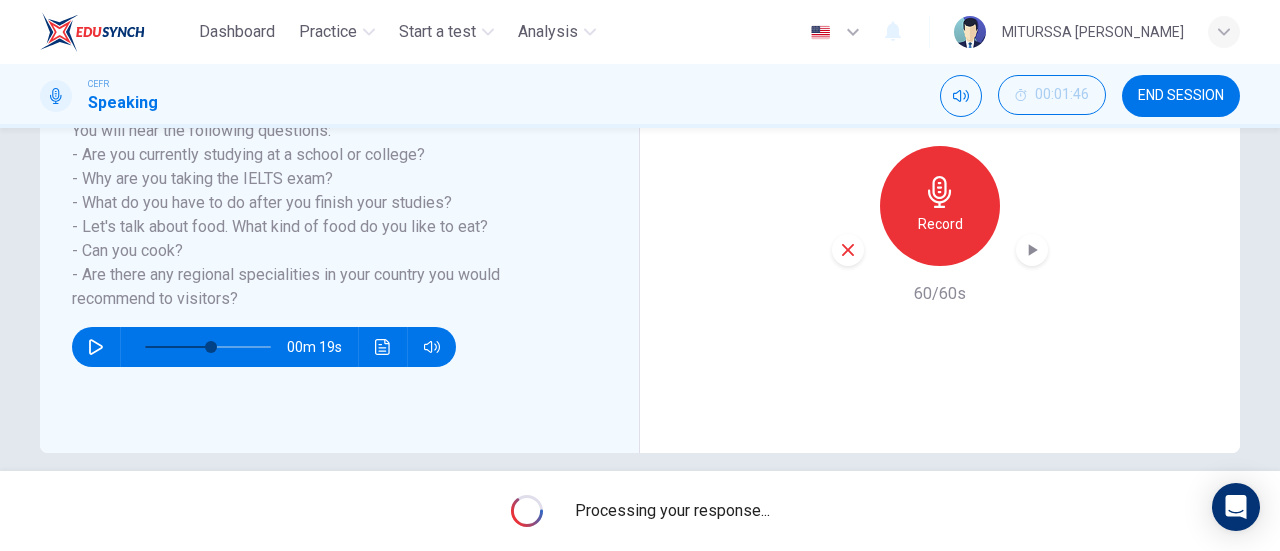 scroll, scrollTop: 432, scrollLeft: 0, axis: vertical 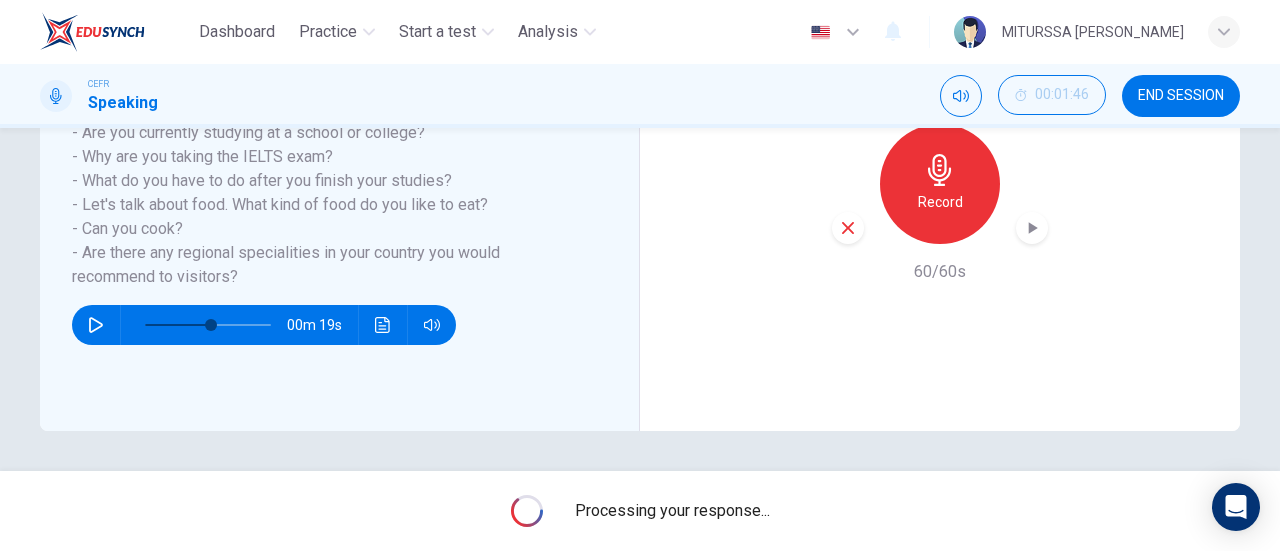 type on "0" 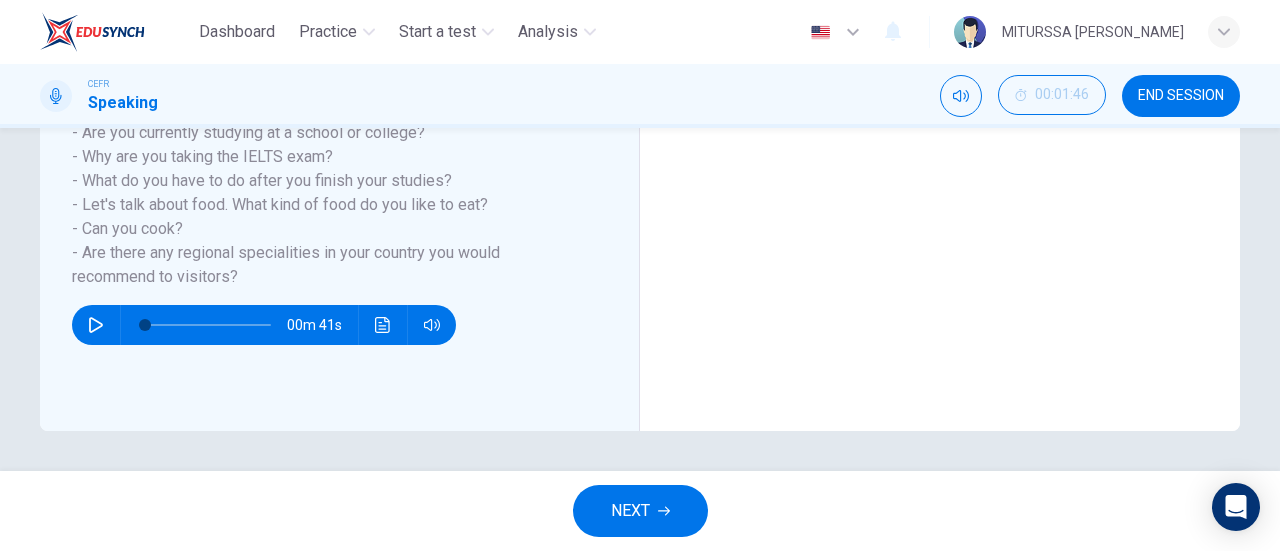scroll, scrollTop: 0, scrollLeft: 0, axis: both 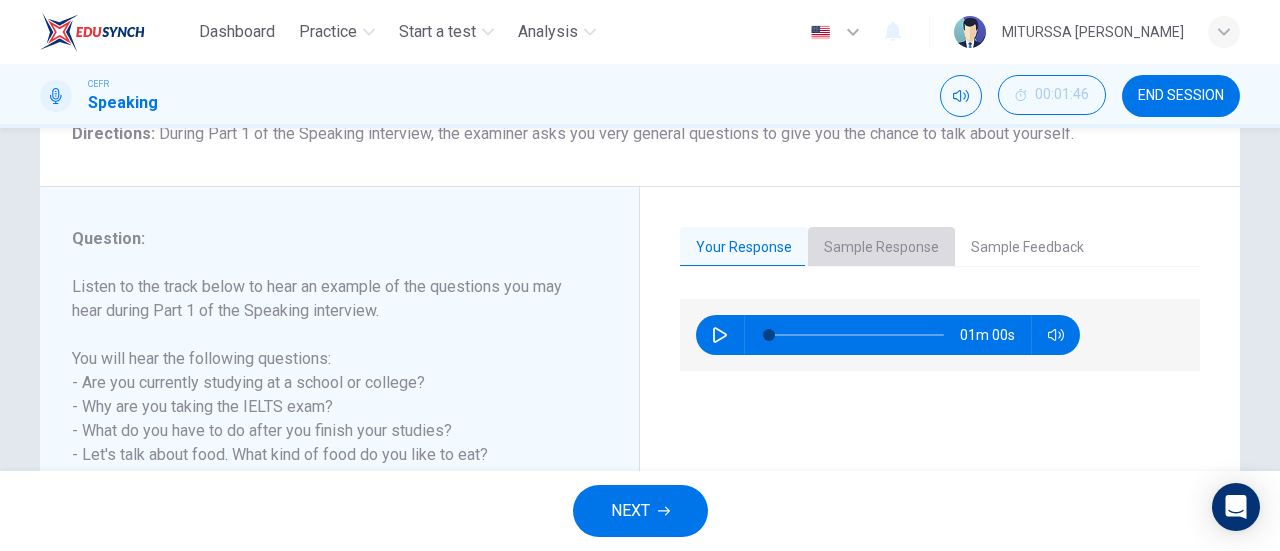 click on "Sample Response" at bounding box center [881, 248] 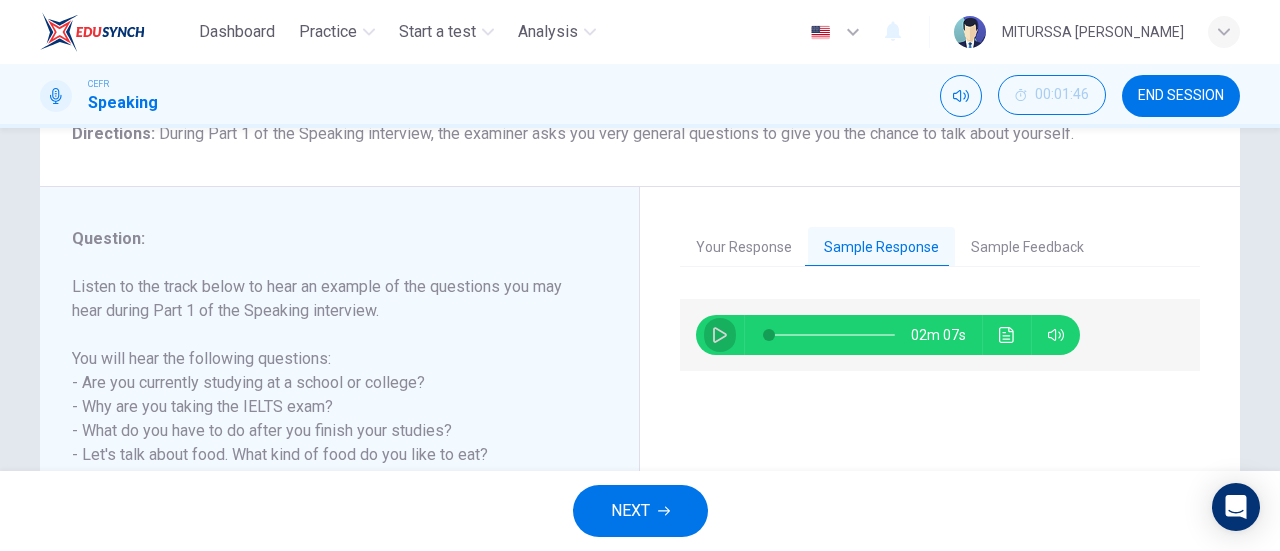 click 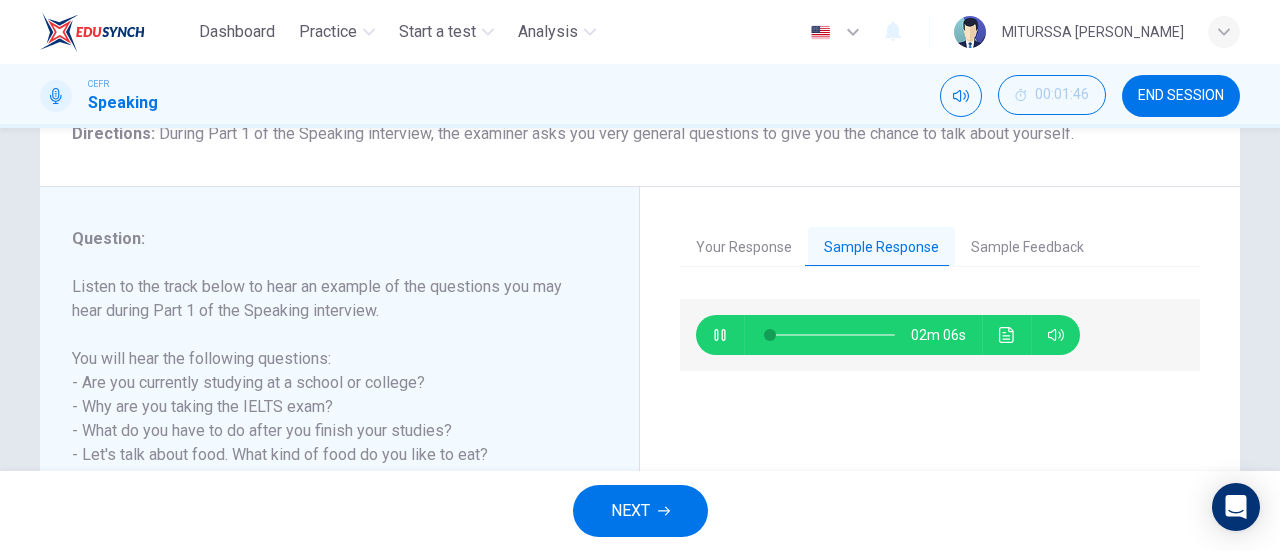 click on "Sample Feedback" at bounding box center (1027, 248) 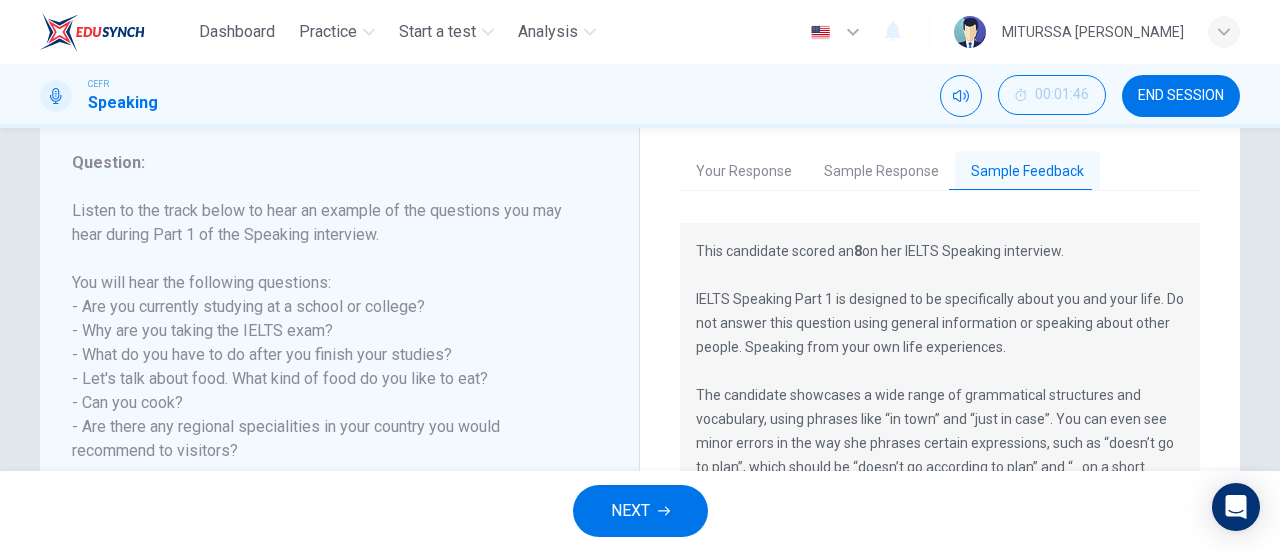 scroll, scrollTop: 207, scrollLeft: 0, axis: vertical 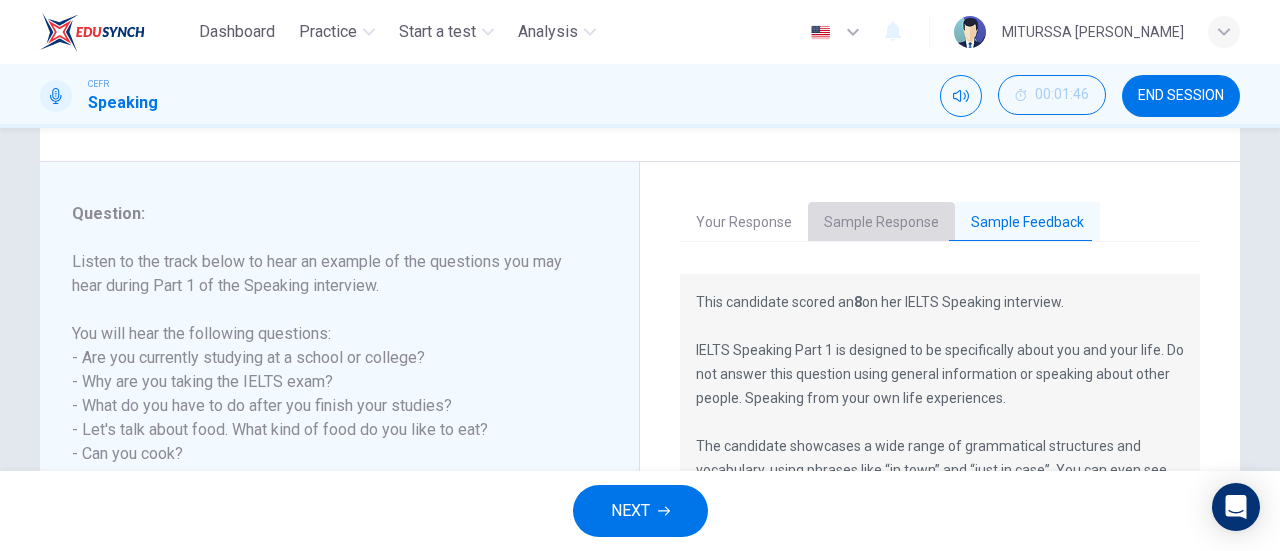 click on "Sample Response" at bounding box center [881, 223] 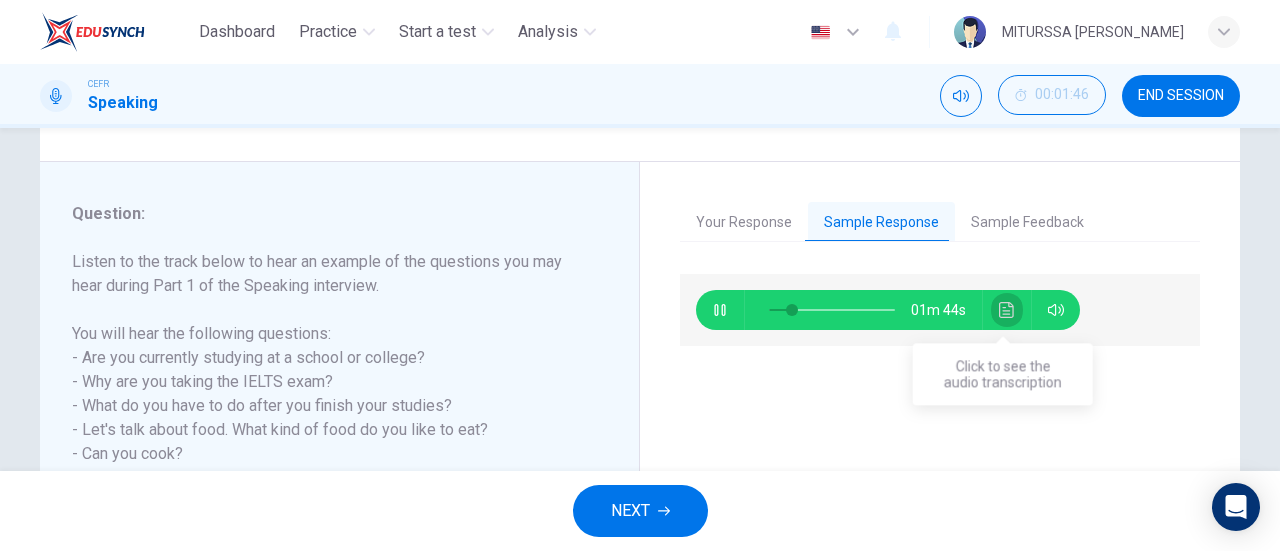 click 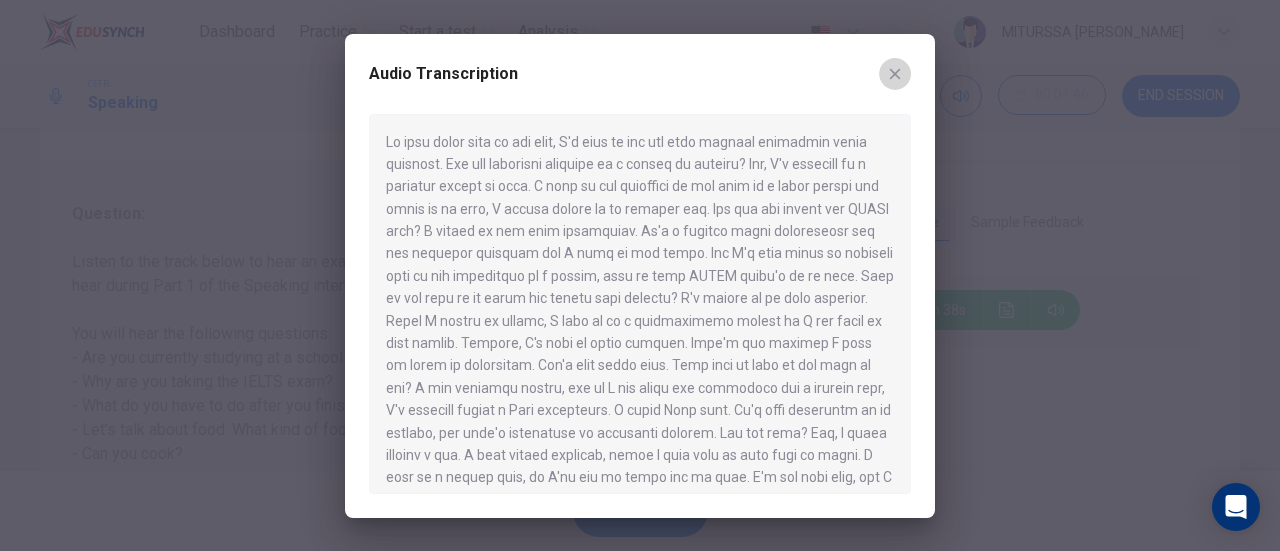 click 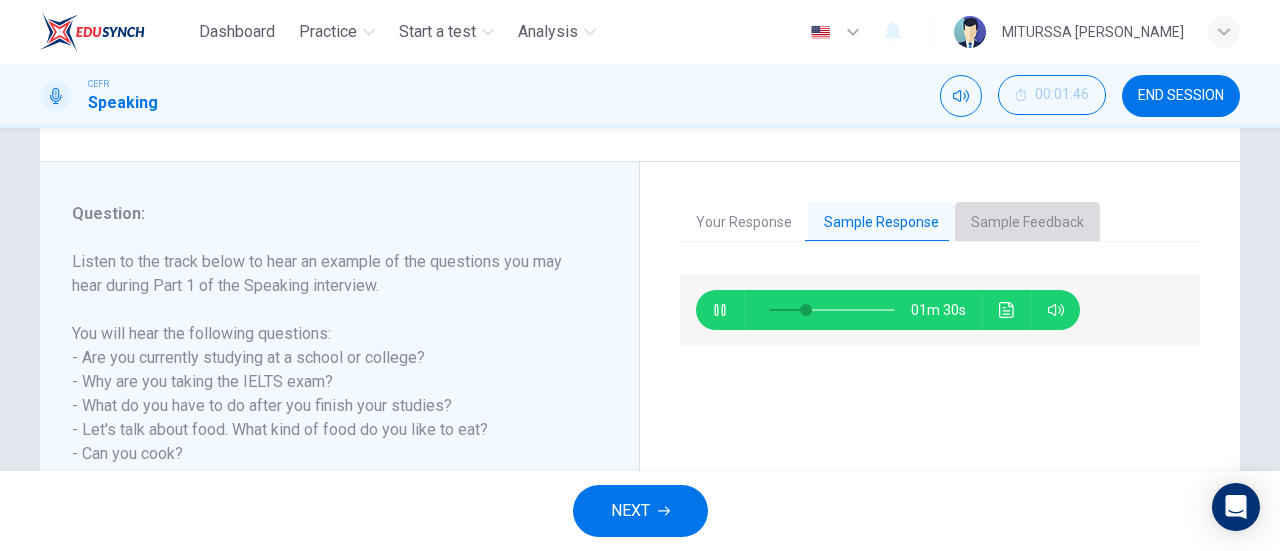 click on "Sample Feedback" at bounding box center (1027, 223) 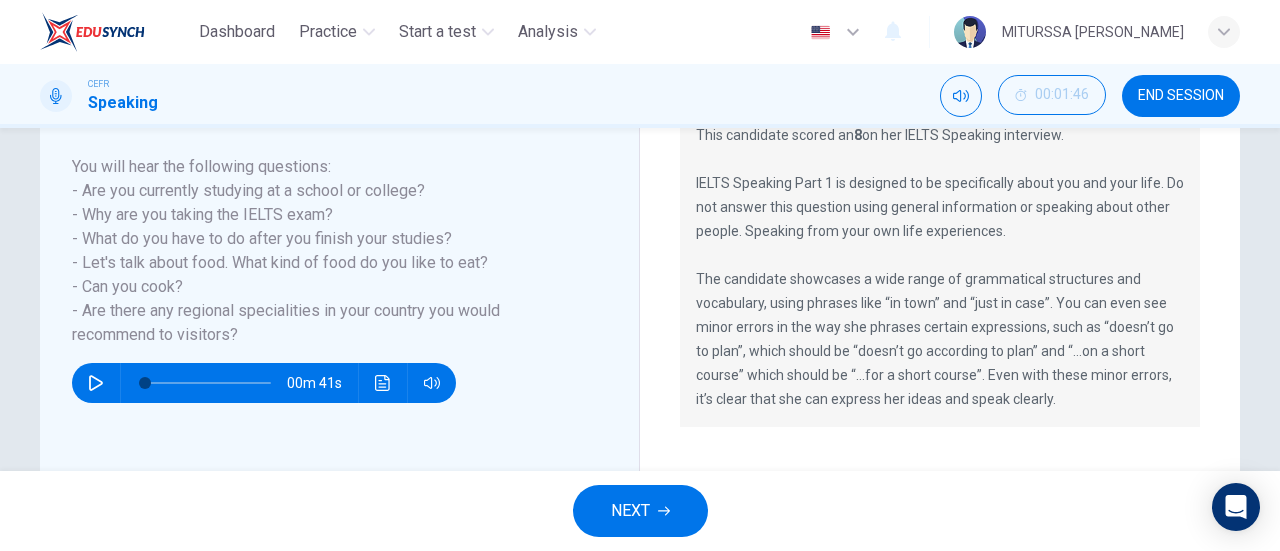 scroll, scrollTop: 138, scrollLeft: 0, axis: vertical 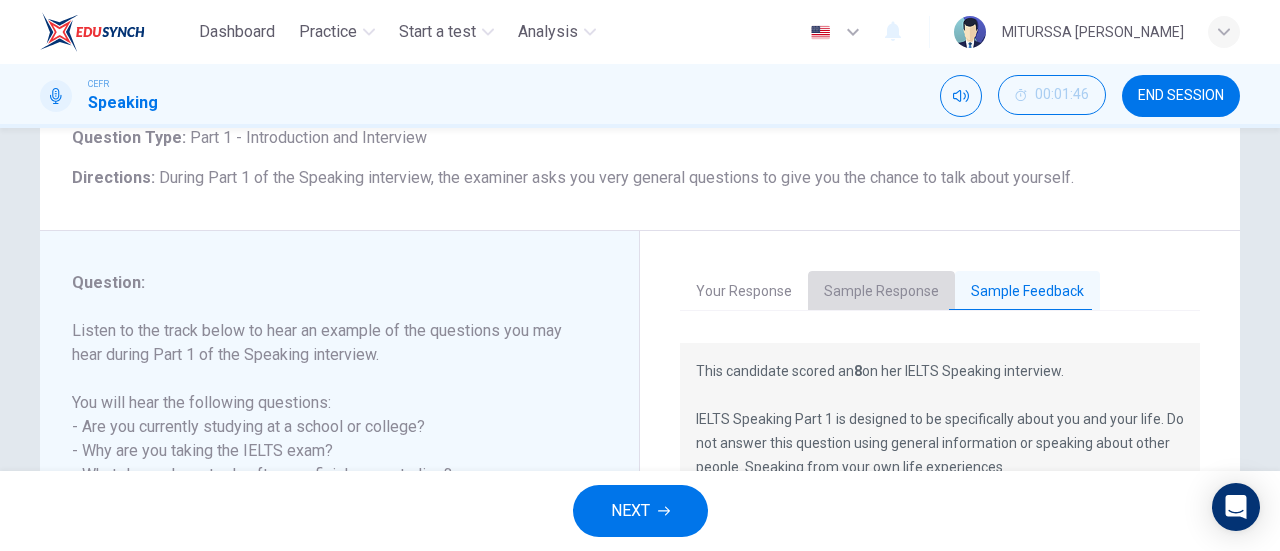 click on "Sample Response" at bounding box center (881, 292) 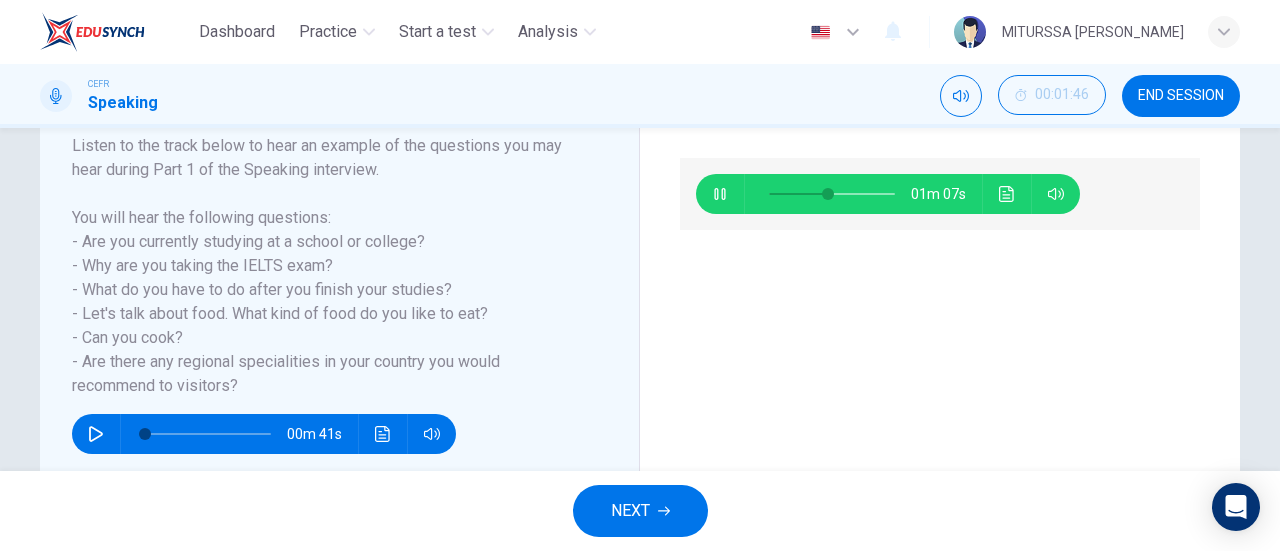 scroll, scrollTop: 322, scrollLeft: 0, axis: vertical 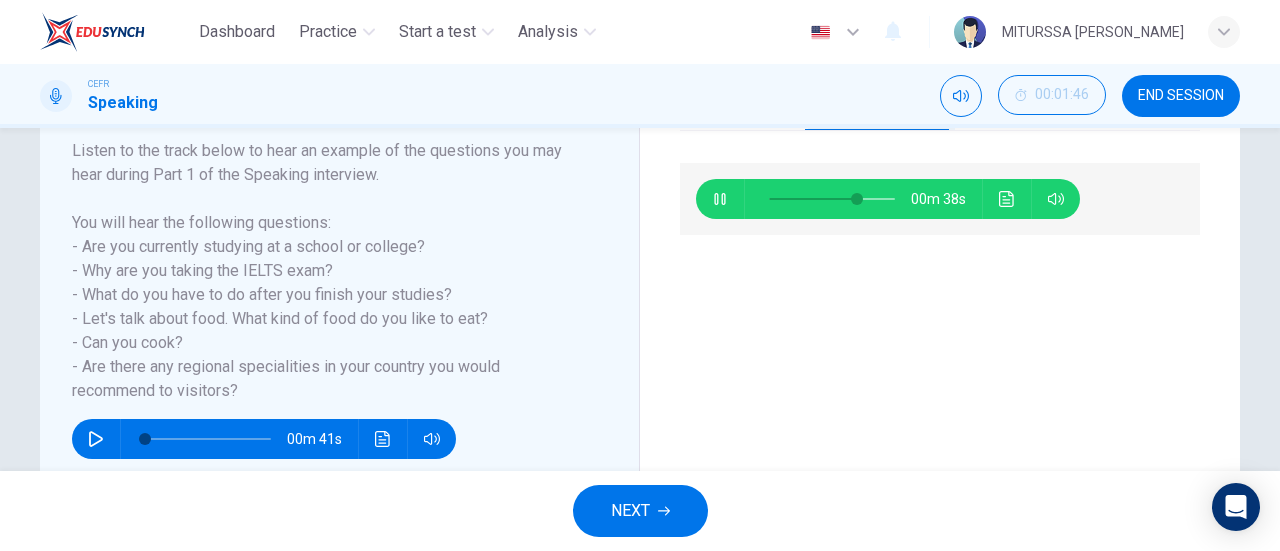 type on "71" 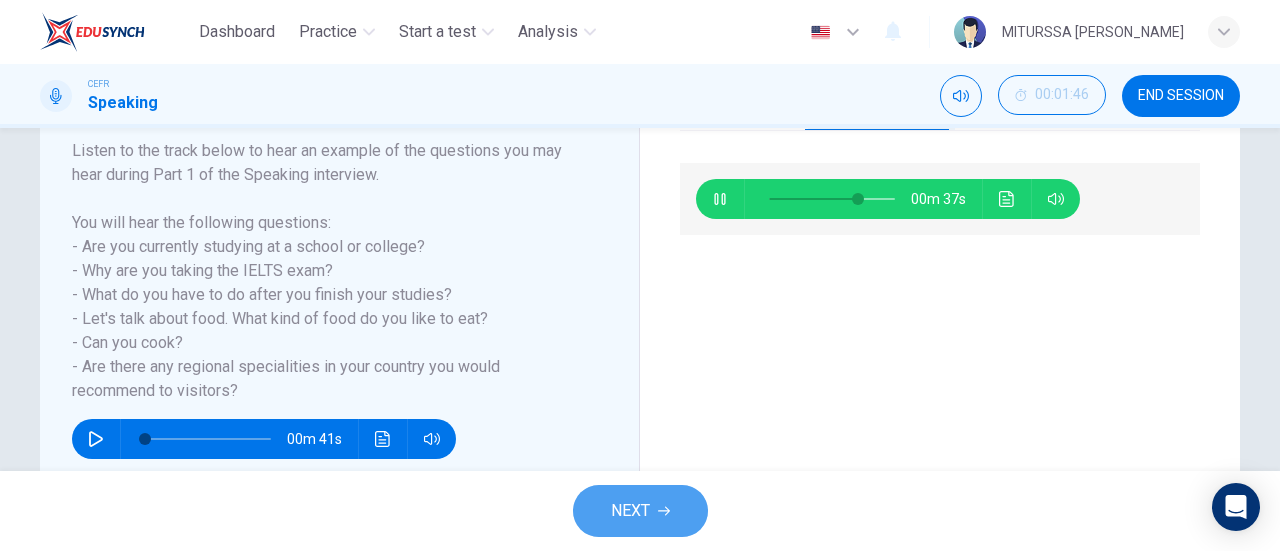 click on "NEXT" at bounding box center (640, 511) 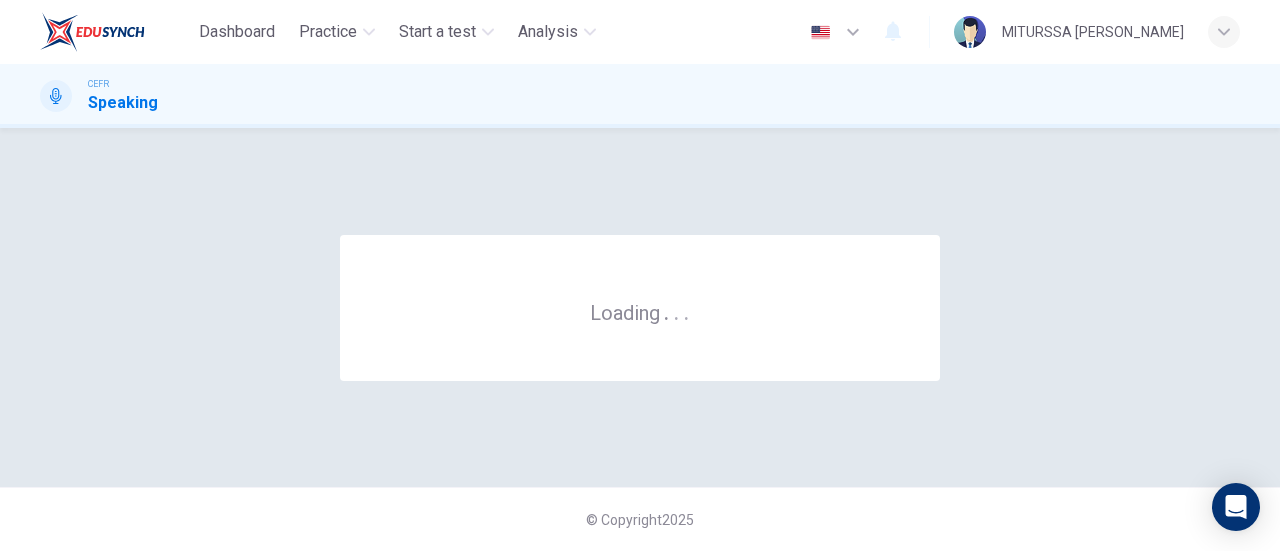 scroll, scrollTop: 0, scrollLeft: 0, axis: both 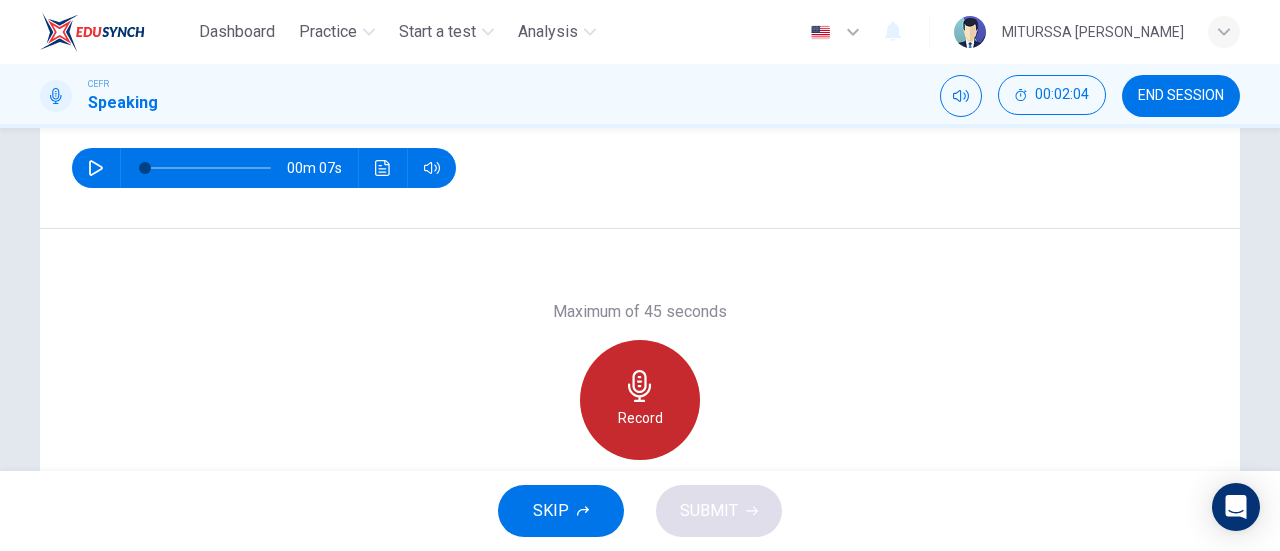 click 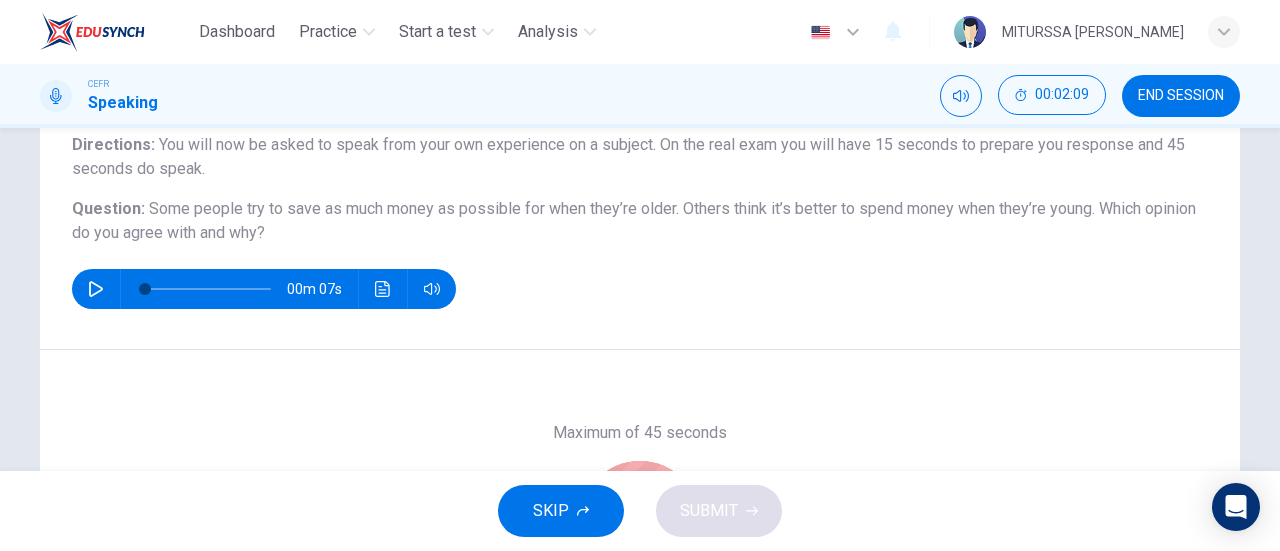 scroll, scrollTop: 163, scrollLeft: 0, axis: vertical 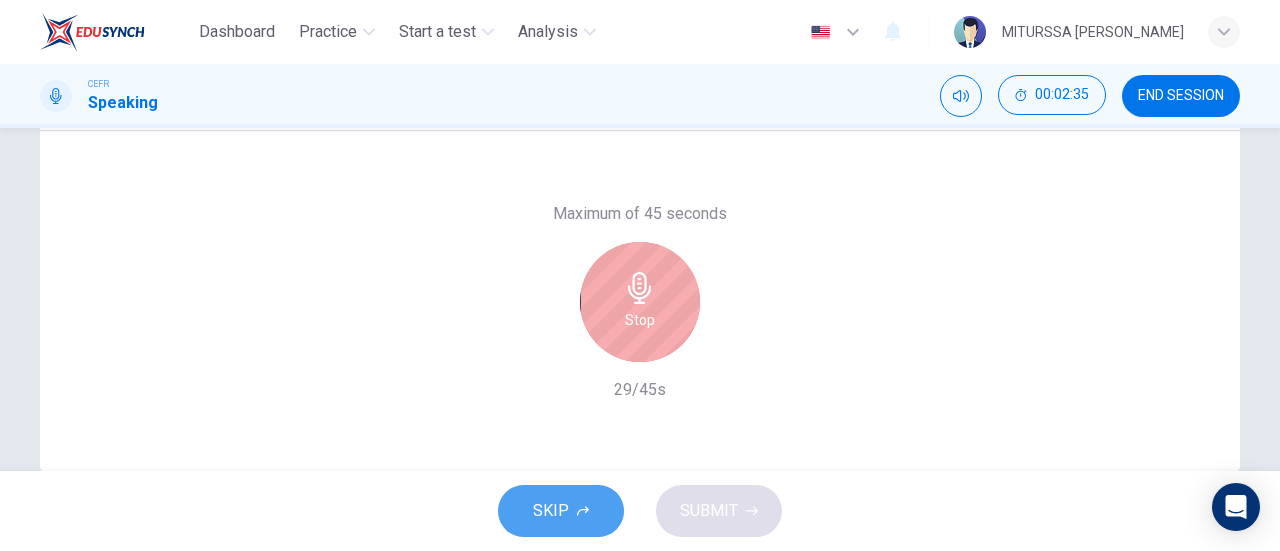 click on "SKIP" at bounding box center (561, 511) 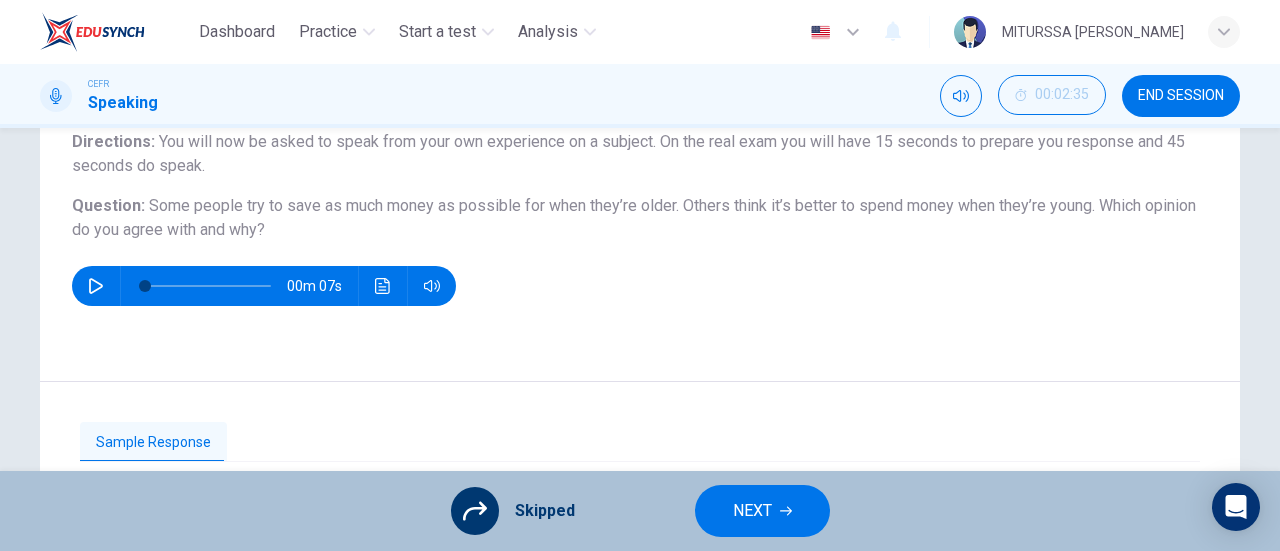 scroll, scrollTop: 166, scrollLeft: 0, axis: vertical 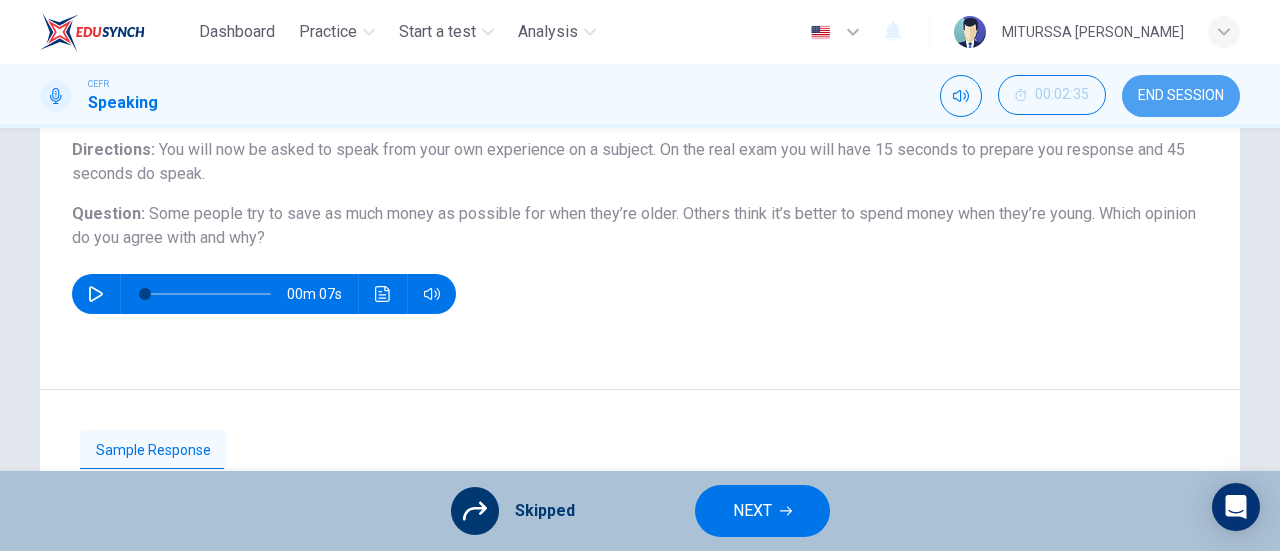 click on "END SESSION" at bounding box center (1181, 96) 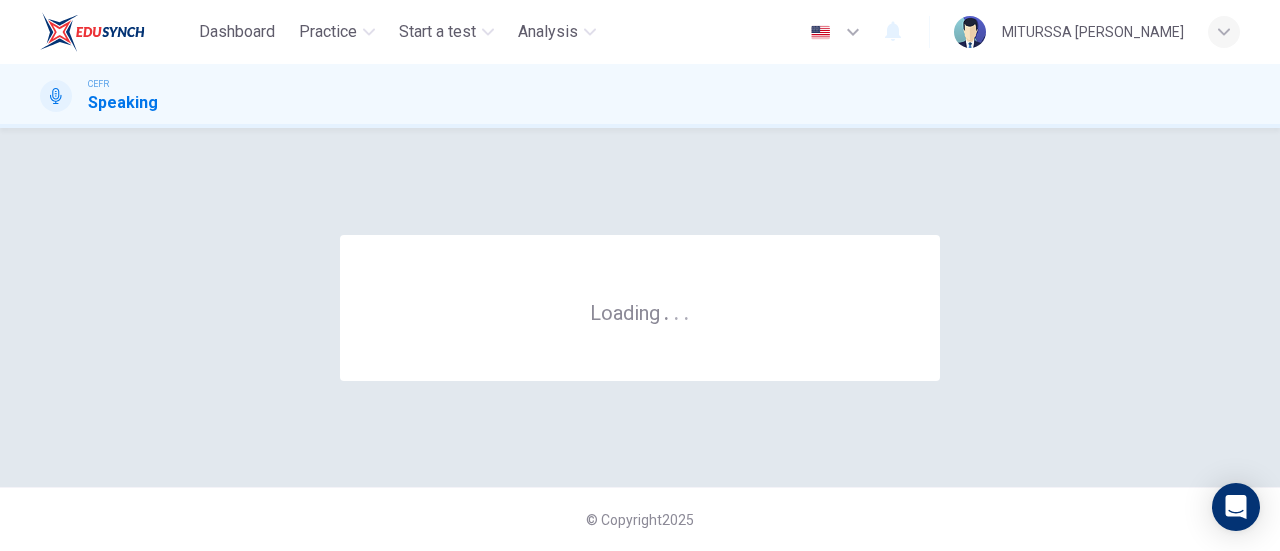 scroll, scrollTop: 0, scrollLeft: 0, axis: both 